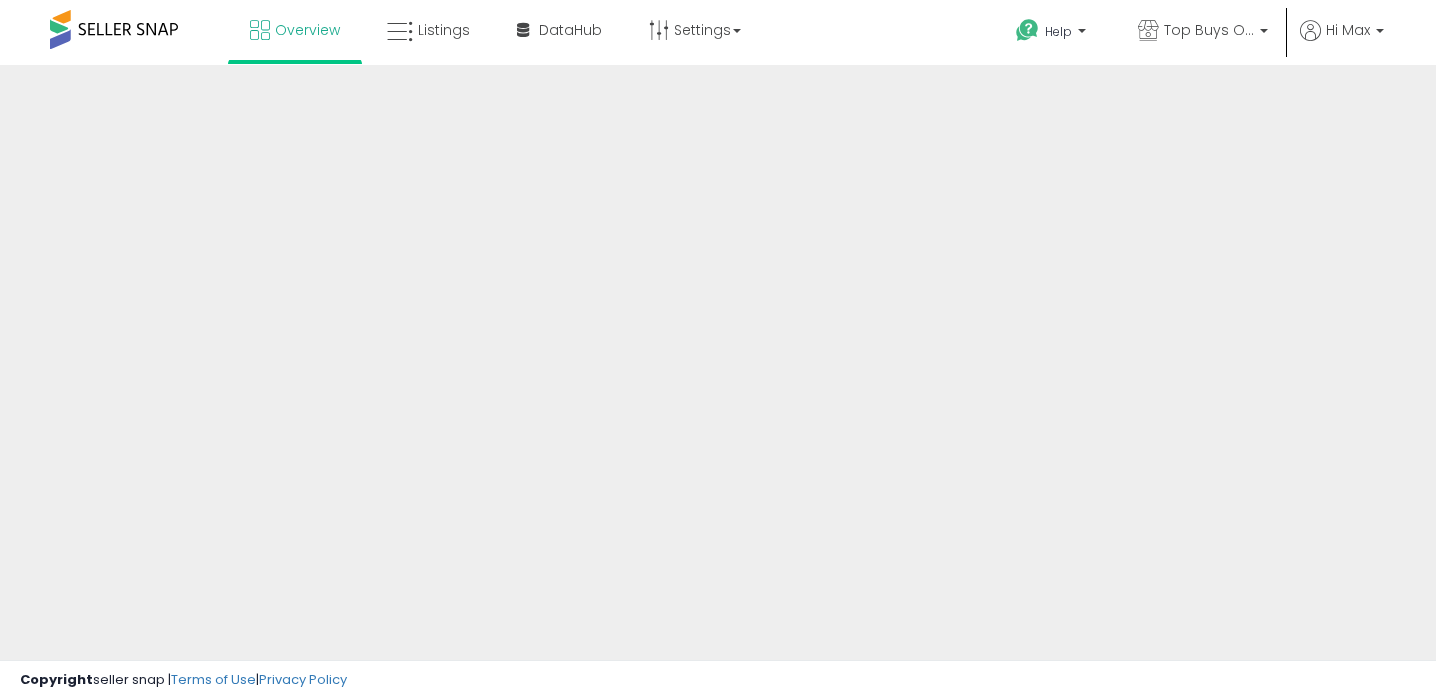 scroll, scrollTop: 0, scrollLeft: 0, axis: both 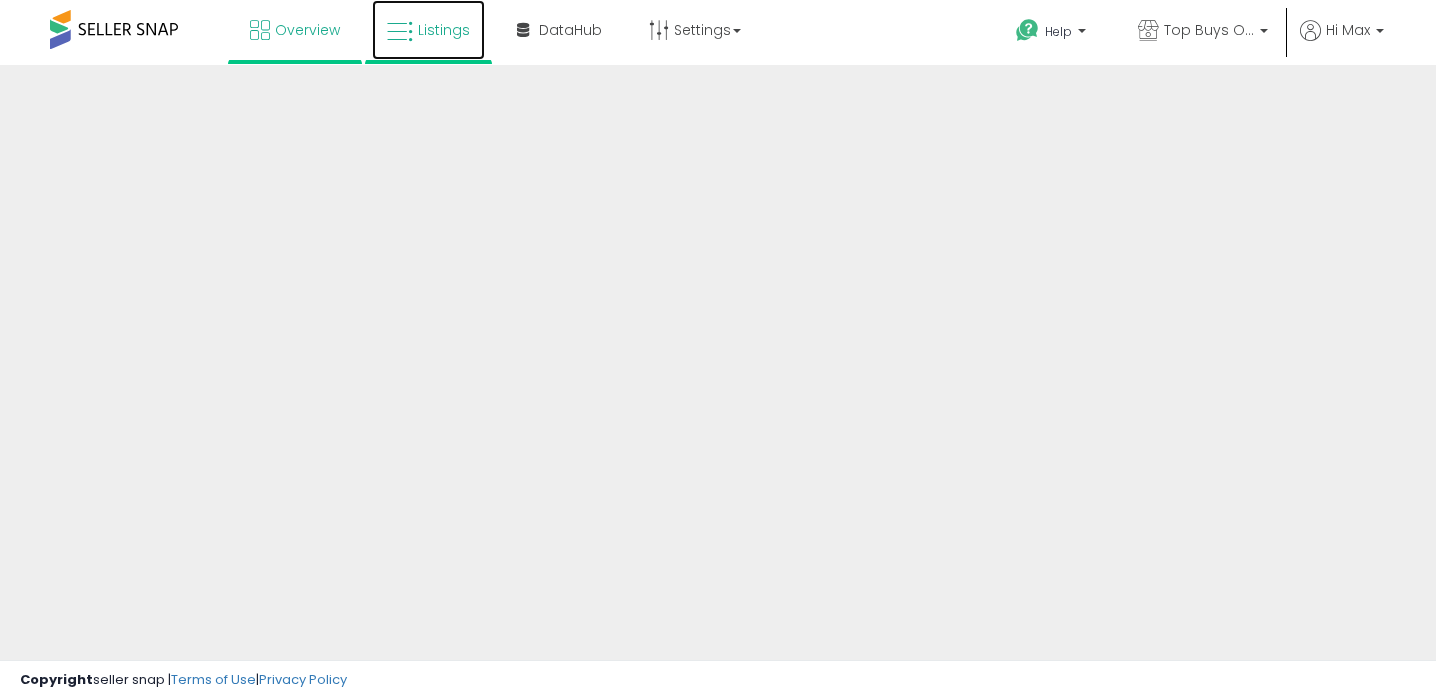 click on "Listings" at bounding box center [444, 30] 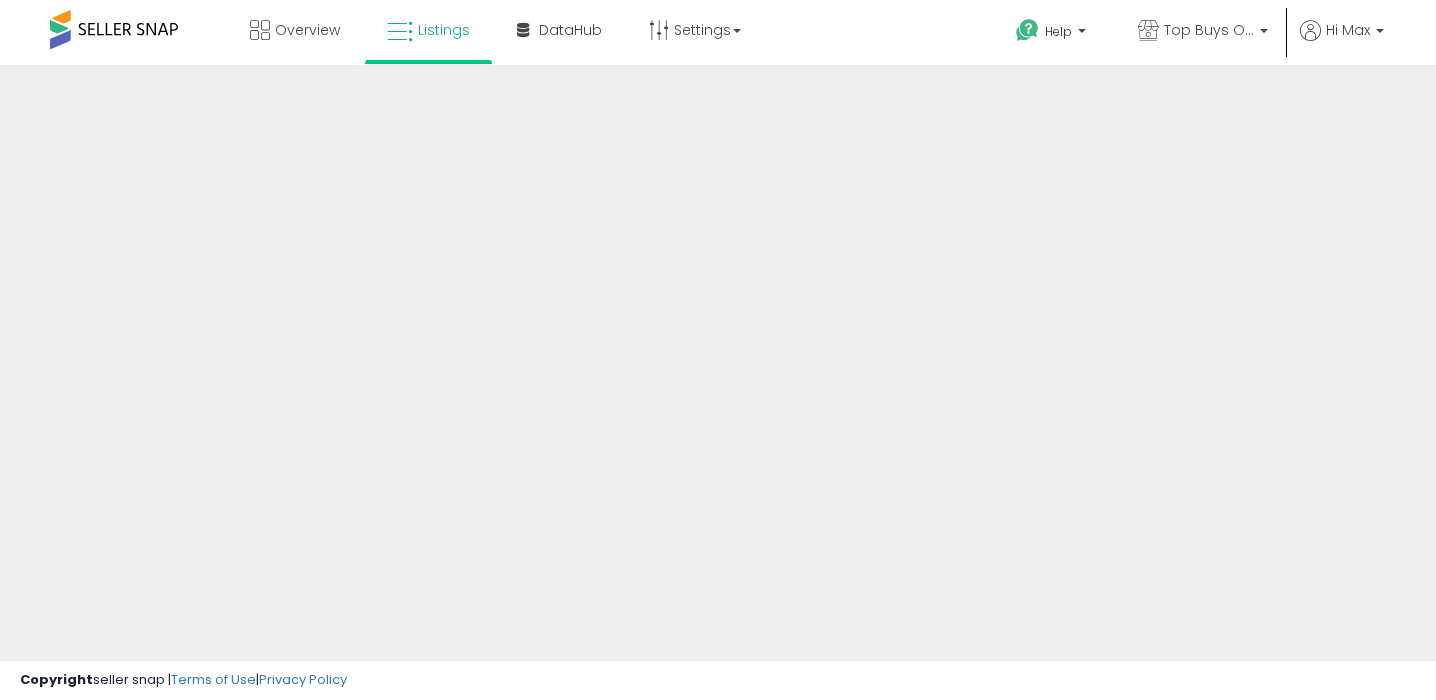 scroll, scrollTop: 0, scrollLeft: 0, axis: both 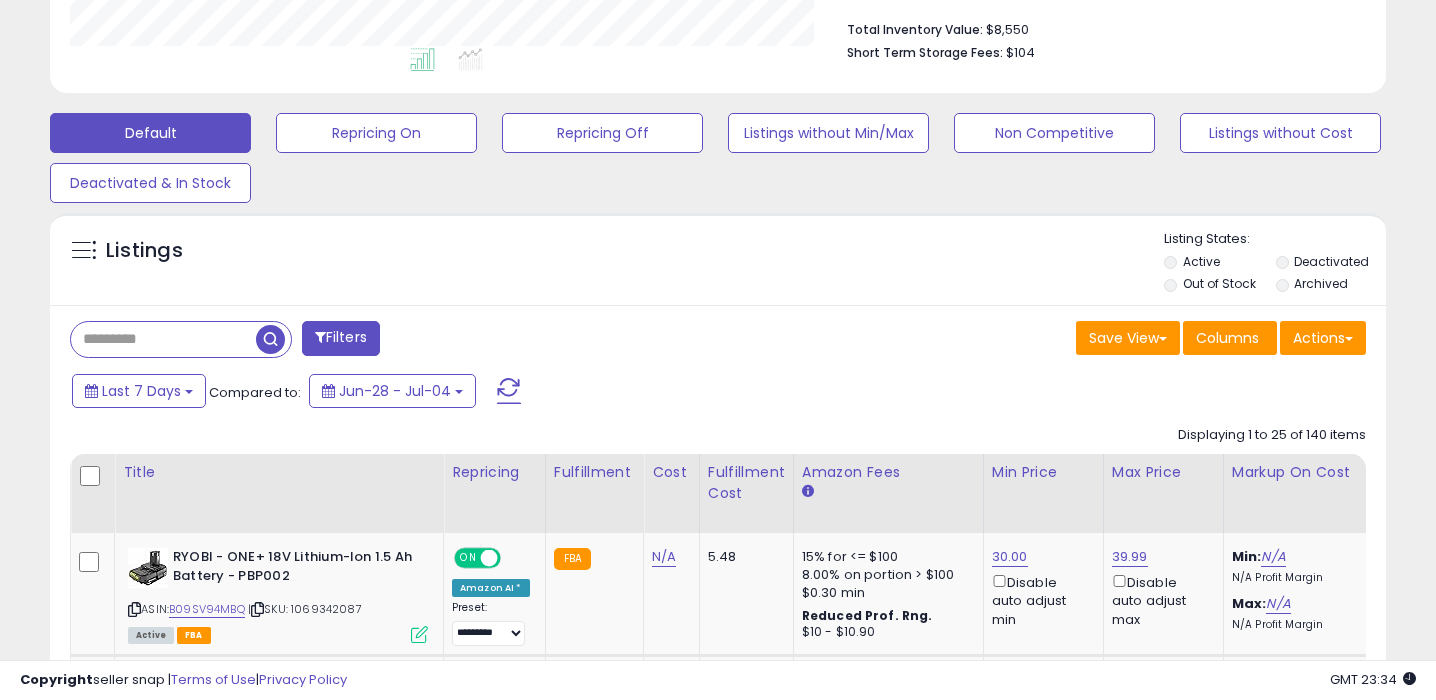 click on "Out of Stock" at bounding box center (1219, 283) 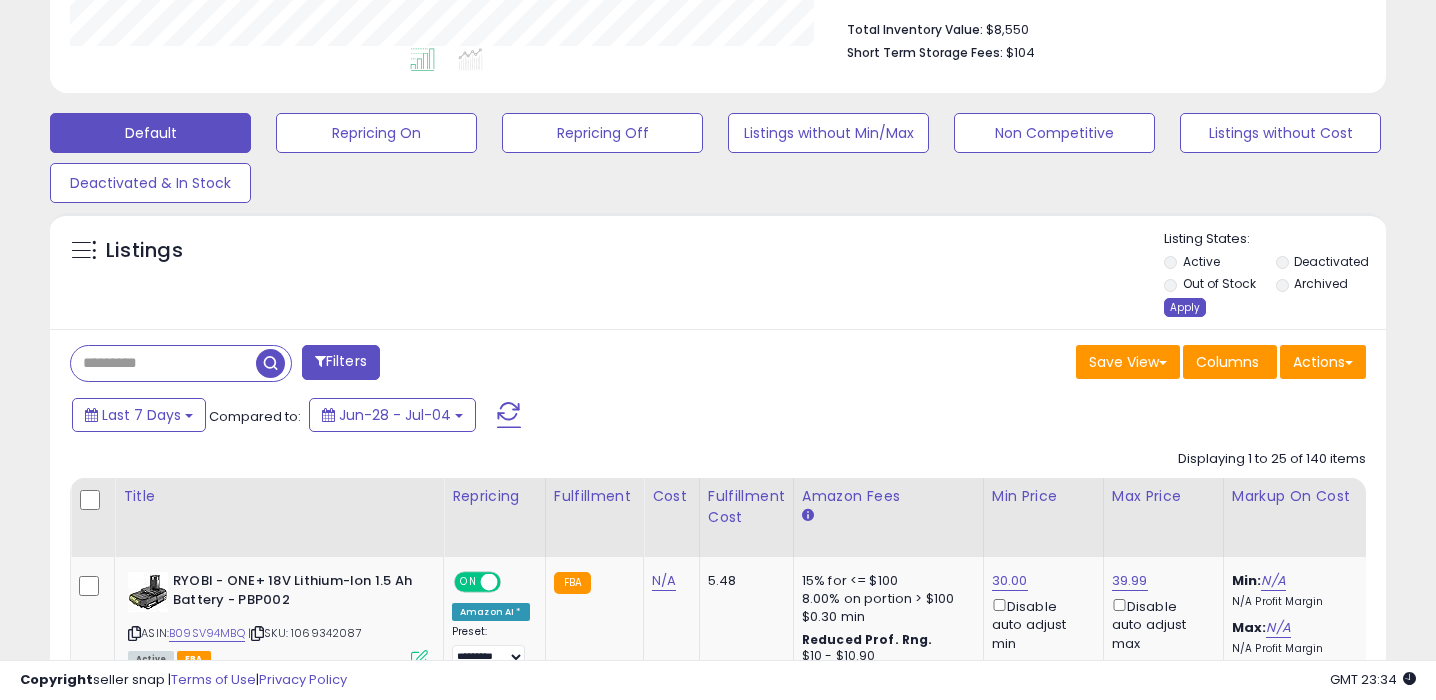 click on "Apply" at bounding box center (1185, 307) 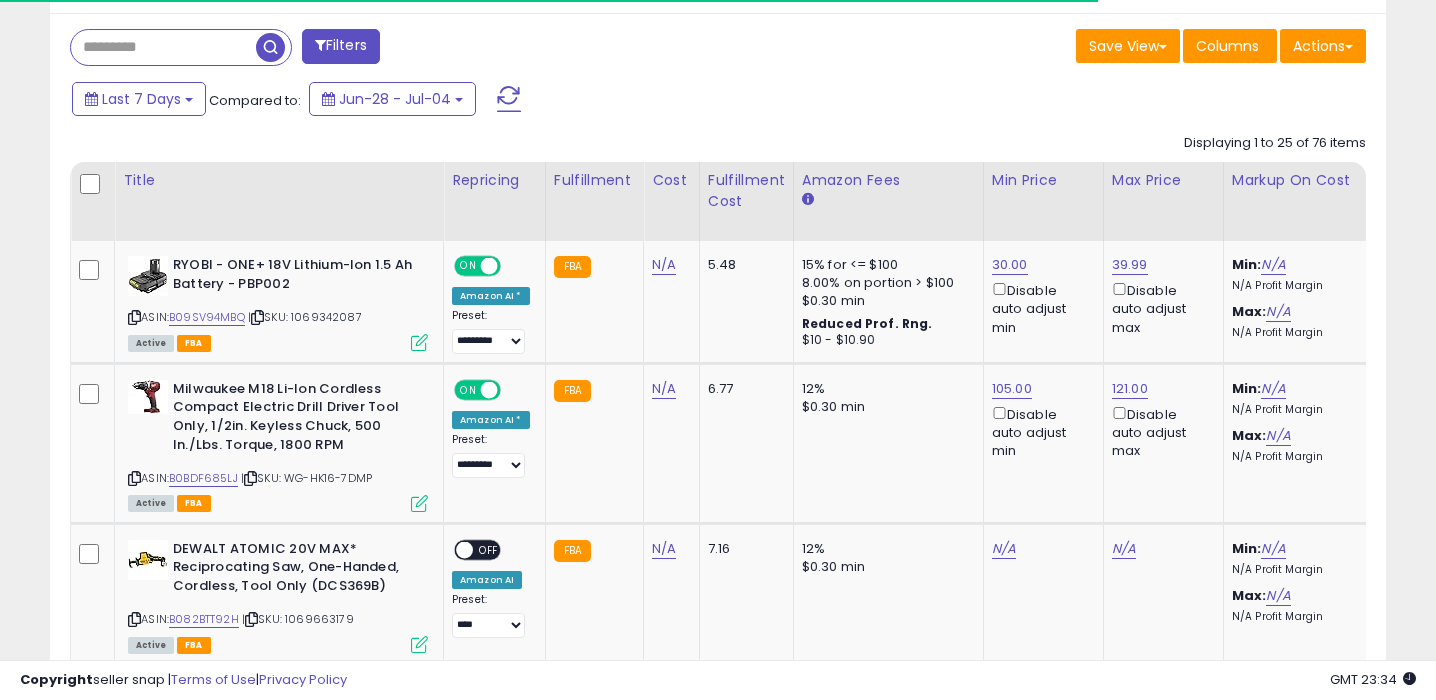scroll, scrollTop: 818, scrollLeft: 0, axis: vertical 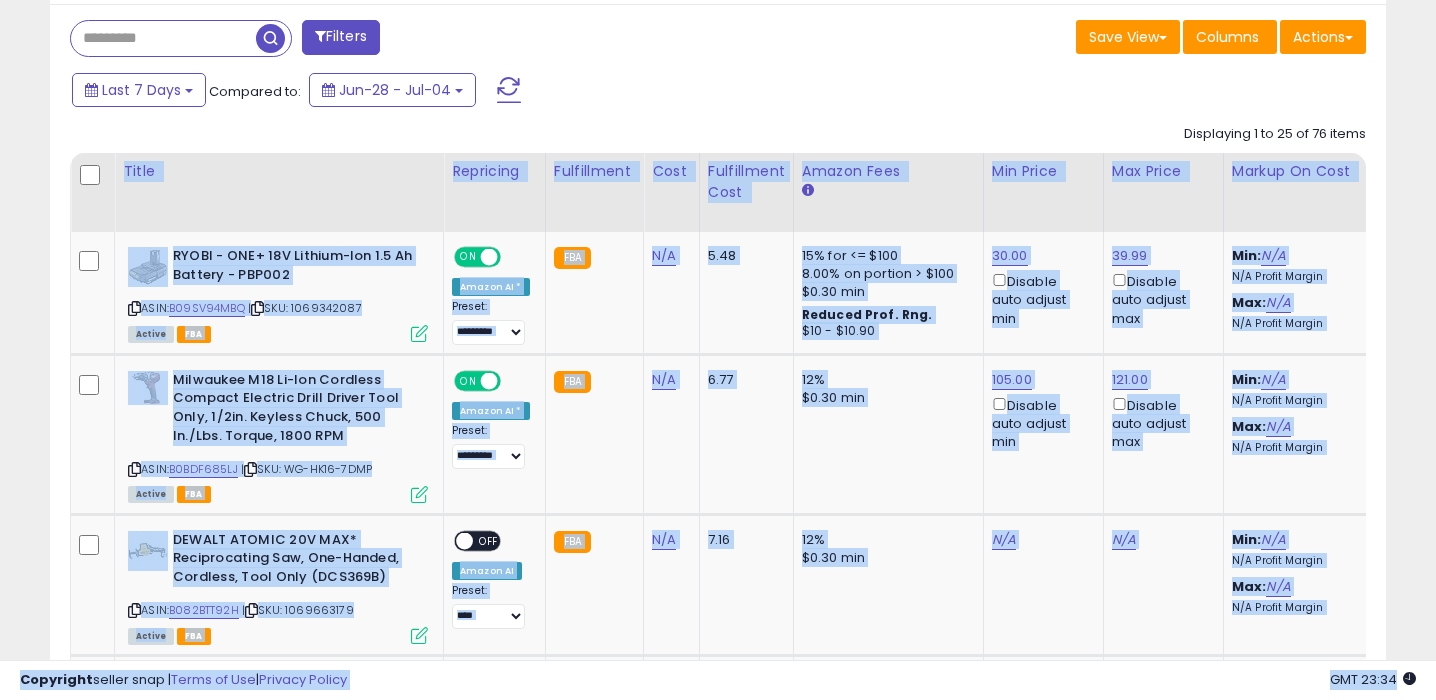 drag, startPoint x: 581, startPoint y: 660, endPoint x: 719, endPoint y: 652, distance: 138.23169 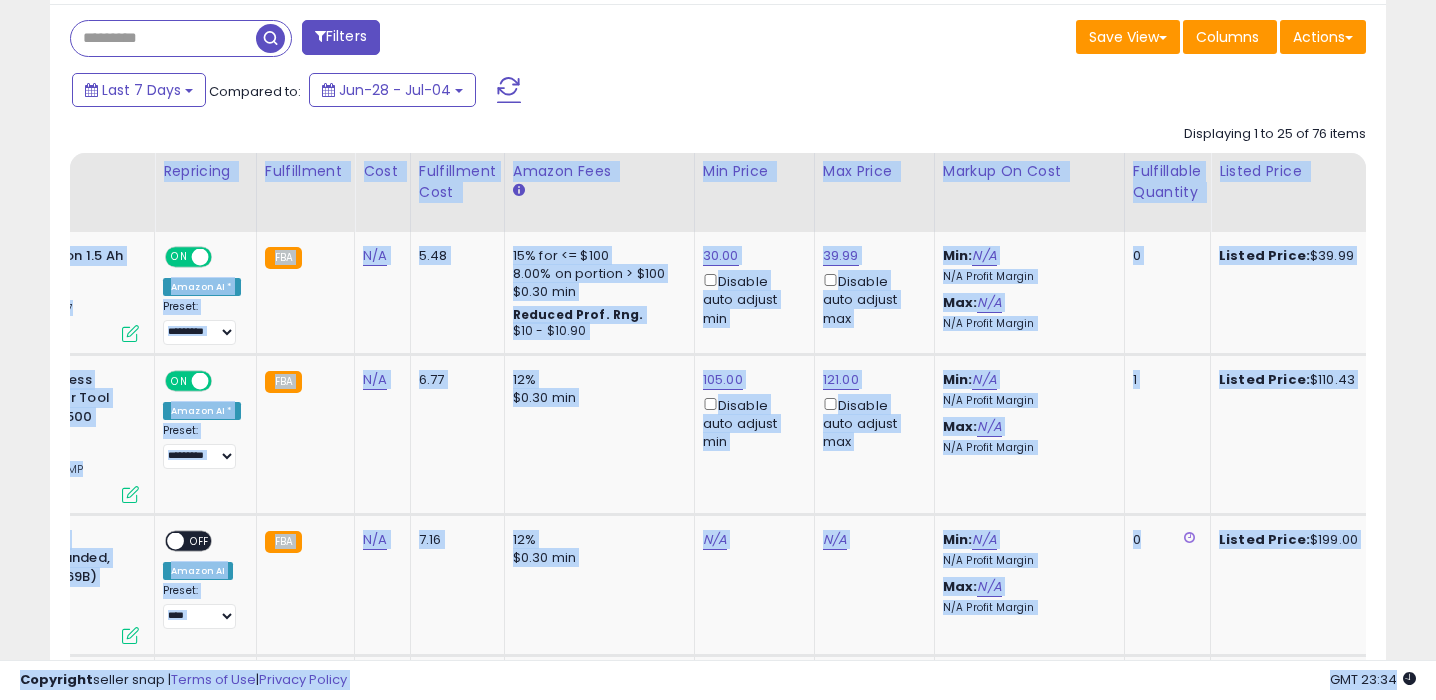 scroll, scrollTop: 0, scrollLeft: 482, axis: horizontal 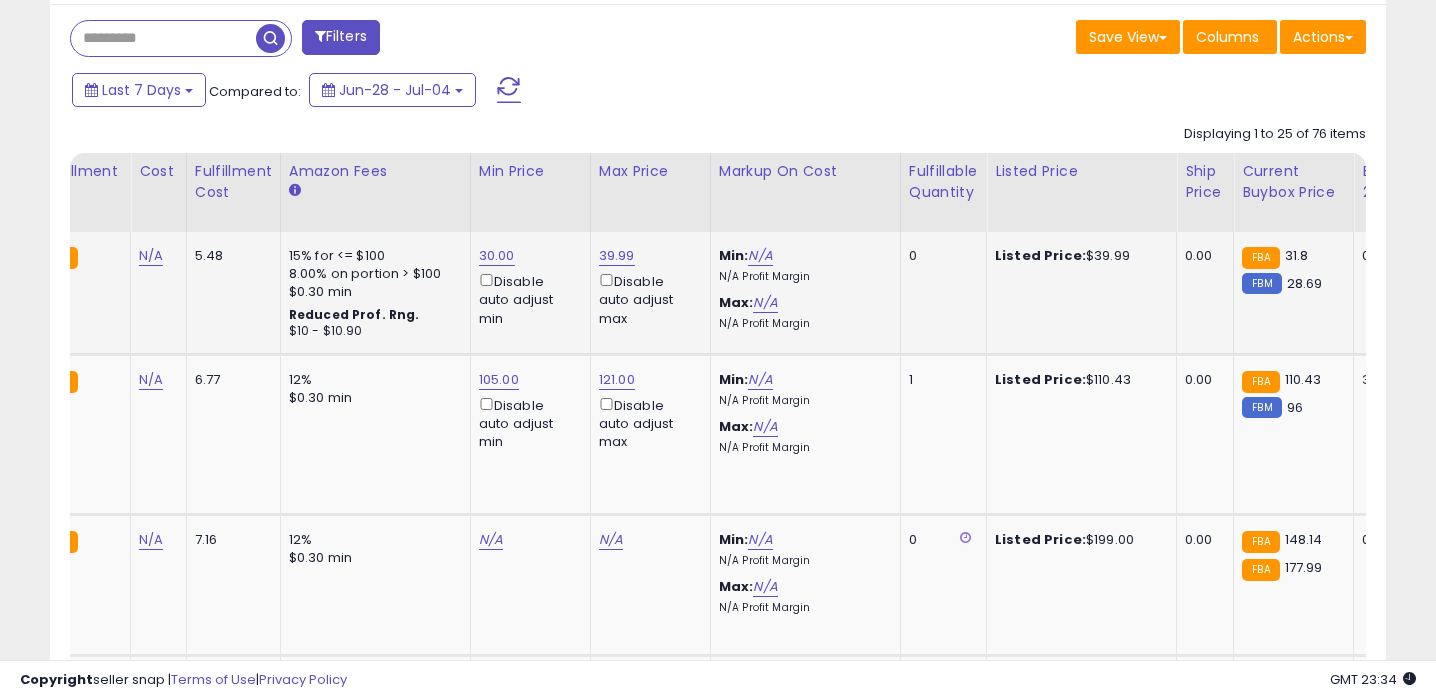 click on "0" 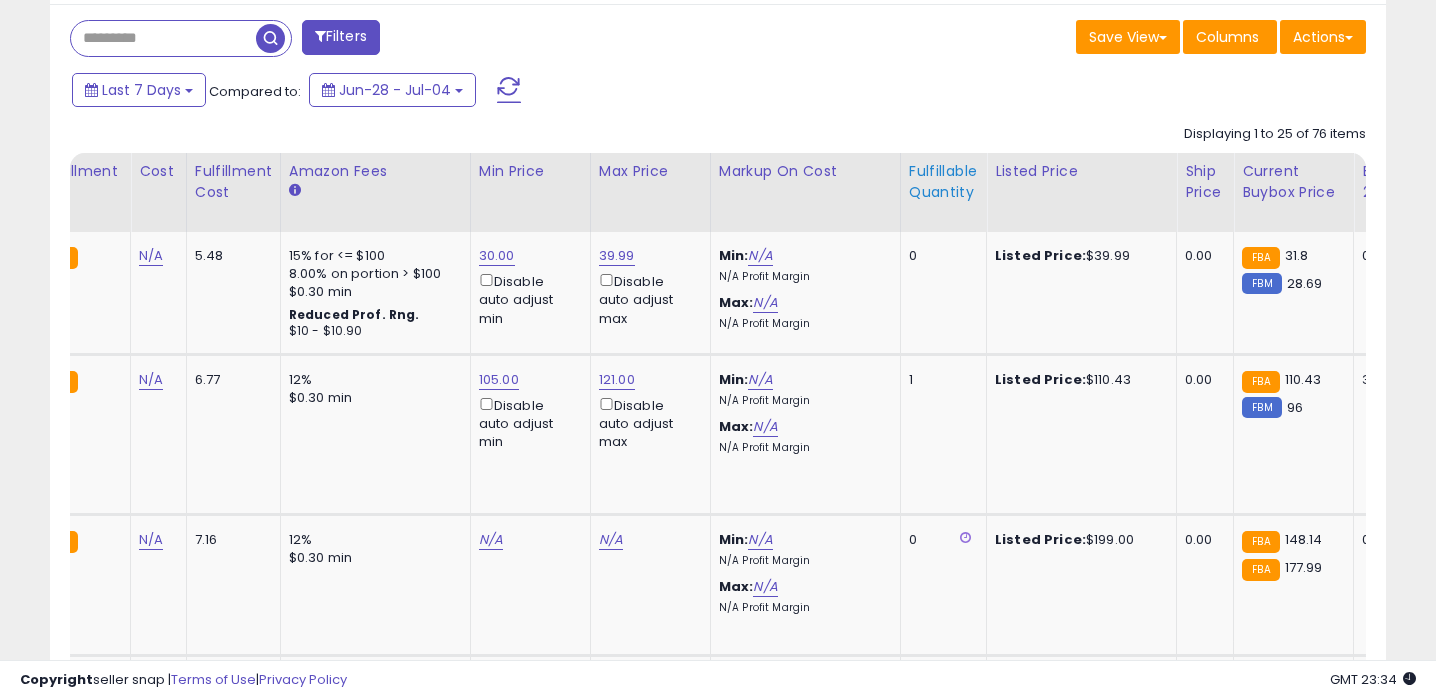 click on "Fulfillable Quantity" at bounding box center [943, 182] 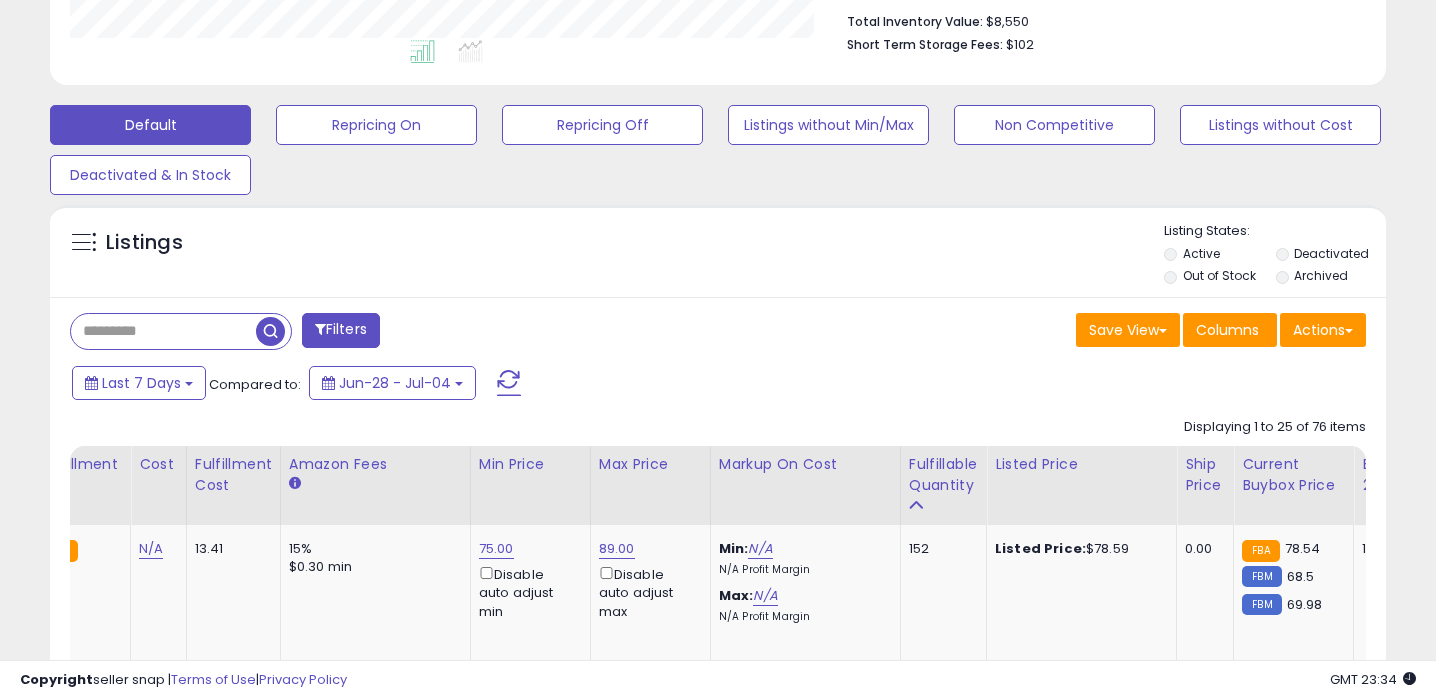 scroll, scrollTop: 818, scrollLeft: 0, axis: vertical 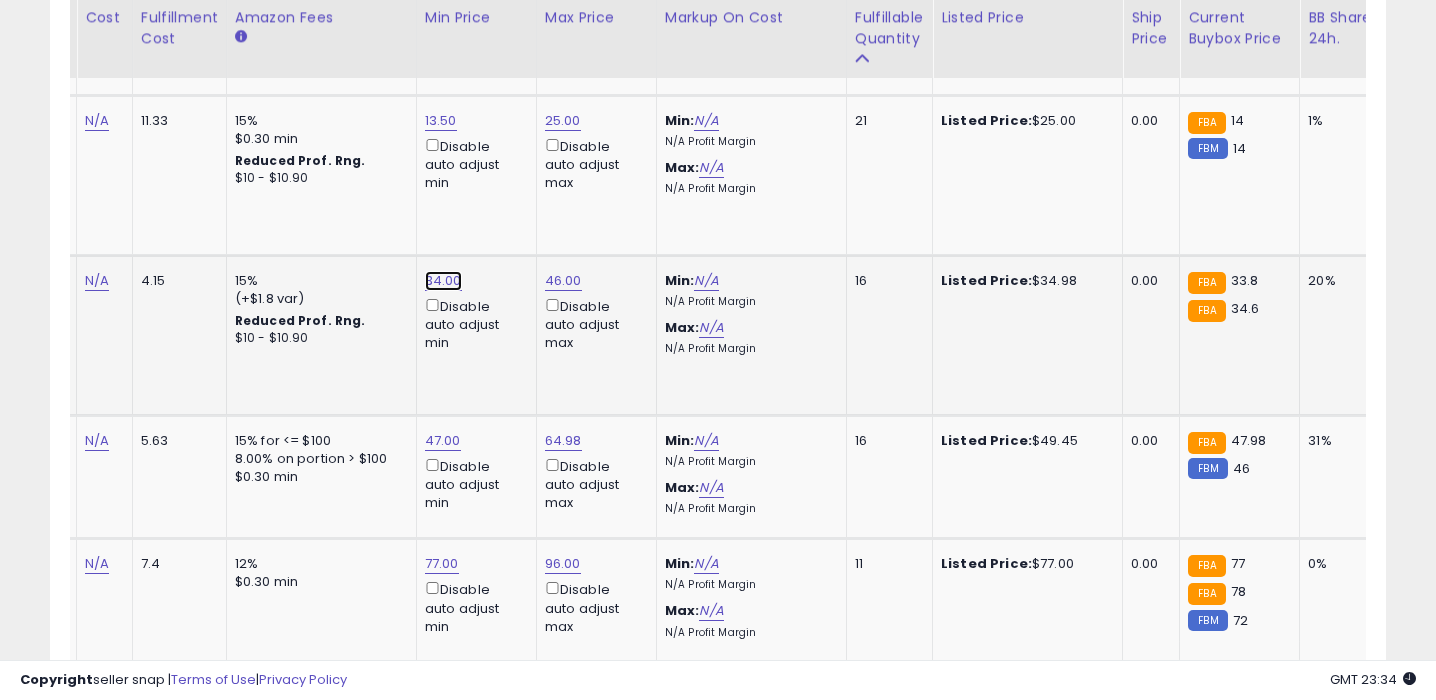 click on "34.00" at bounding box center (442, -587) 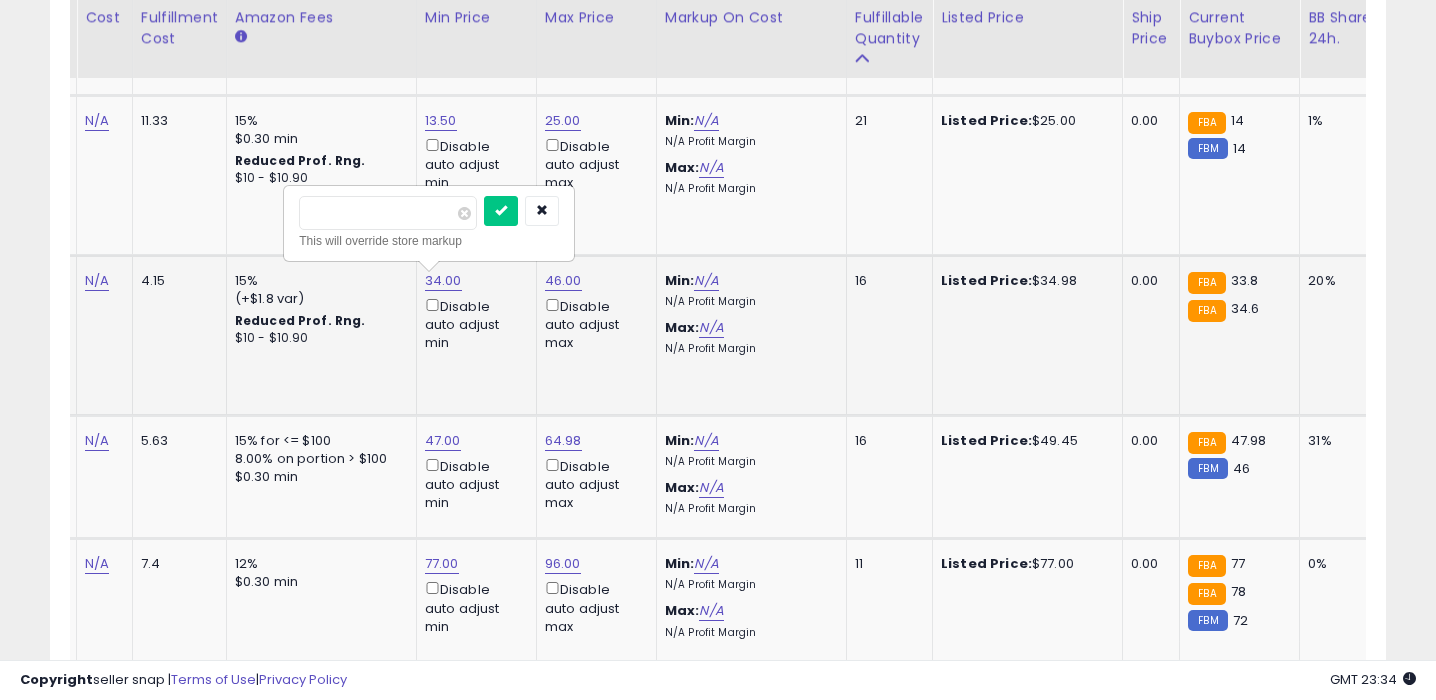 type on "**" 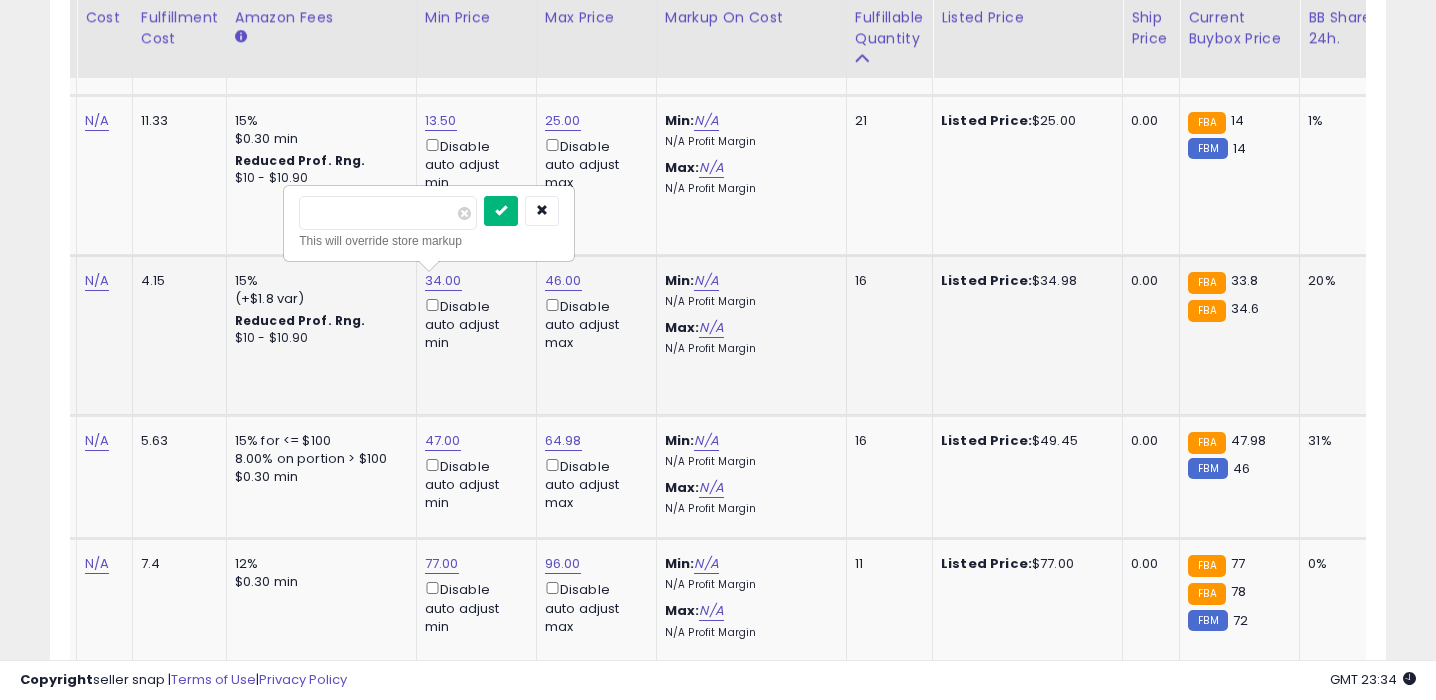 click at bounding box center [501, 211] 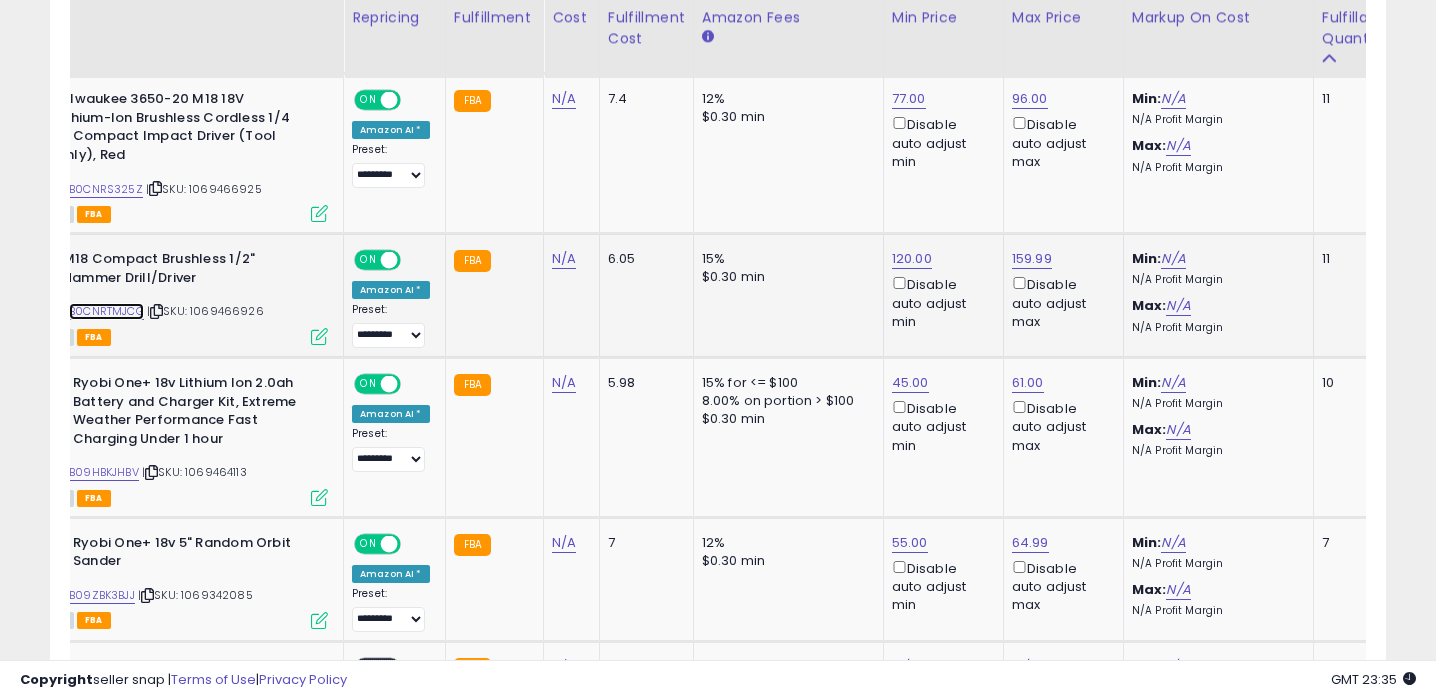 click on "B0CNRTMJCG" at bounding box center [106, 311] 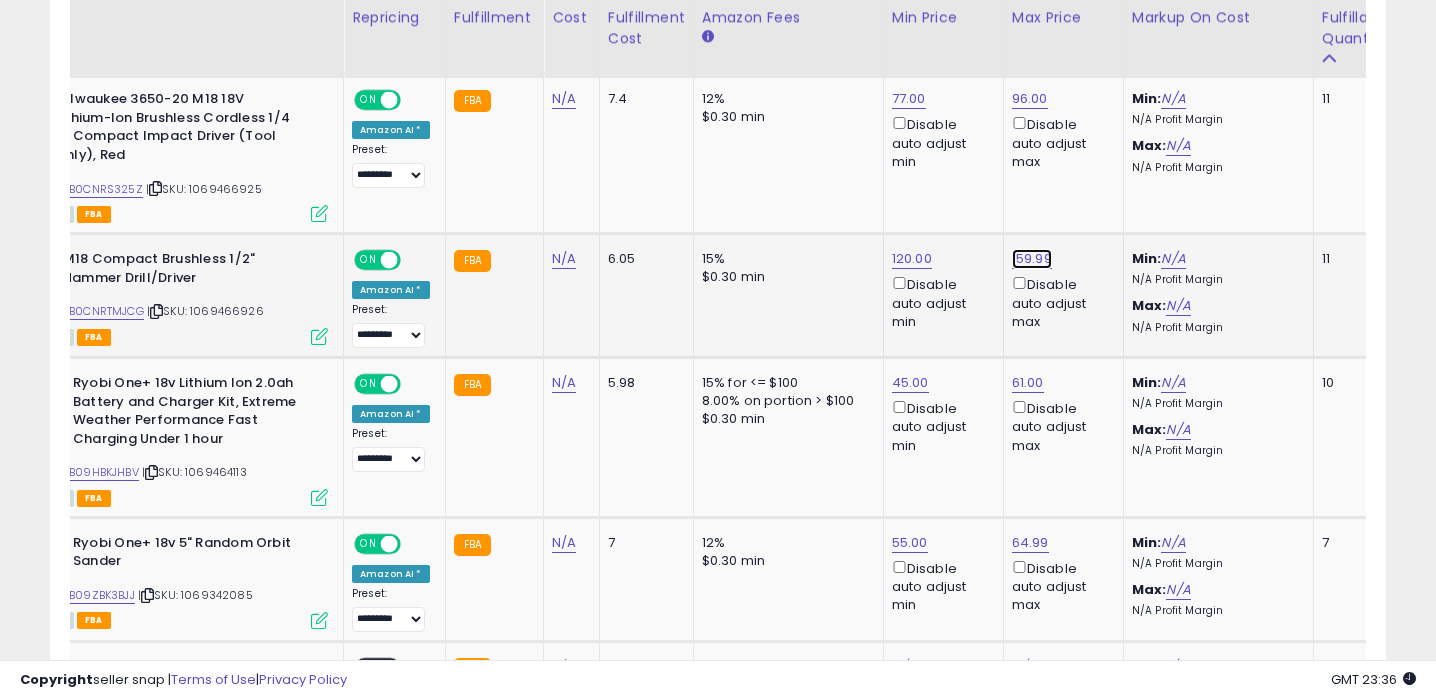 click on "159.99" at bounding box center [1030, -1052] 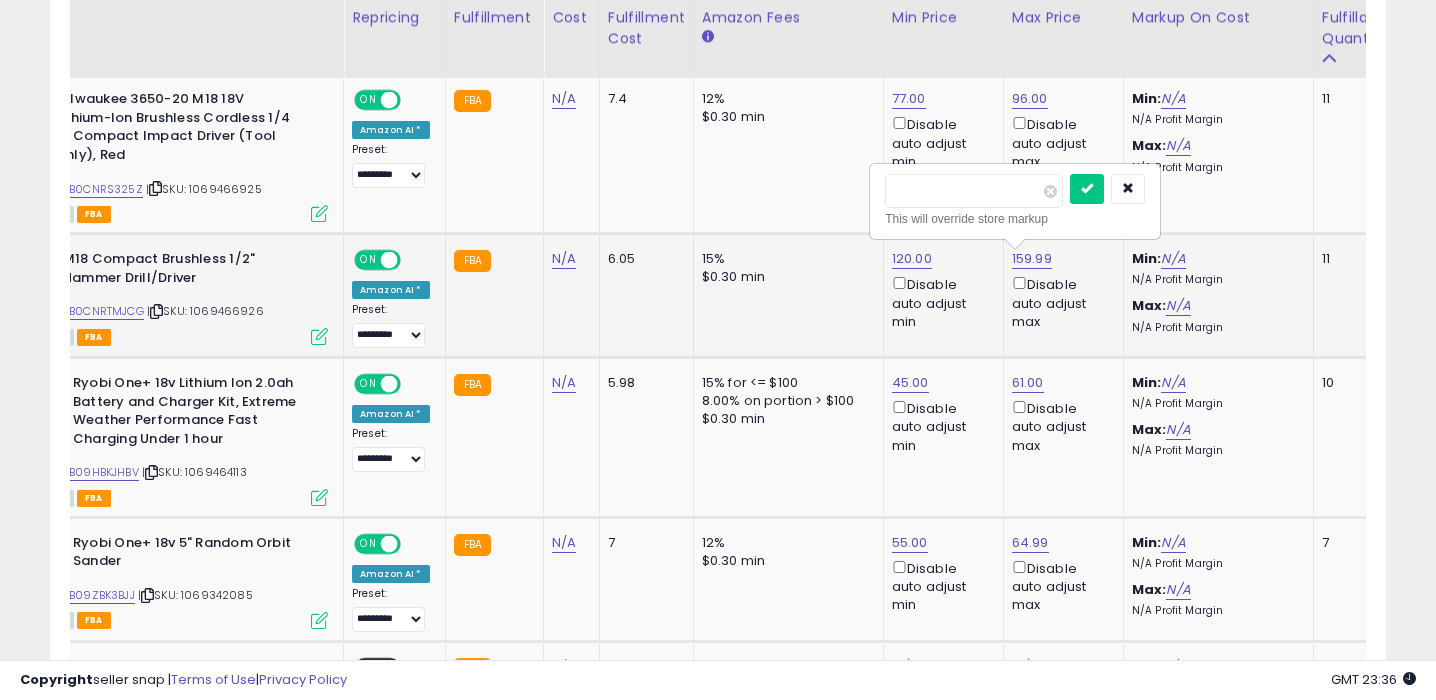 click on "******" at bounding box center [974, 191] 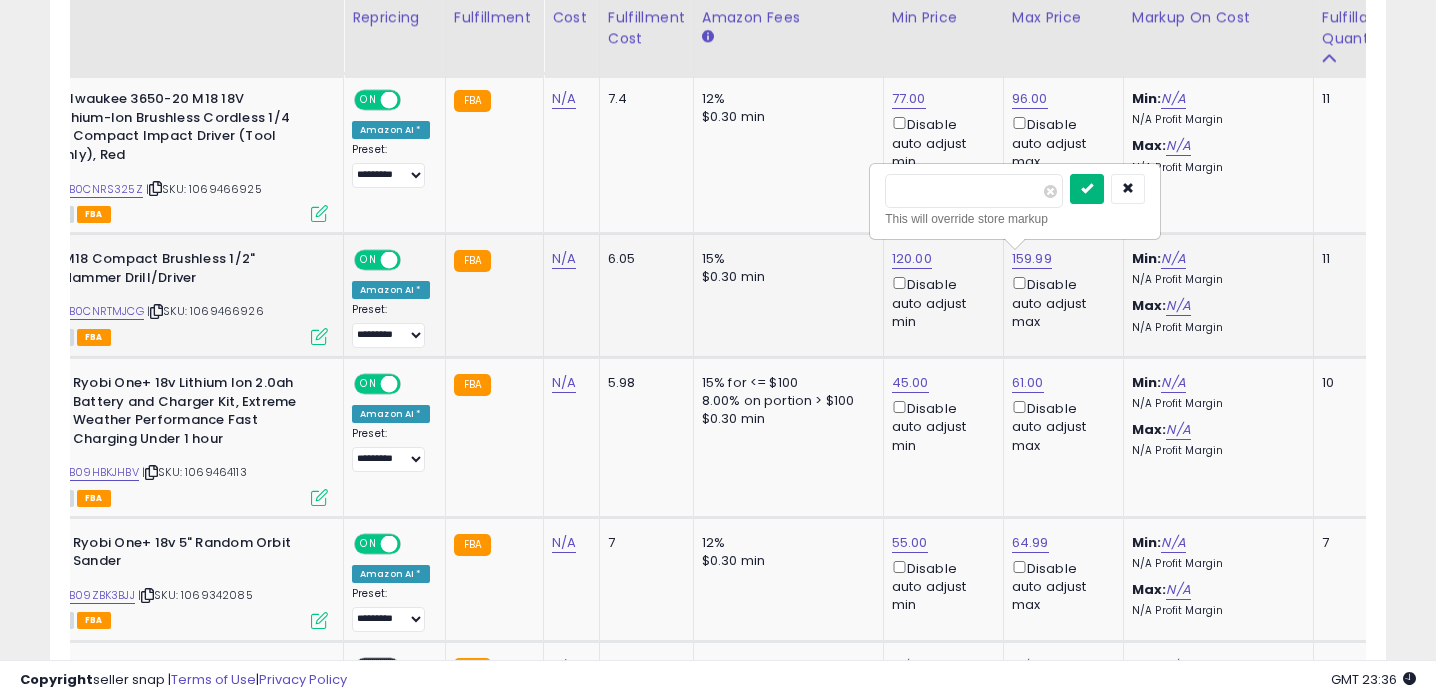 type on "***" 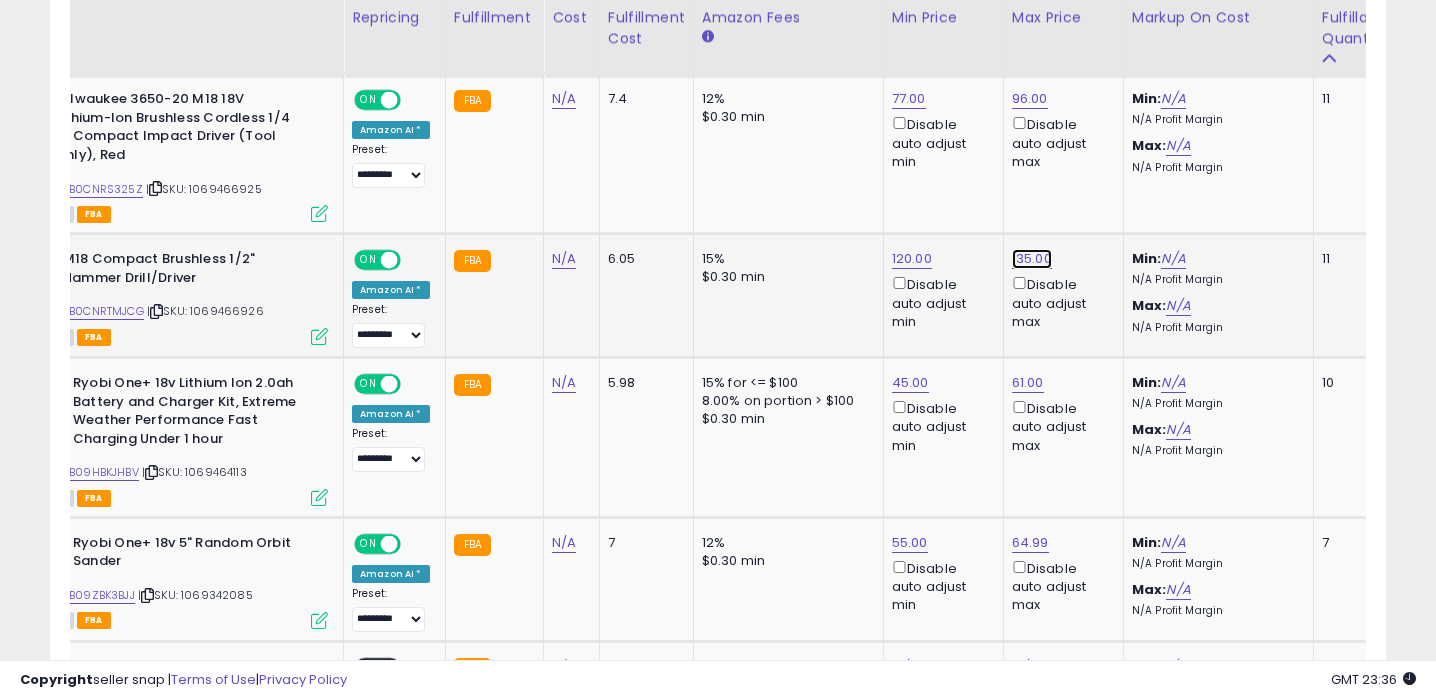 click on "135.00" at bounding box center [1030, -1052] 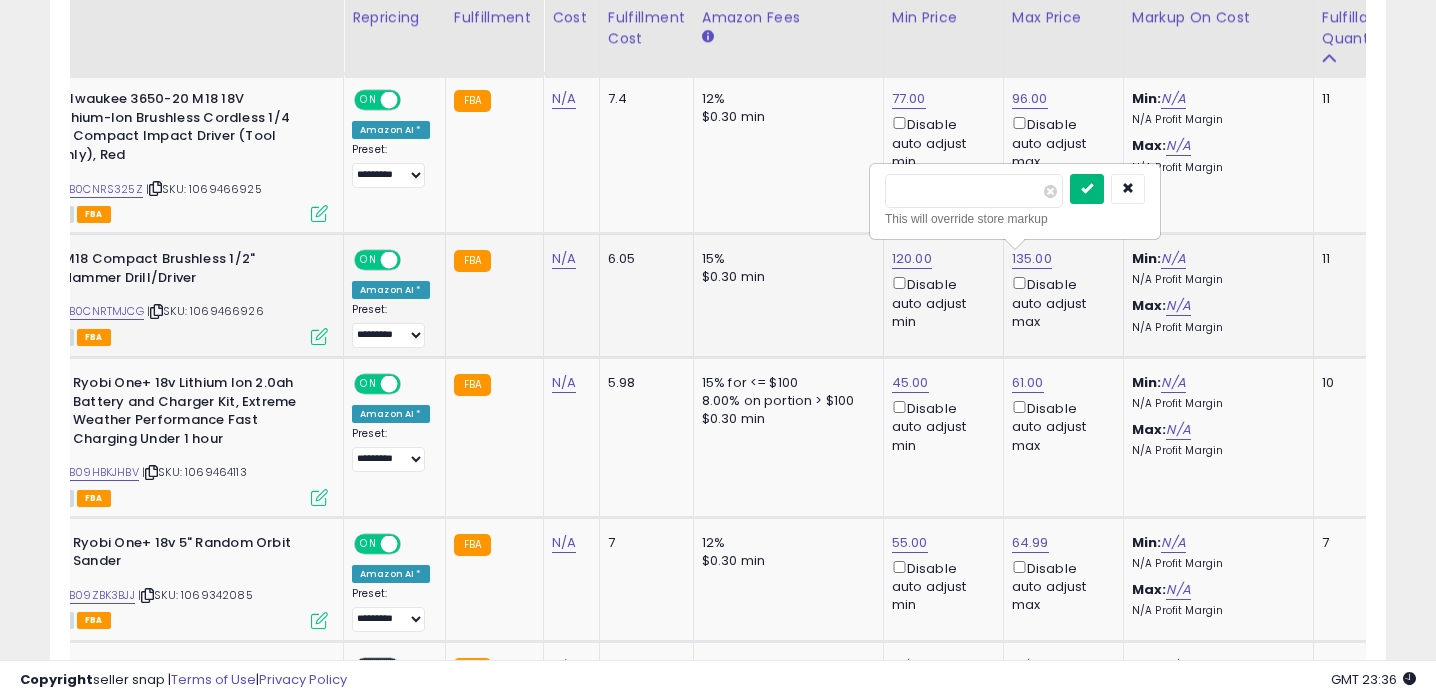type on "***" 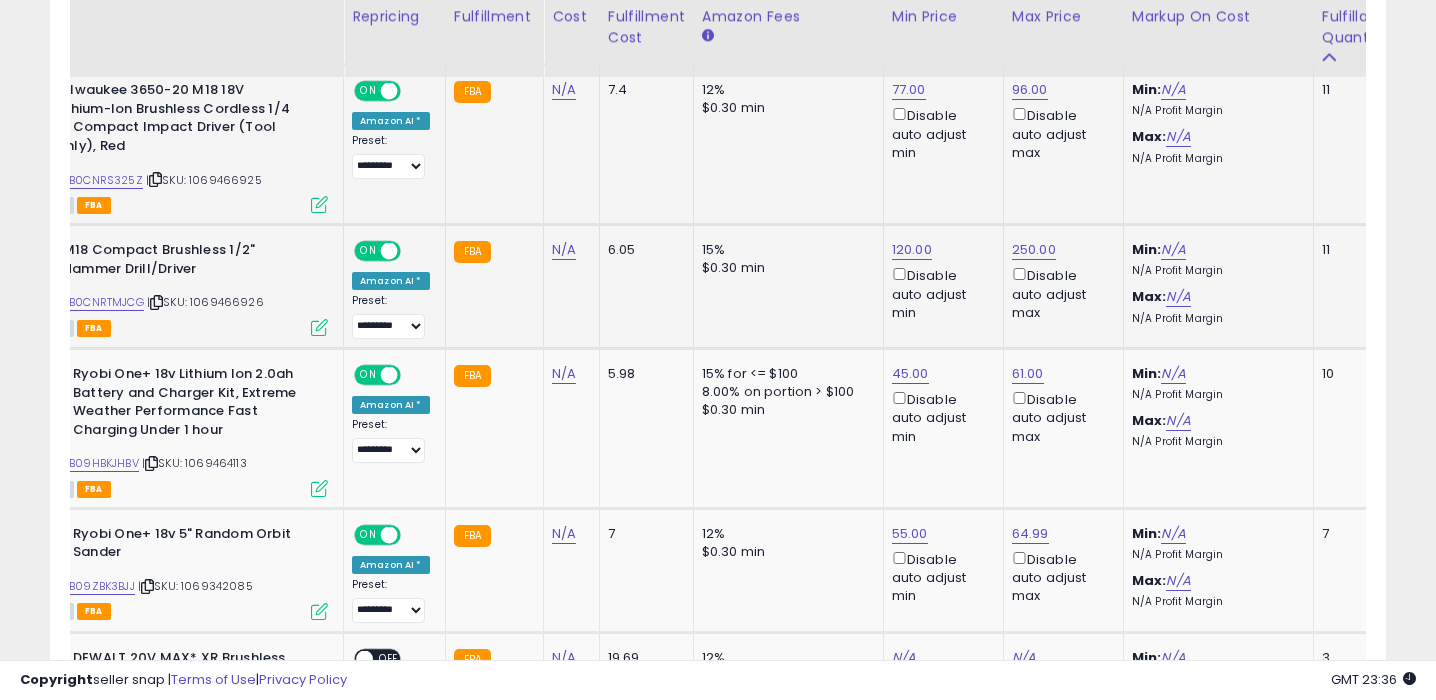 scroll, scrollTop: 2136, scrollLeft: 0, axis: vertical 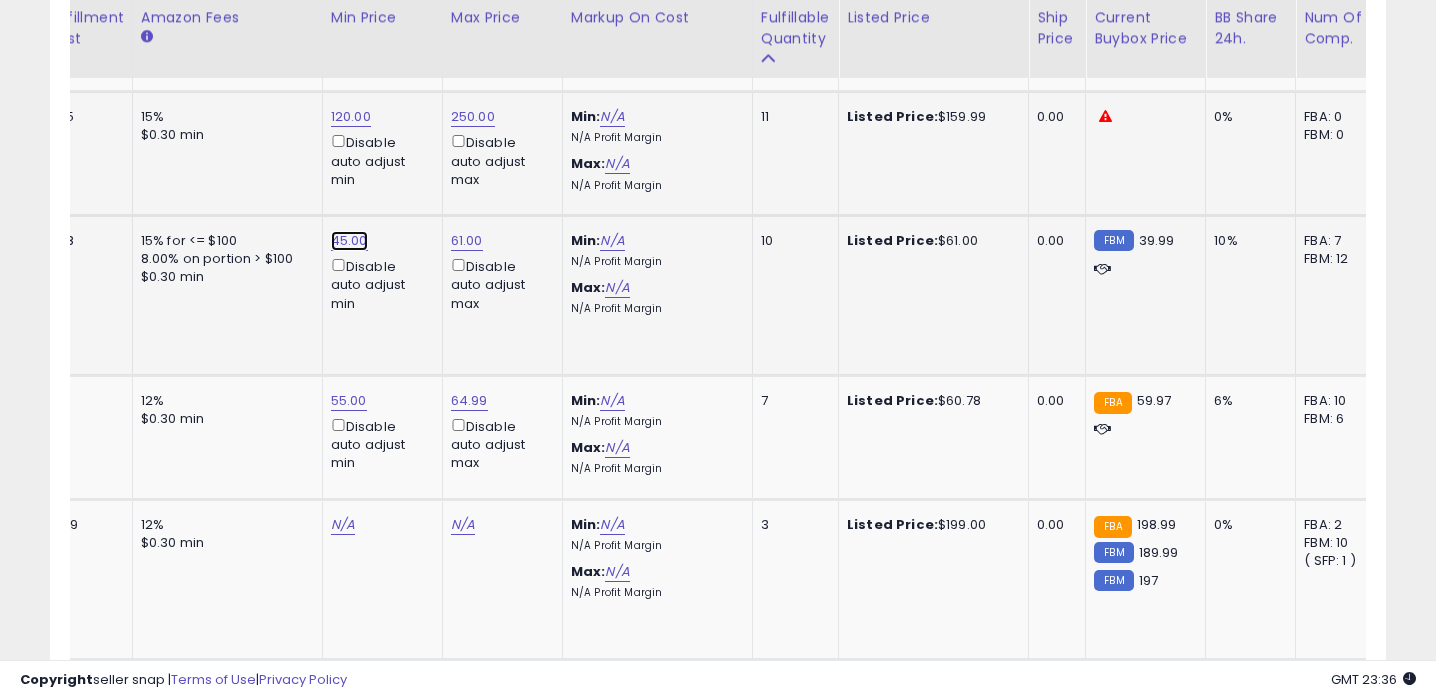 click on "45.00" at bounding box center [348, -1194] 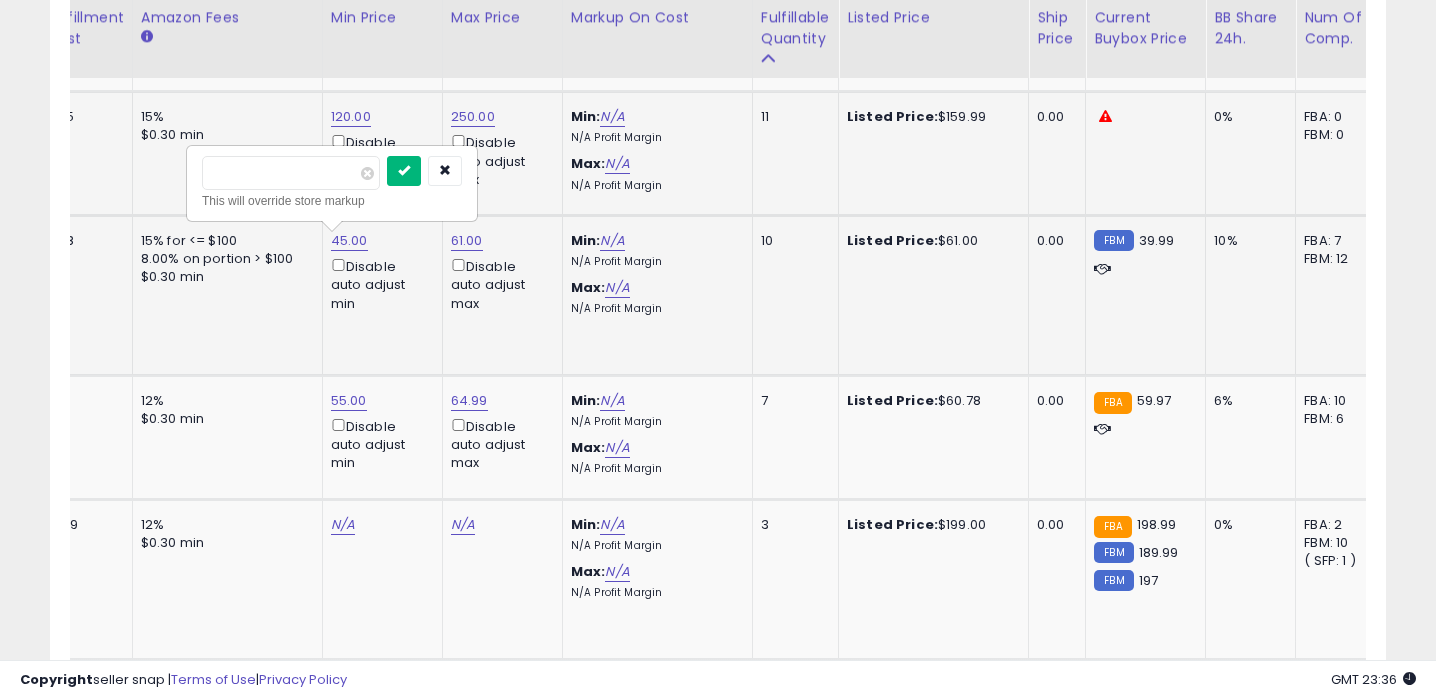type on "**" 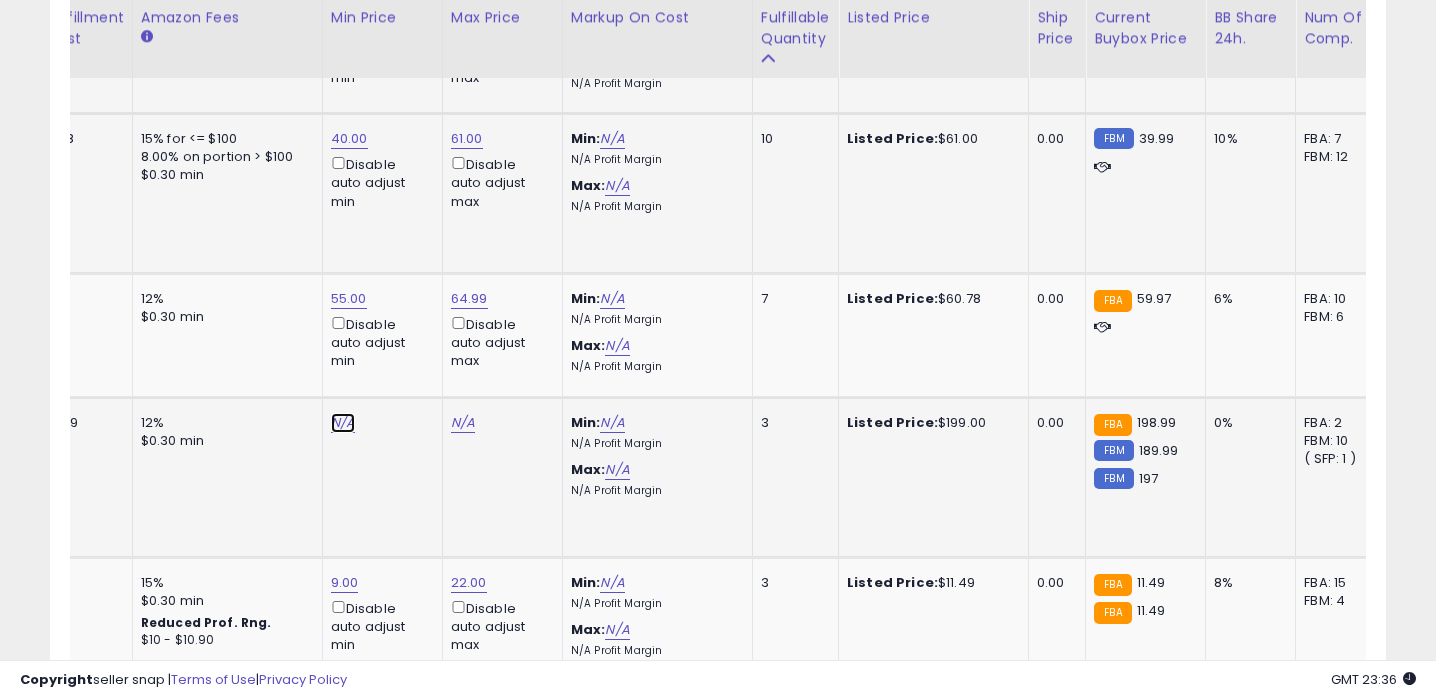 click on "N/A" at bounding box center (343, 423) 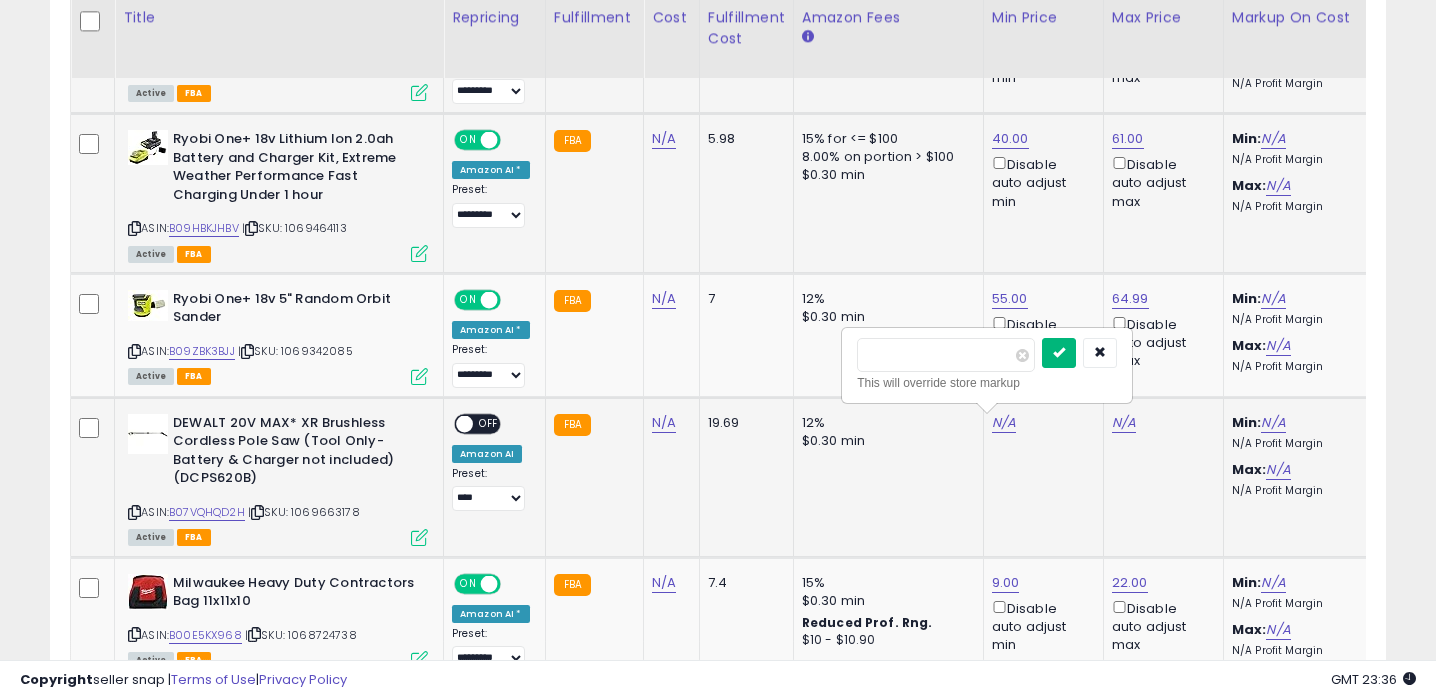type on "***" 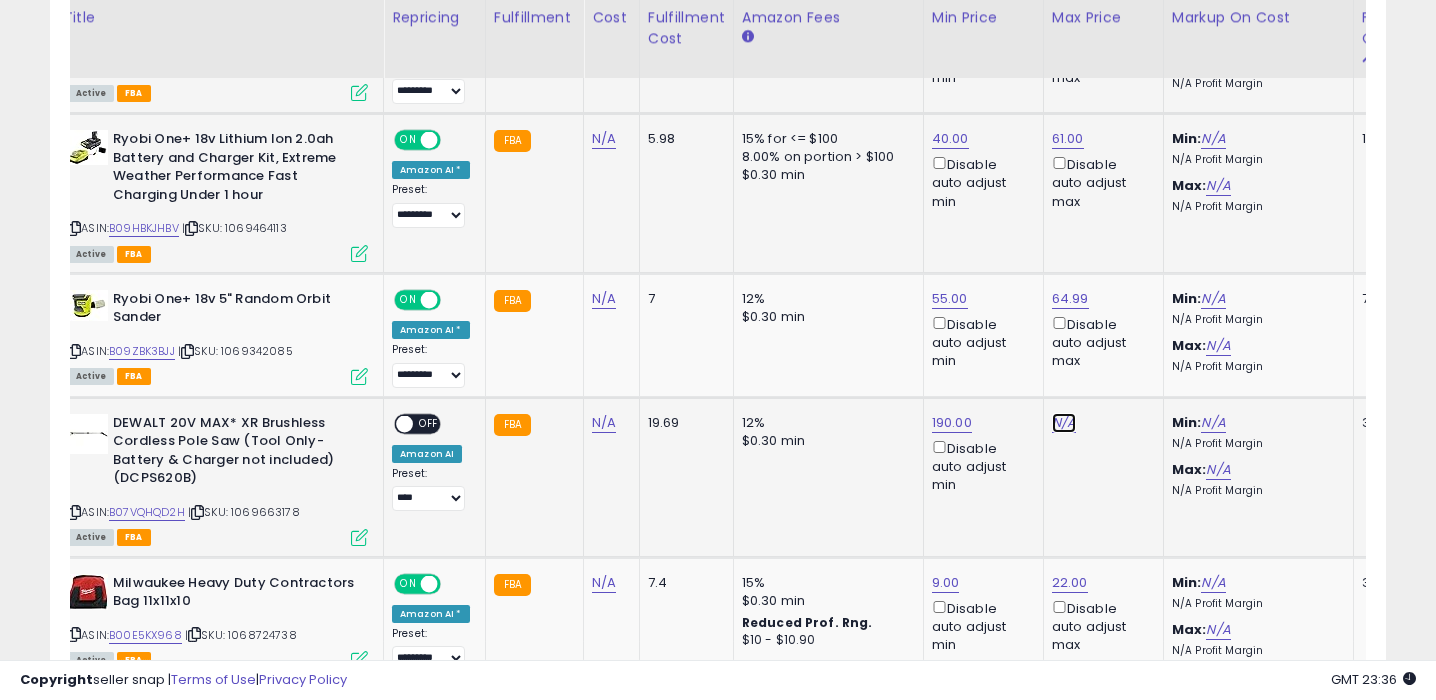 click on "N/A" at bounding box center (1064, 423) 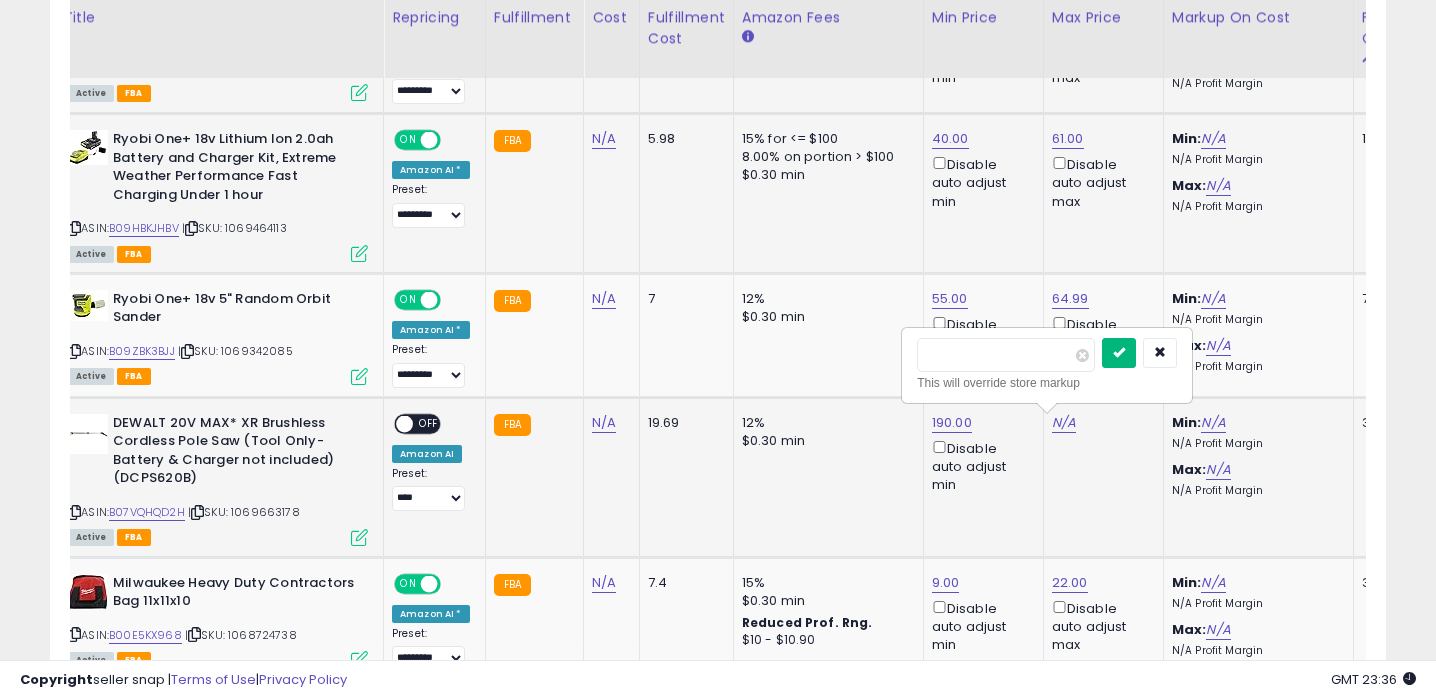 type on "***" 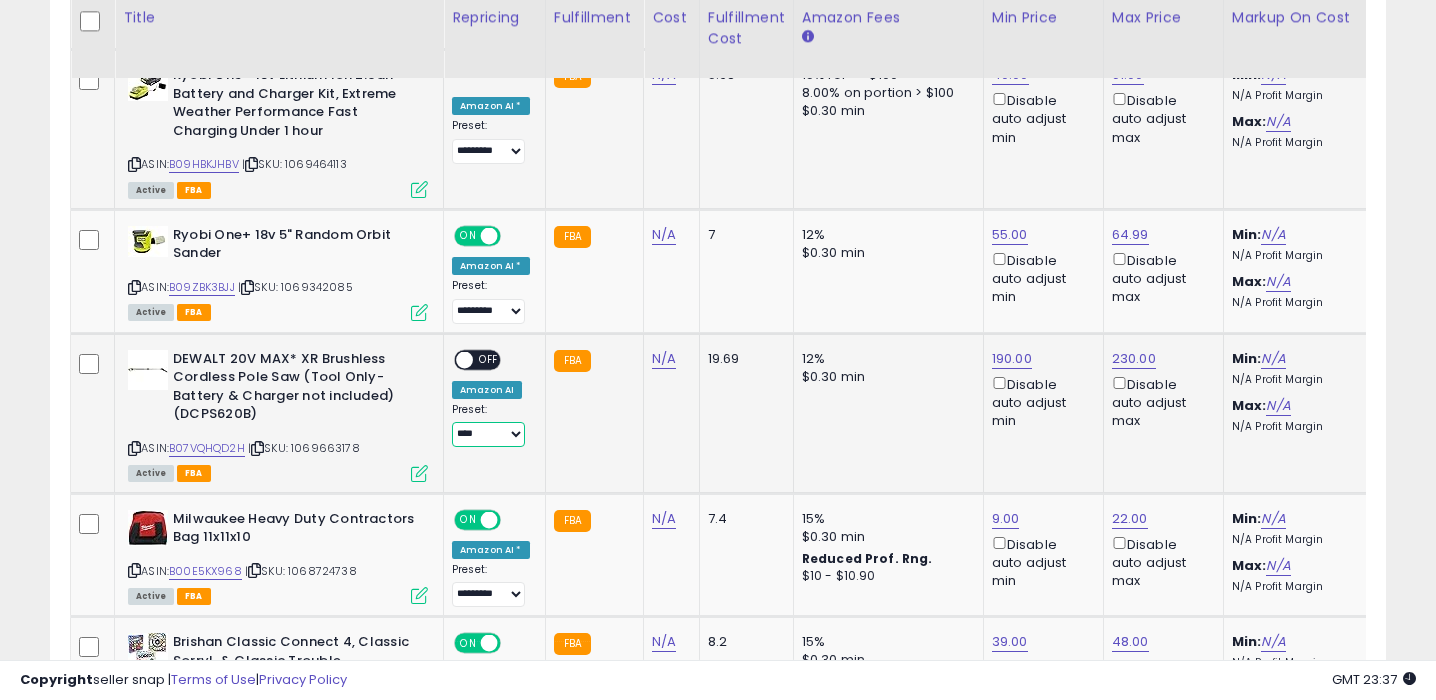 click on "**** ********* ****" at bounding box center [488, 434] 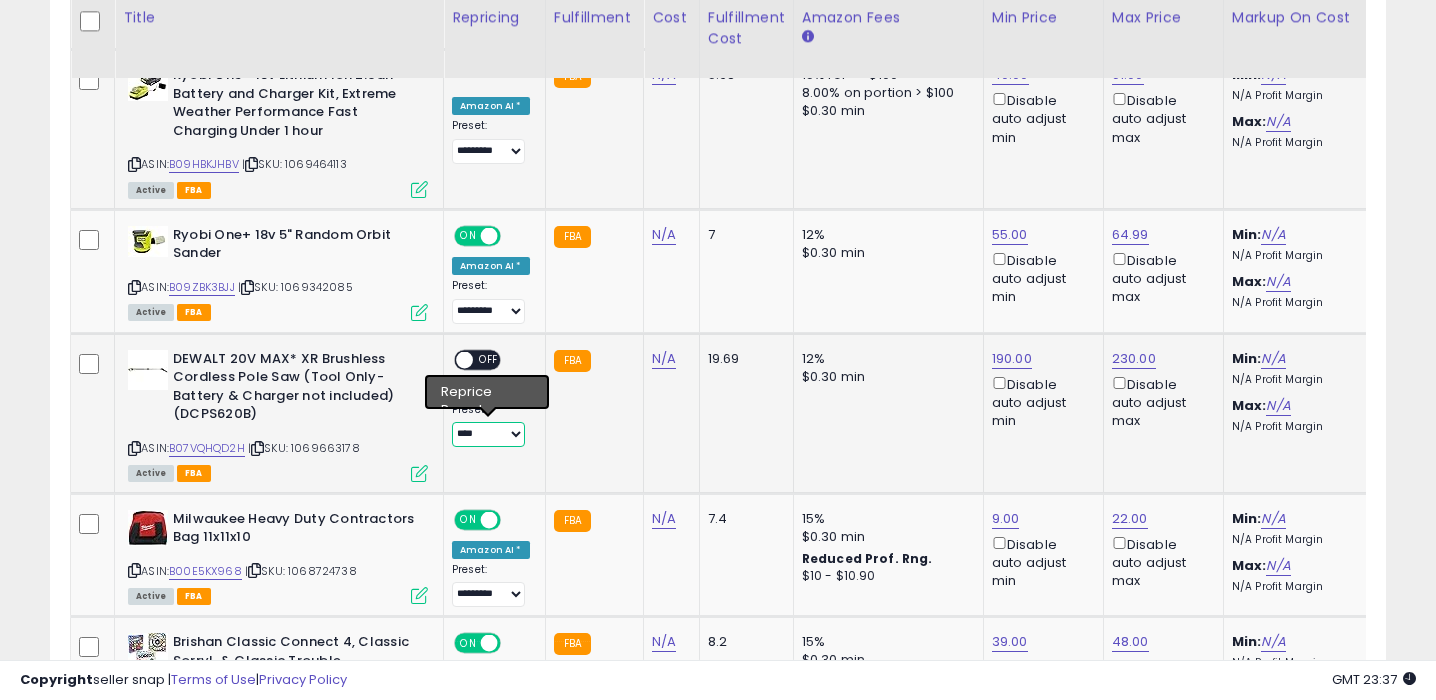 select on "*********" 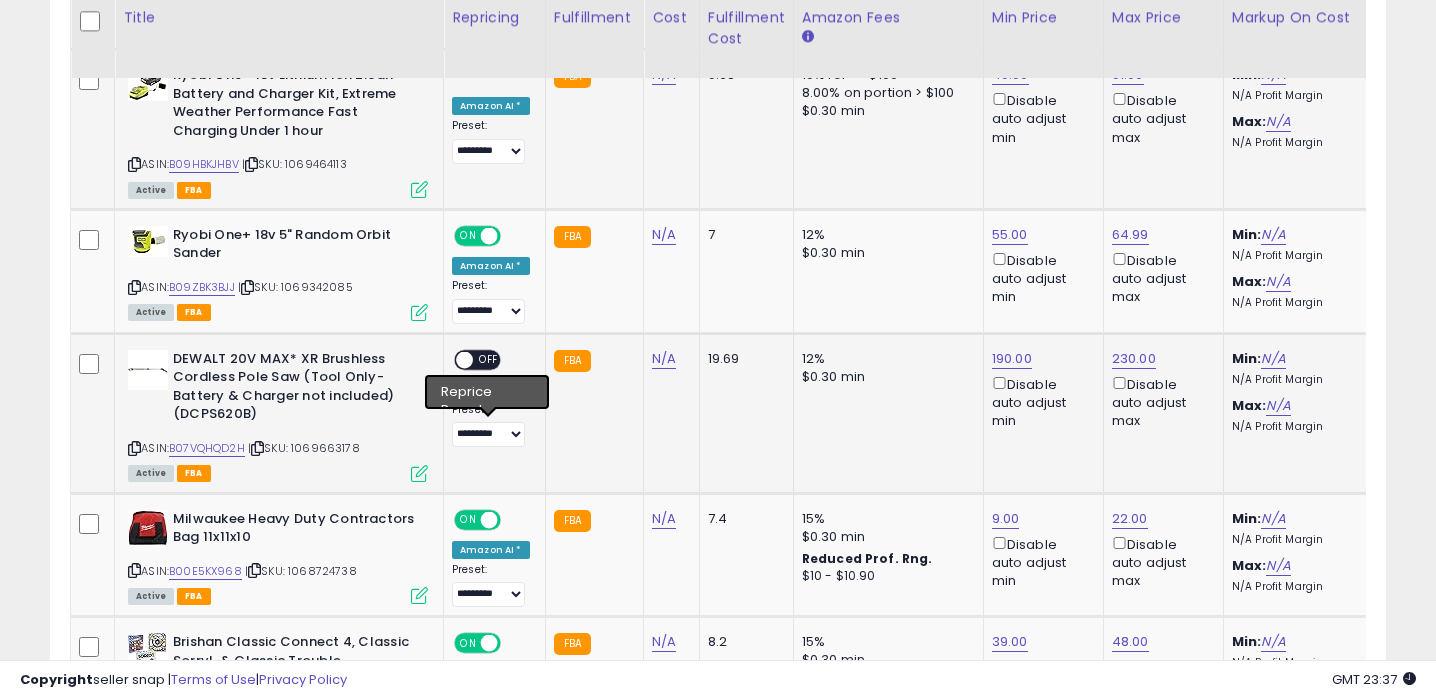 click on "ON   OFF Amazon AI Preset:
**** ********* **** Success
Error" at bounding box center (491, 399) 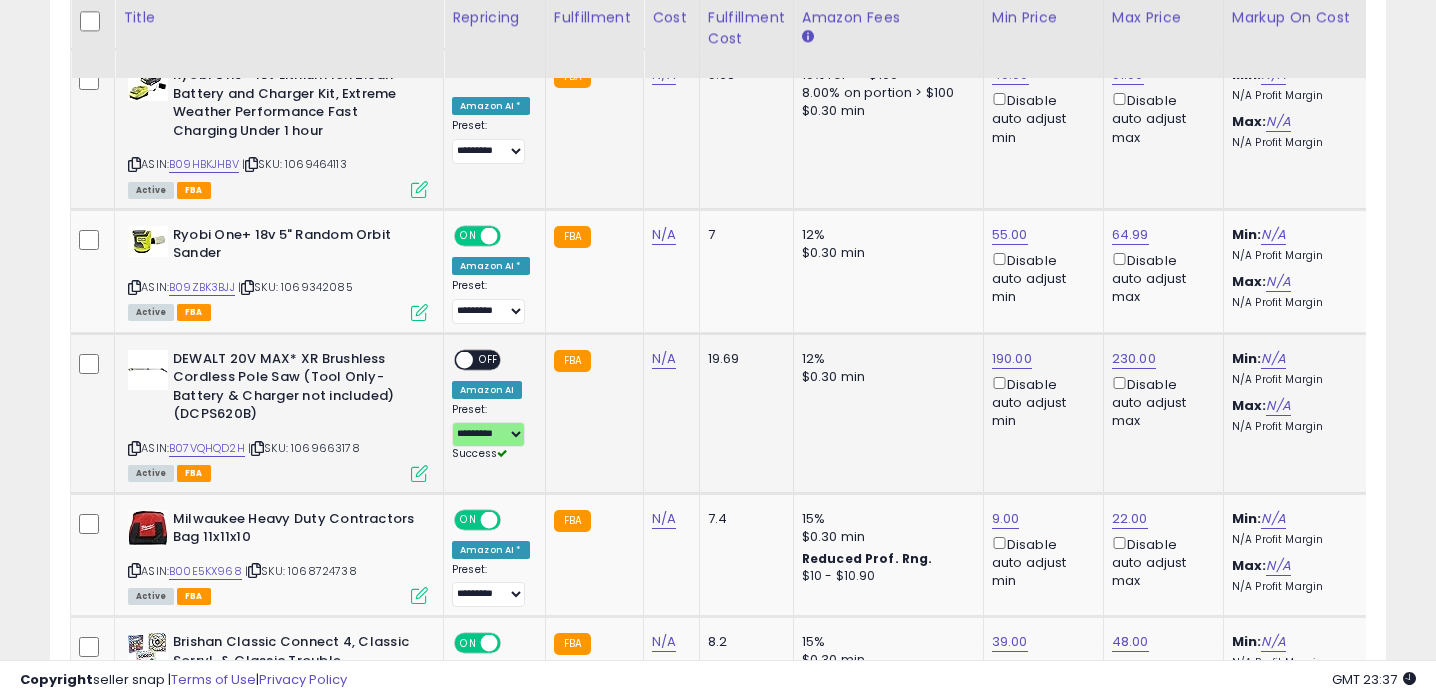 click on "OFF" at bounding box center (489, 359) 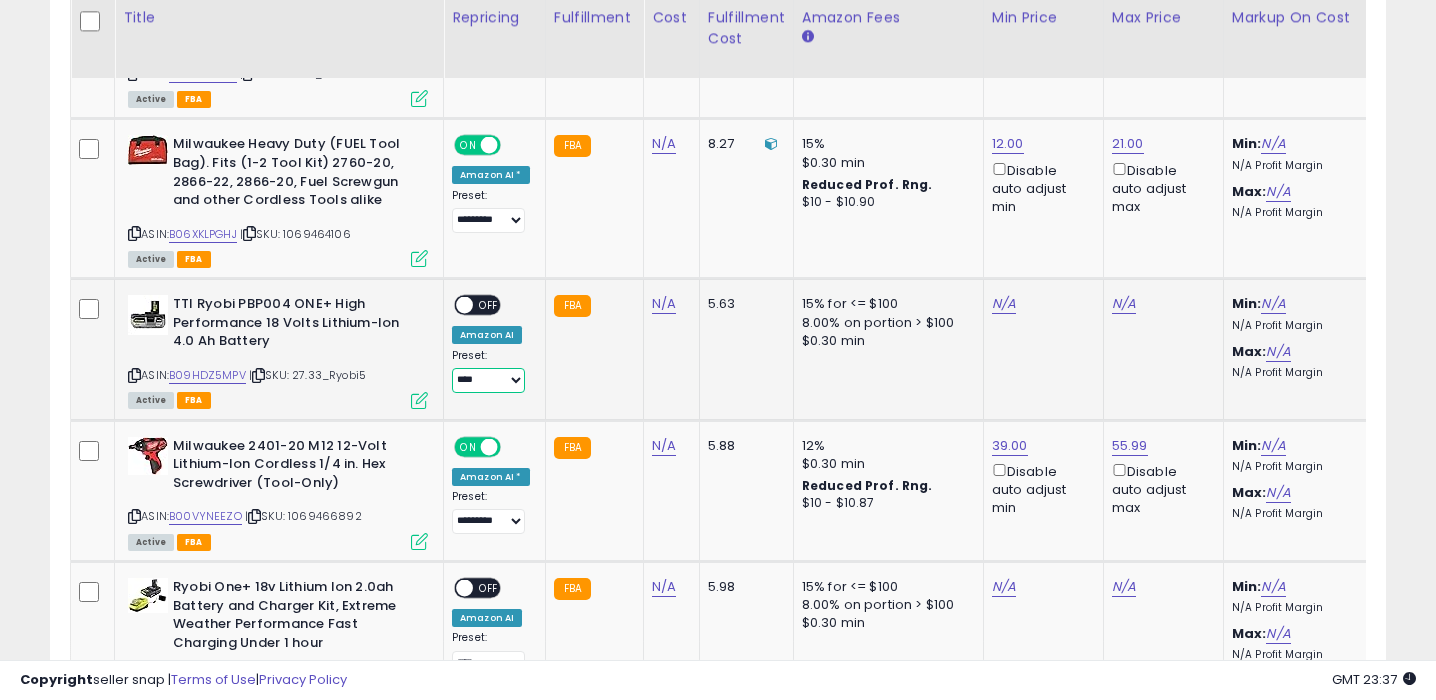 click on "**** ********* ****" at bounding box center [488, 380] 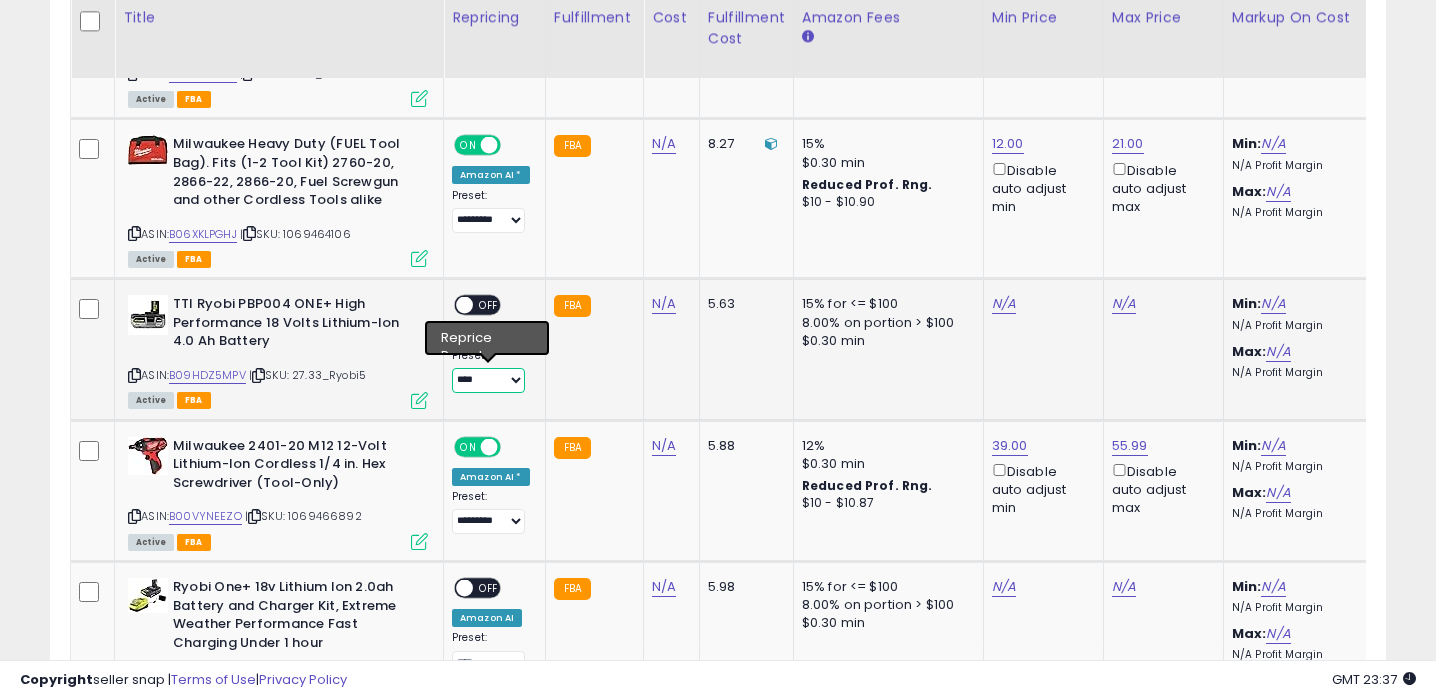 select on "*********" 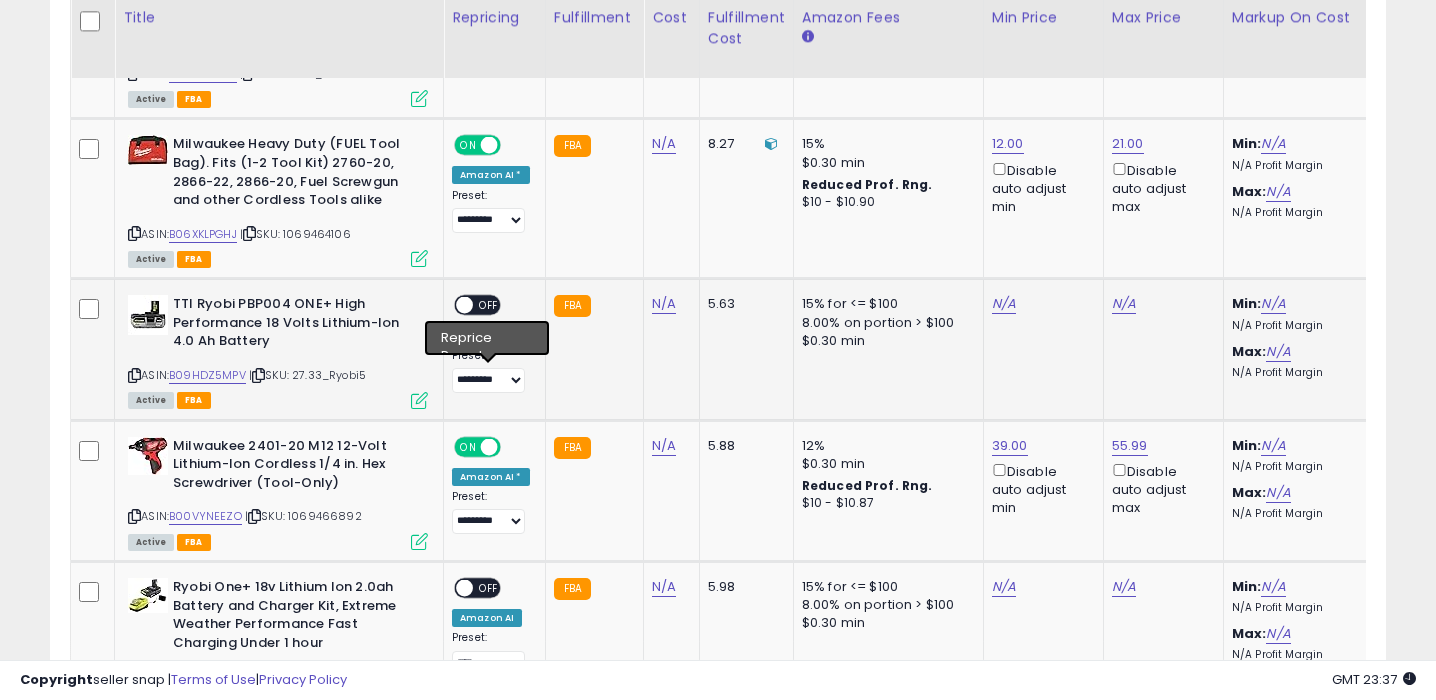 click on "OFF" at bounding box center (489, 305) 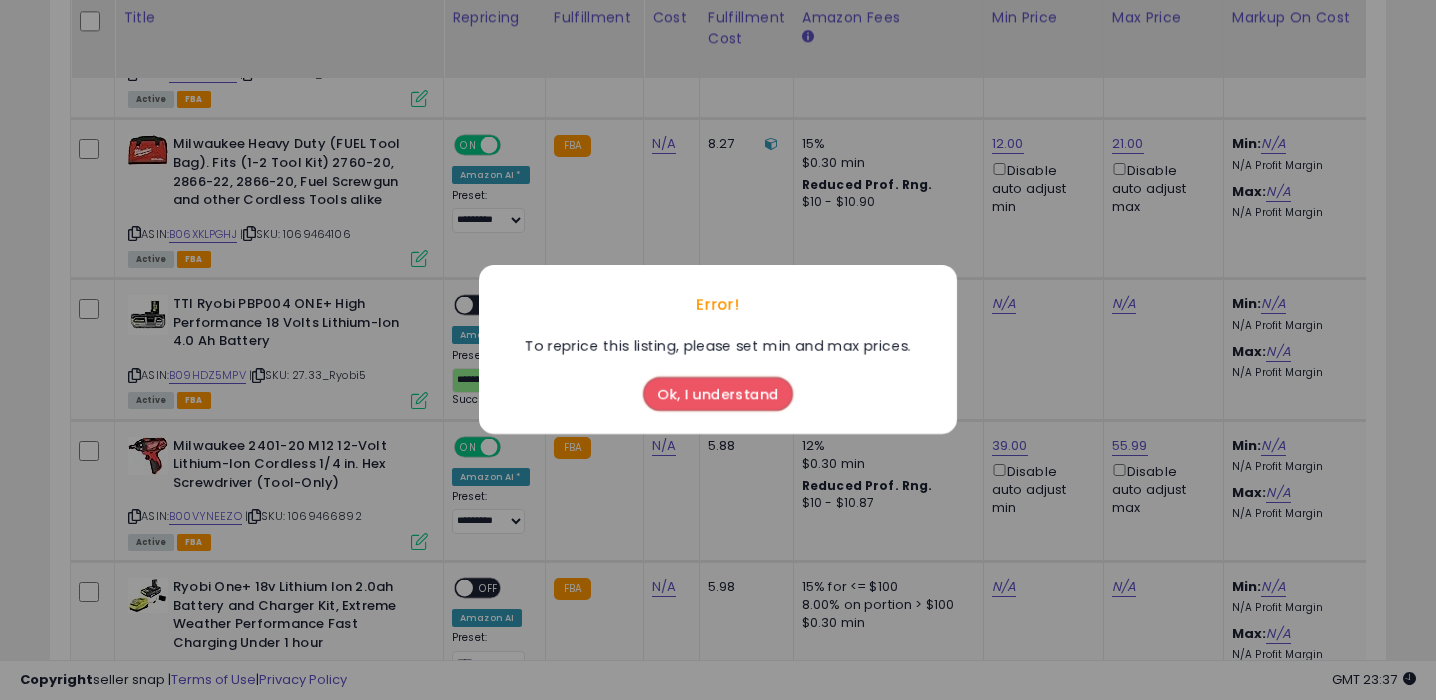 click on "Ok, I understand" at bounding box center (718, 395) 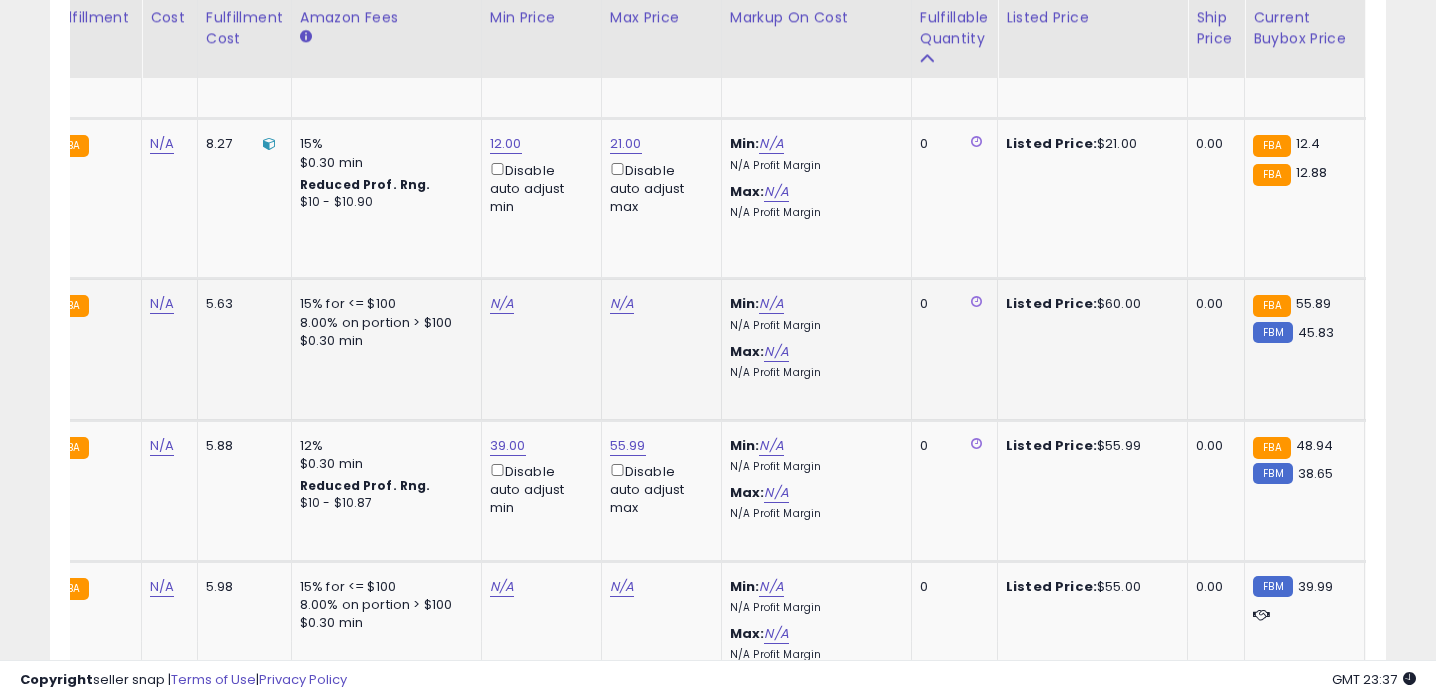click on "N/A" at bounding box center (538, 304) 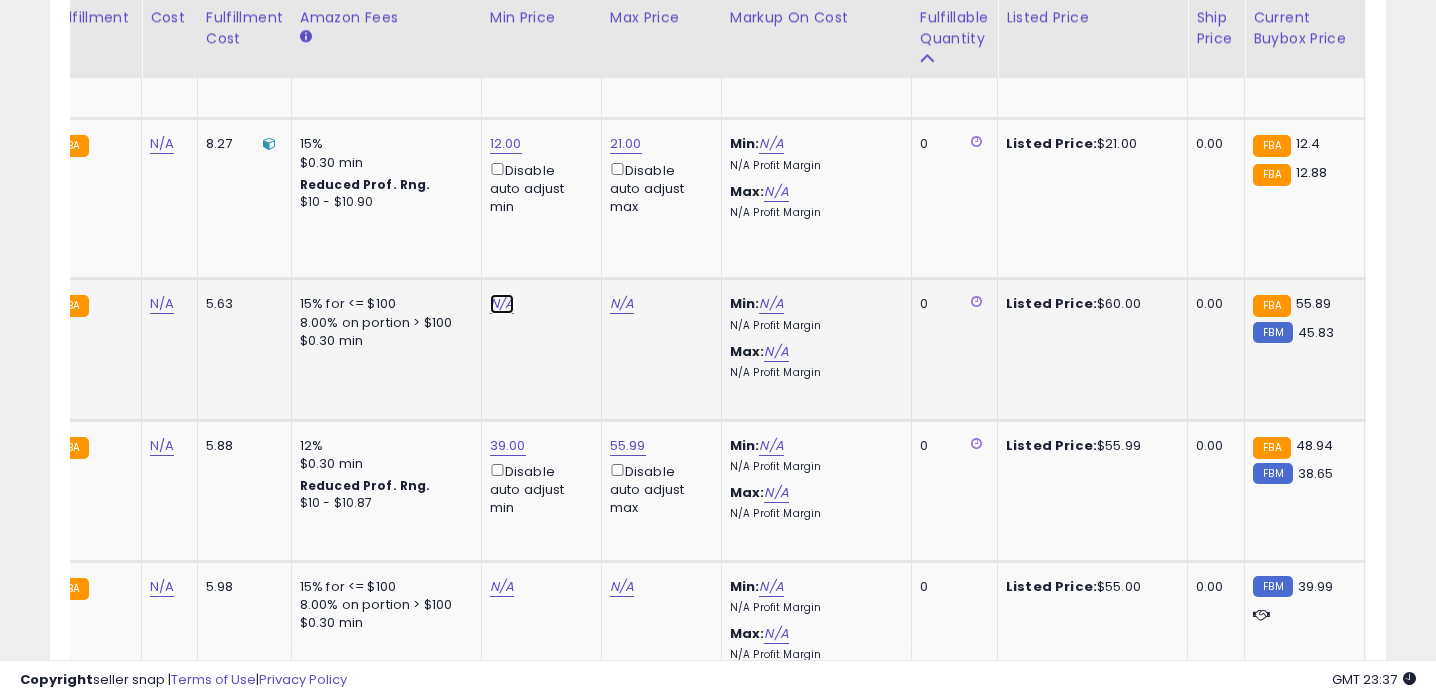 click on "N/A" at bounding box center (502, 304) 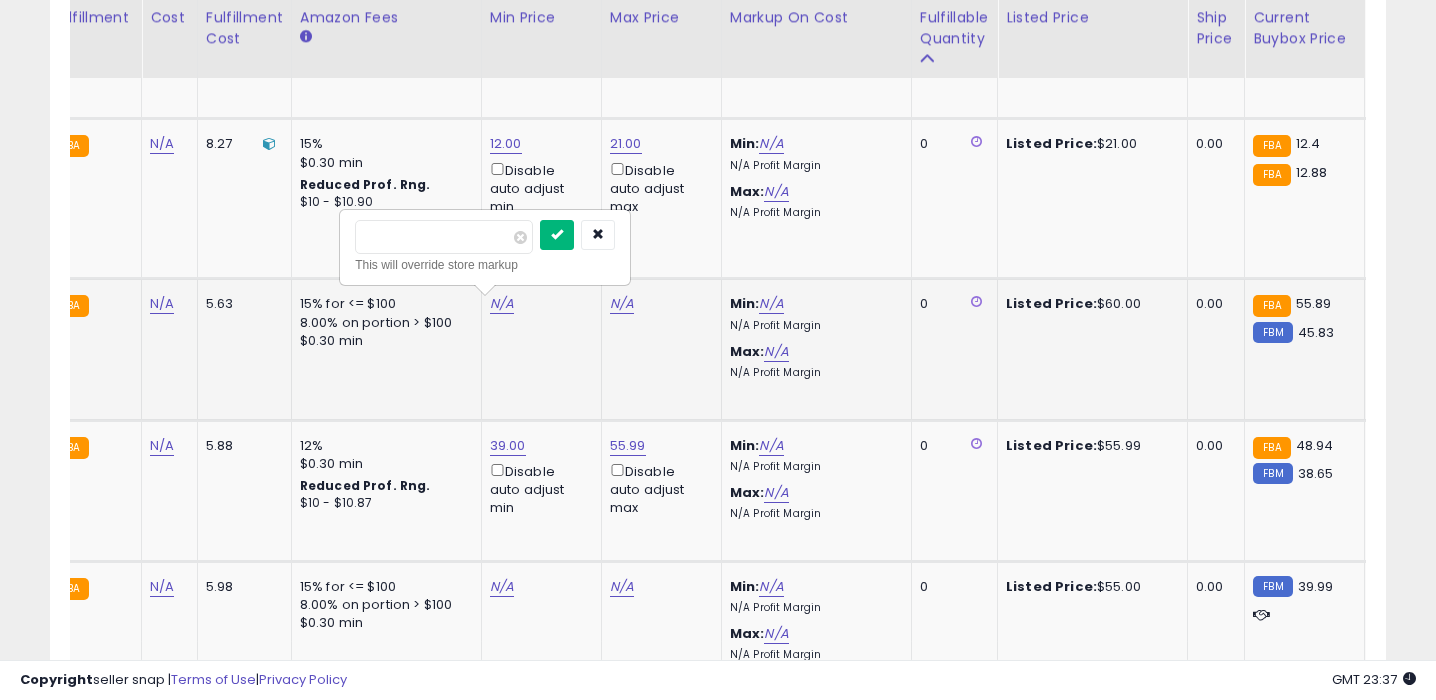 type on "**" 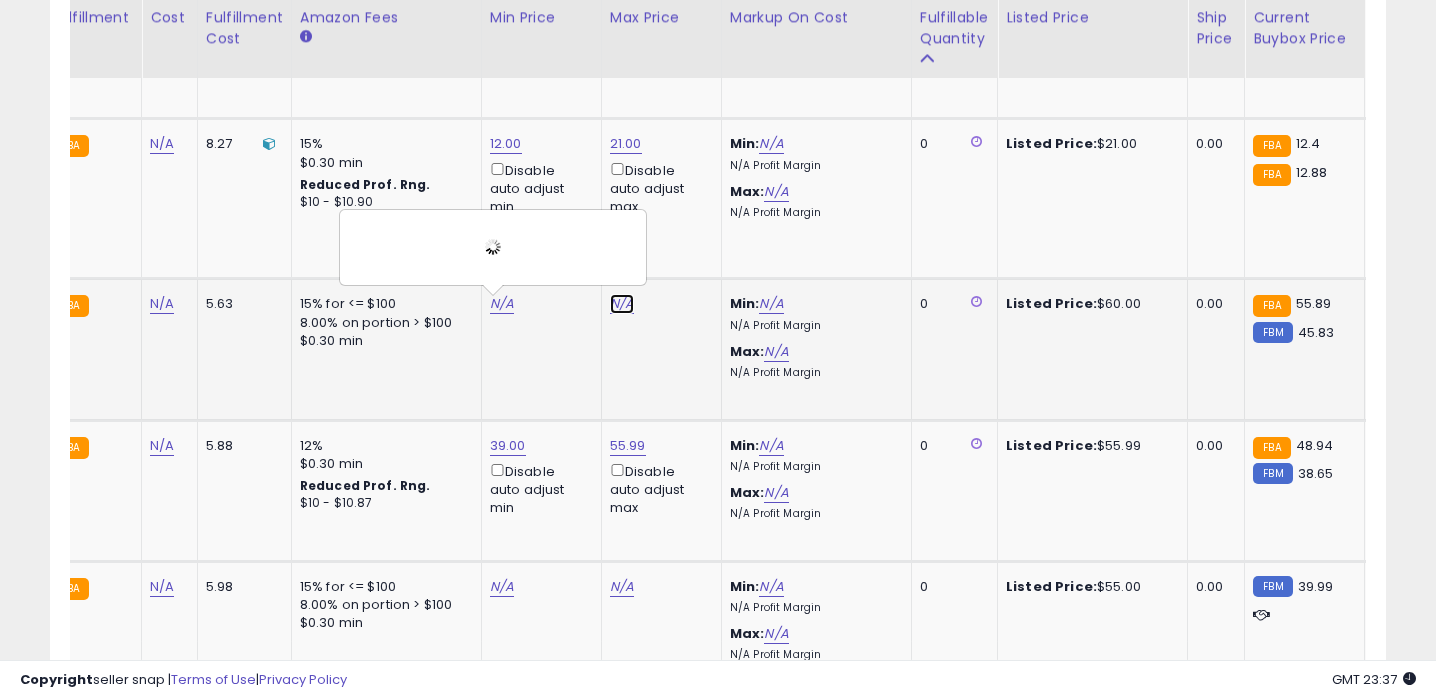 click on "N/A" at bounding box center (622, 304) 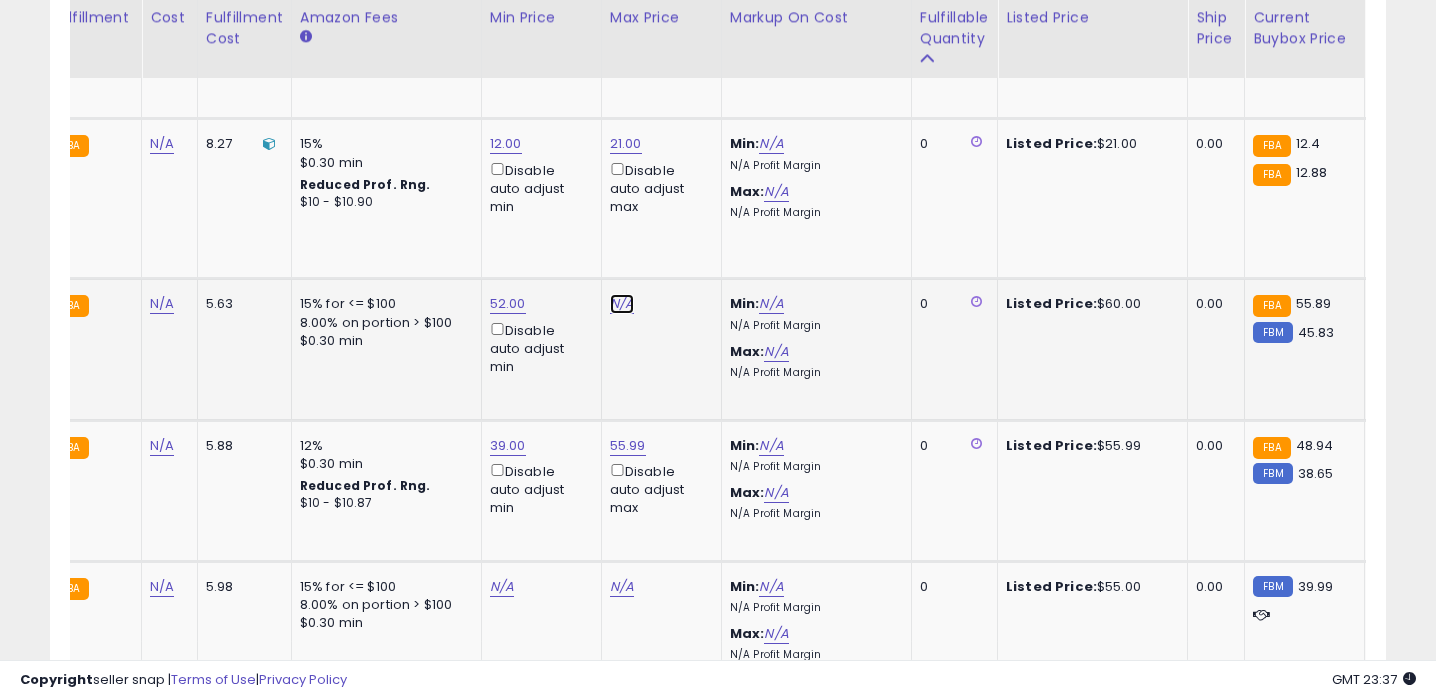 click on "N/A" at bounding box center (622, 304) 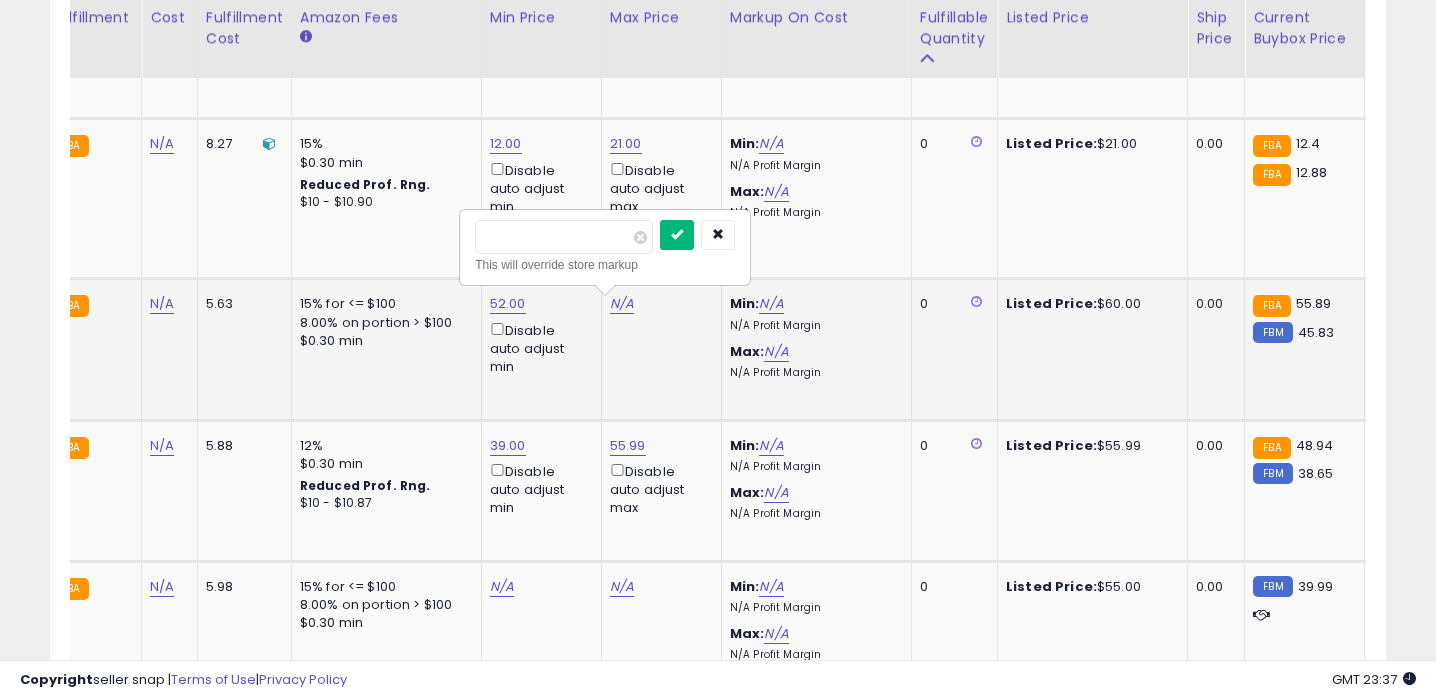 type on "**" 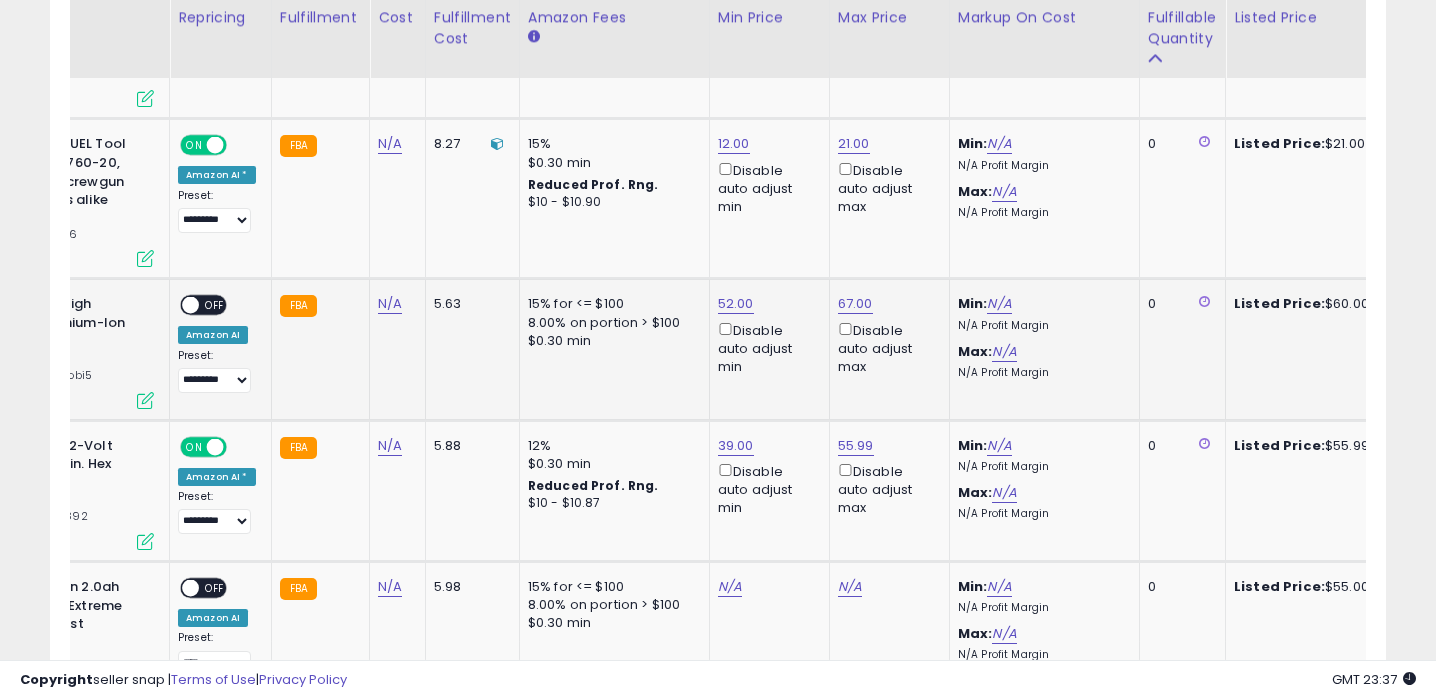 click on "ON   OFF Amazon AI Preset:
**** ********* **** Success
Error" at bounding box center (217, 344) 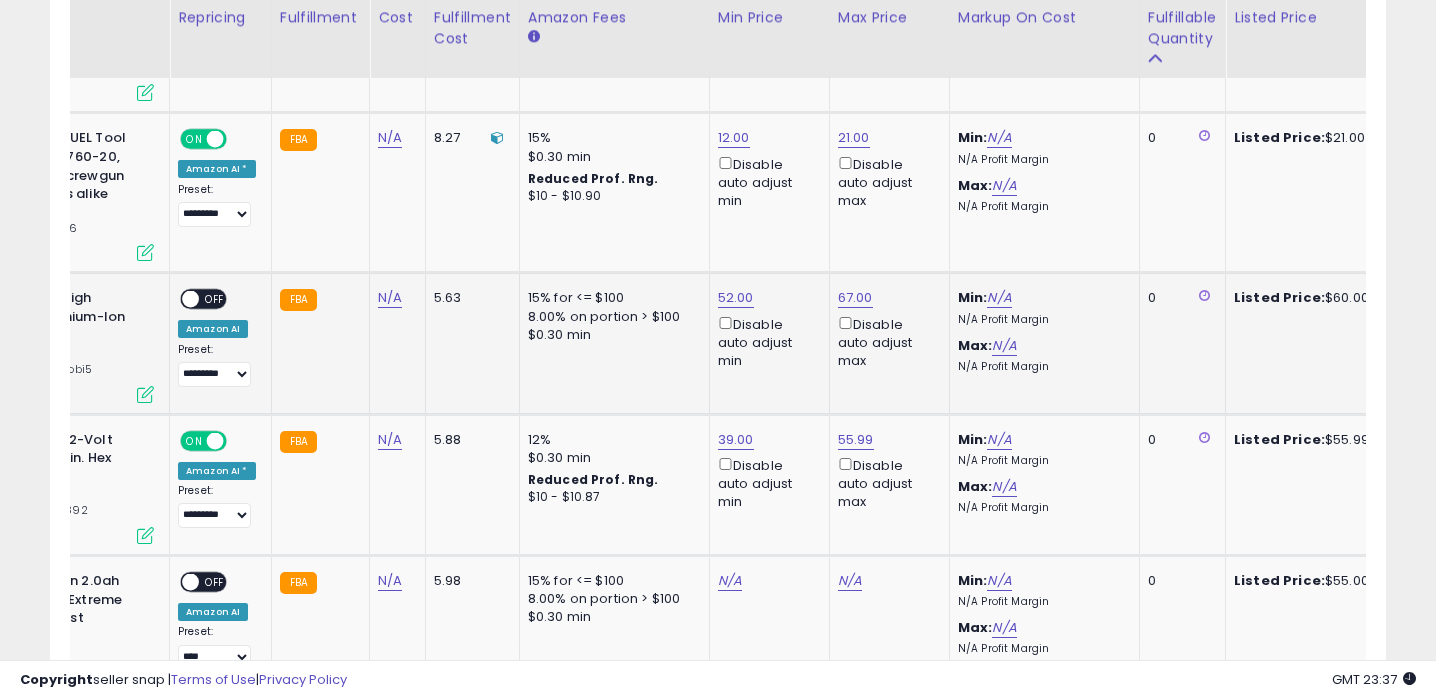 click on "OFF" at bounding box center (215, 299) 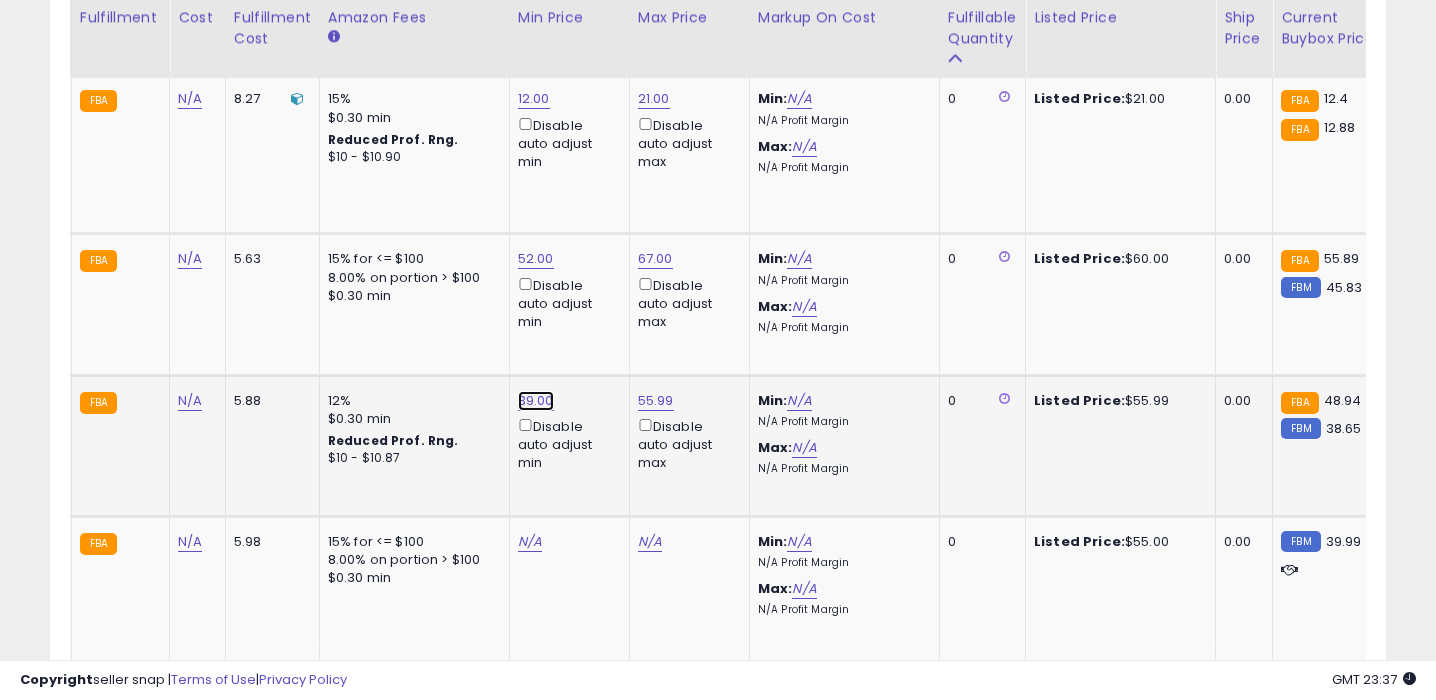 click on "39.00" at bounding box center [535, -2364] 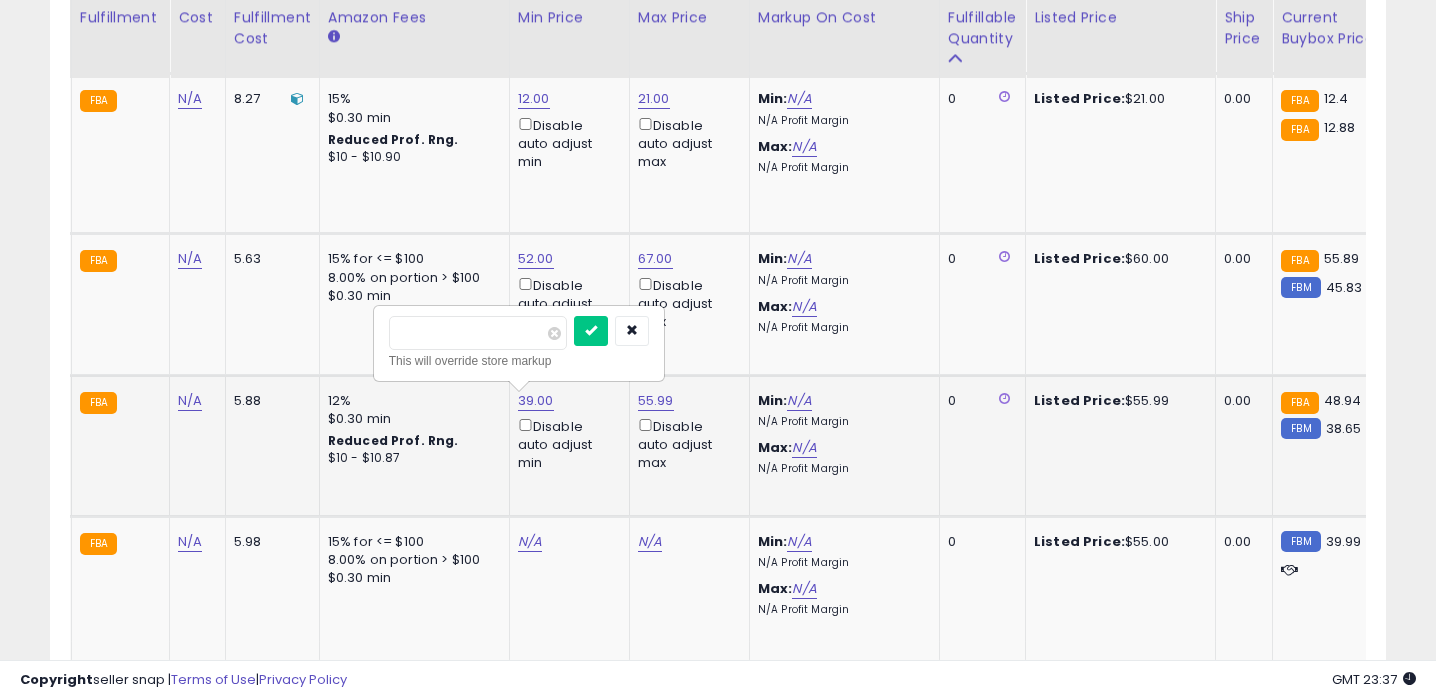 type on "*" 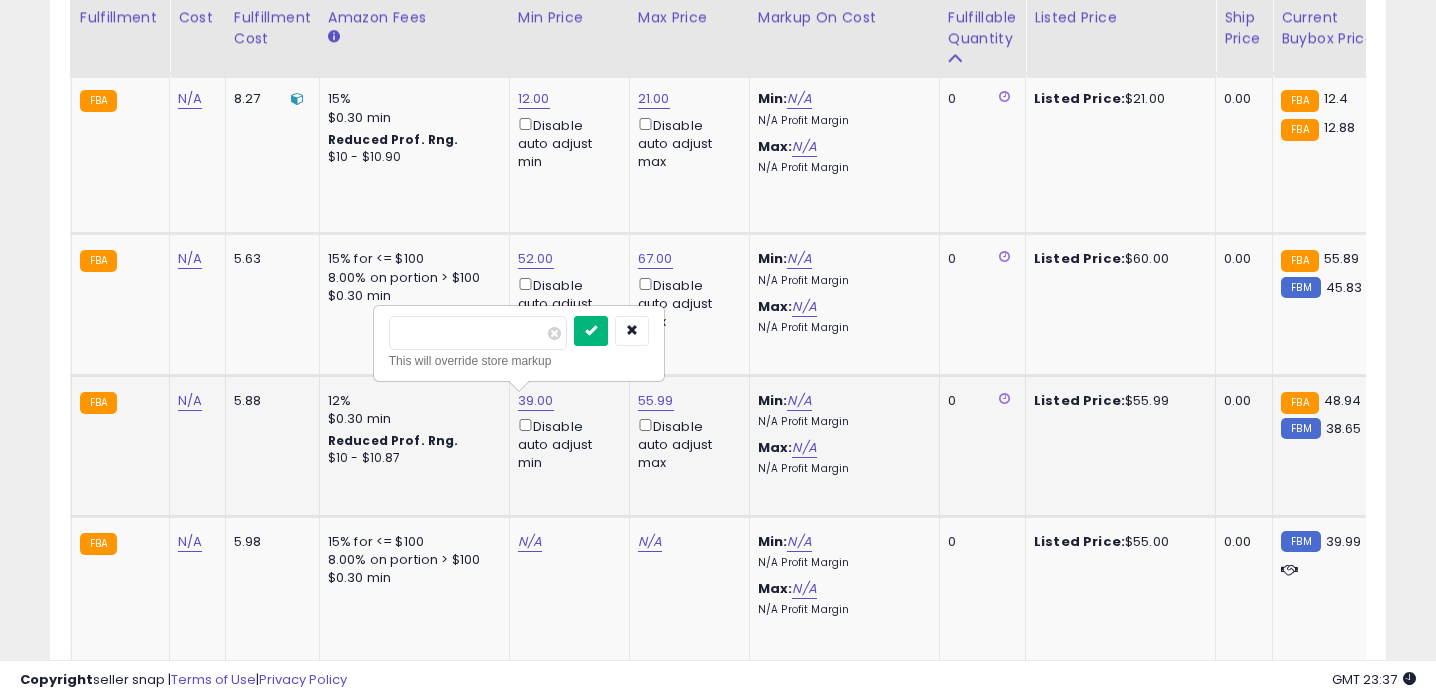 type on "**" 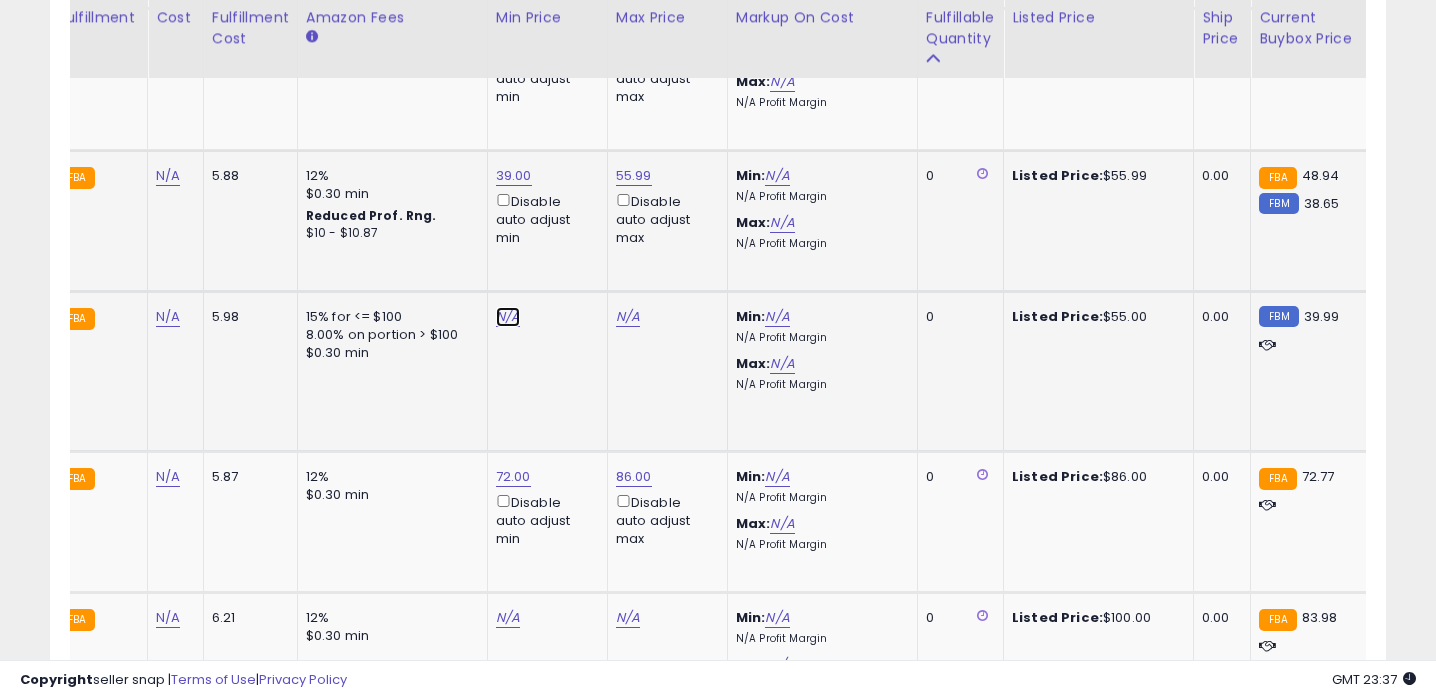 click on "N/A" at bounding box center [508, 317] 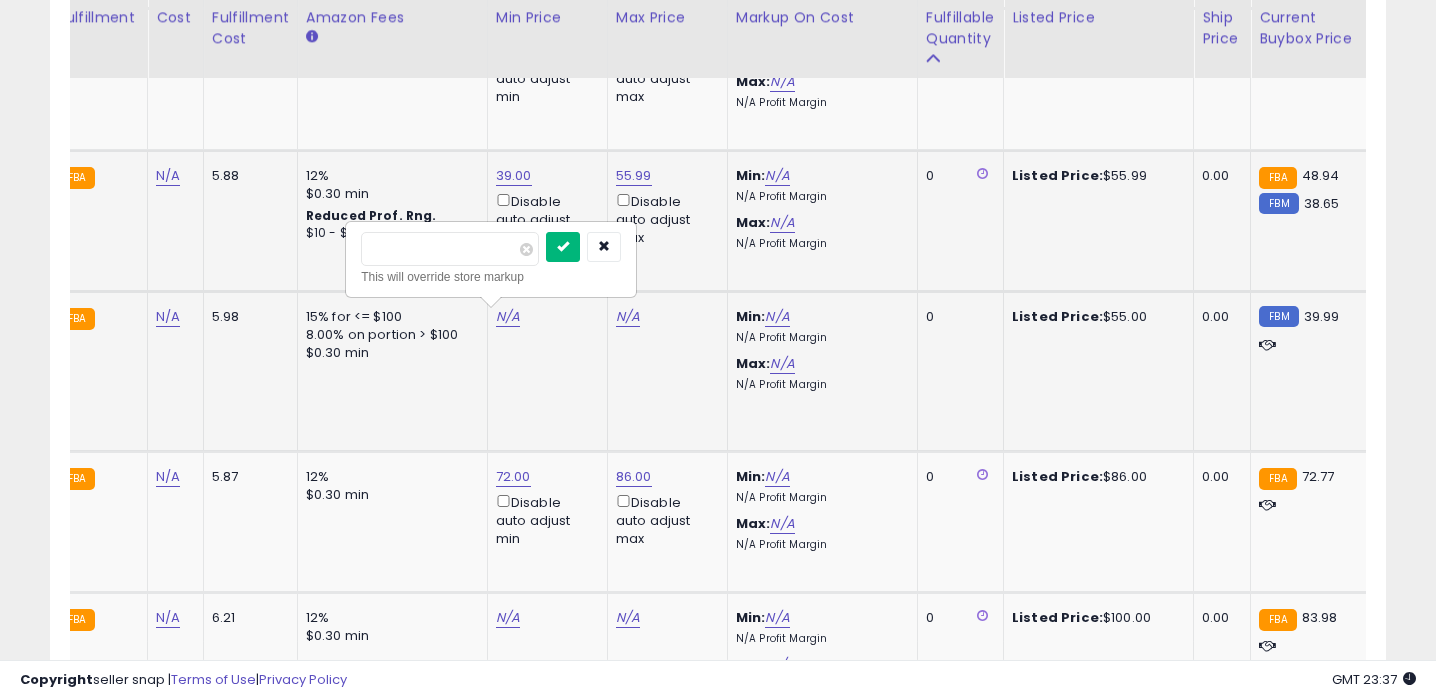 type on "**" 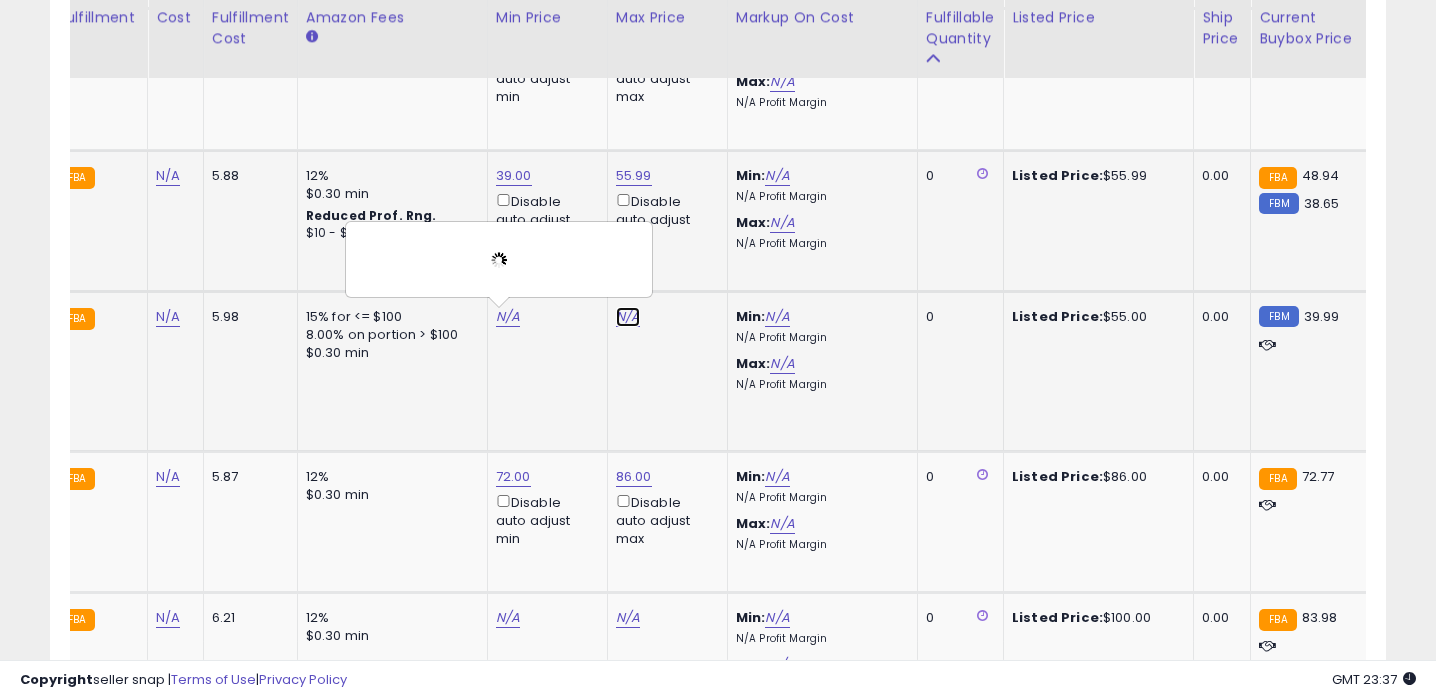 click on "N/A" at bounding box center (628, 317) 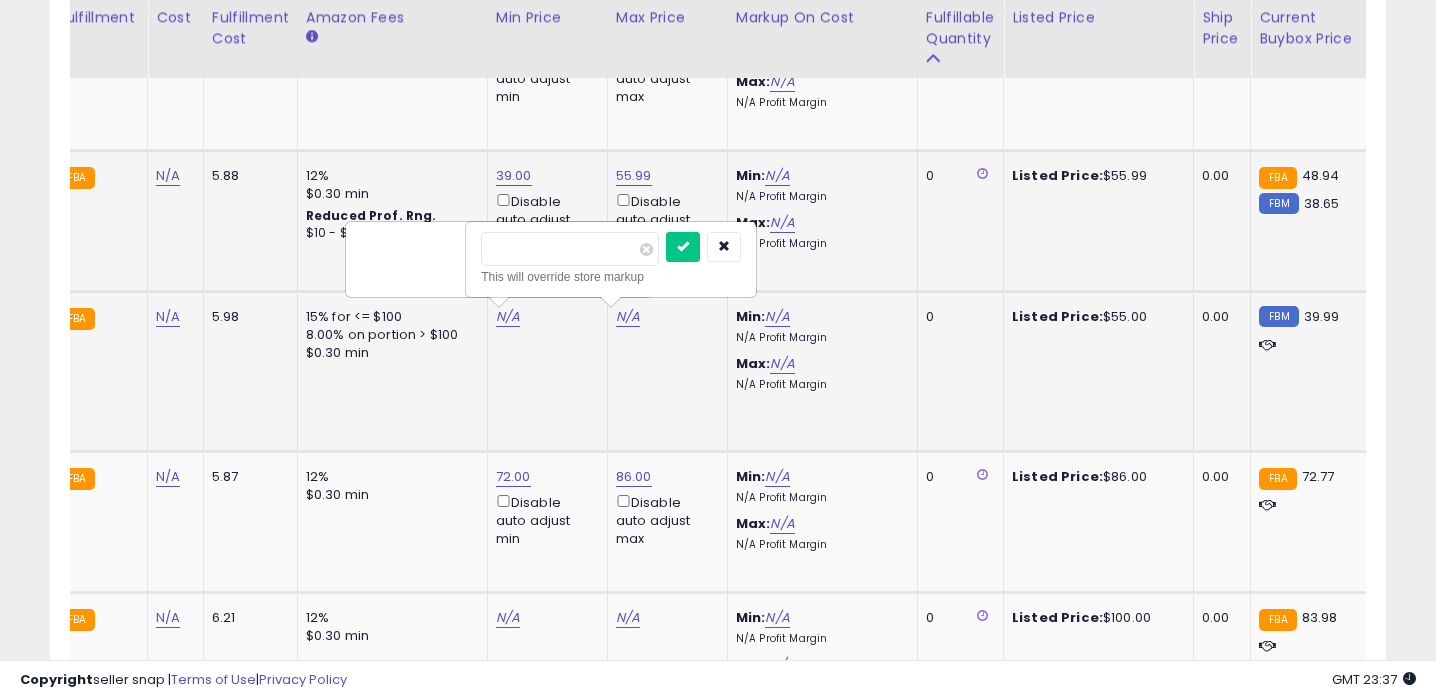 type on "*" 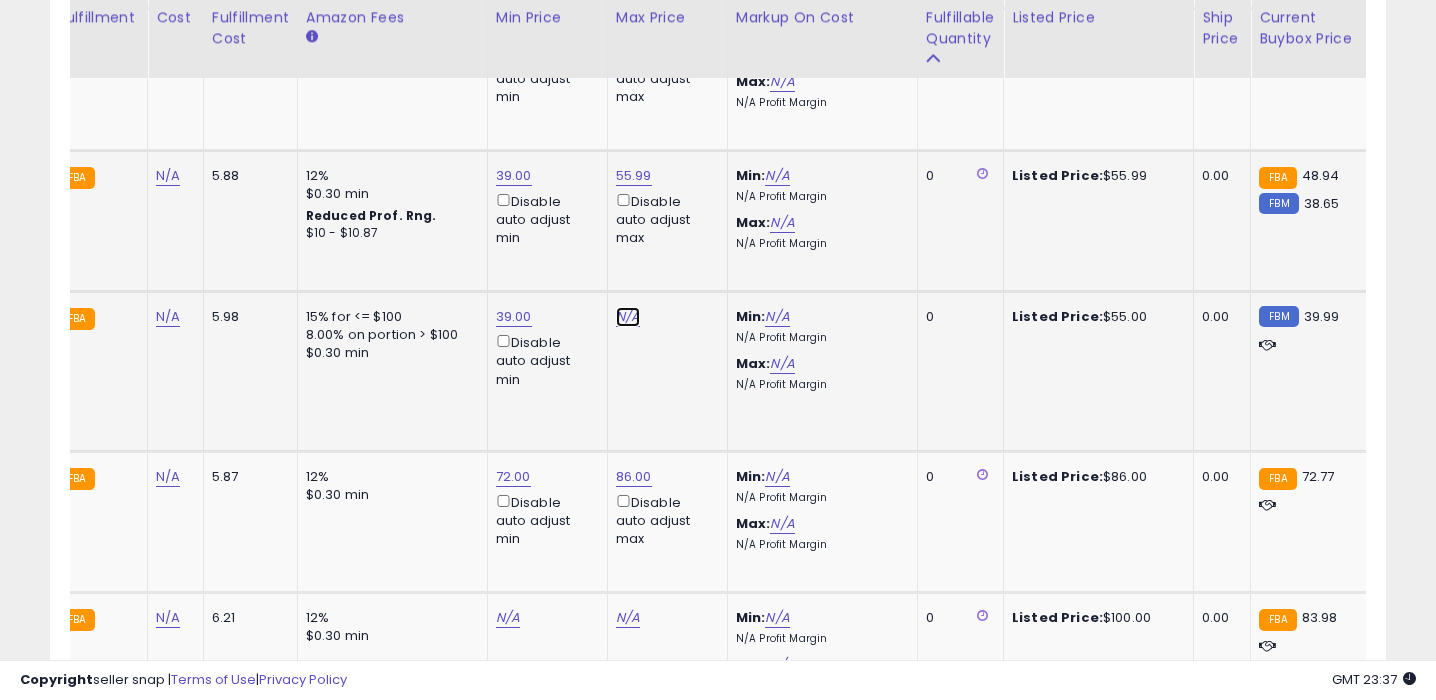 click on "N/A" at bounding box center (628, 317) 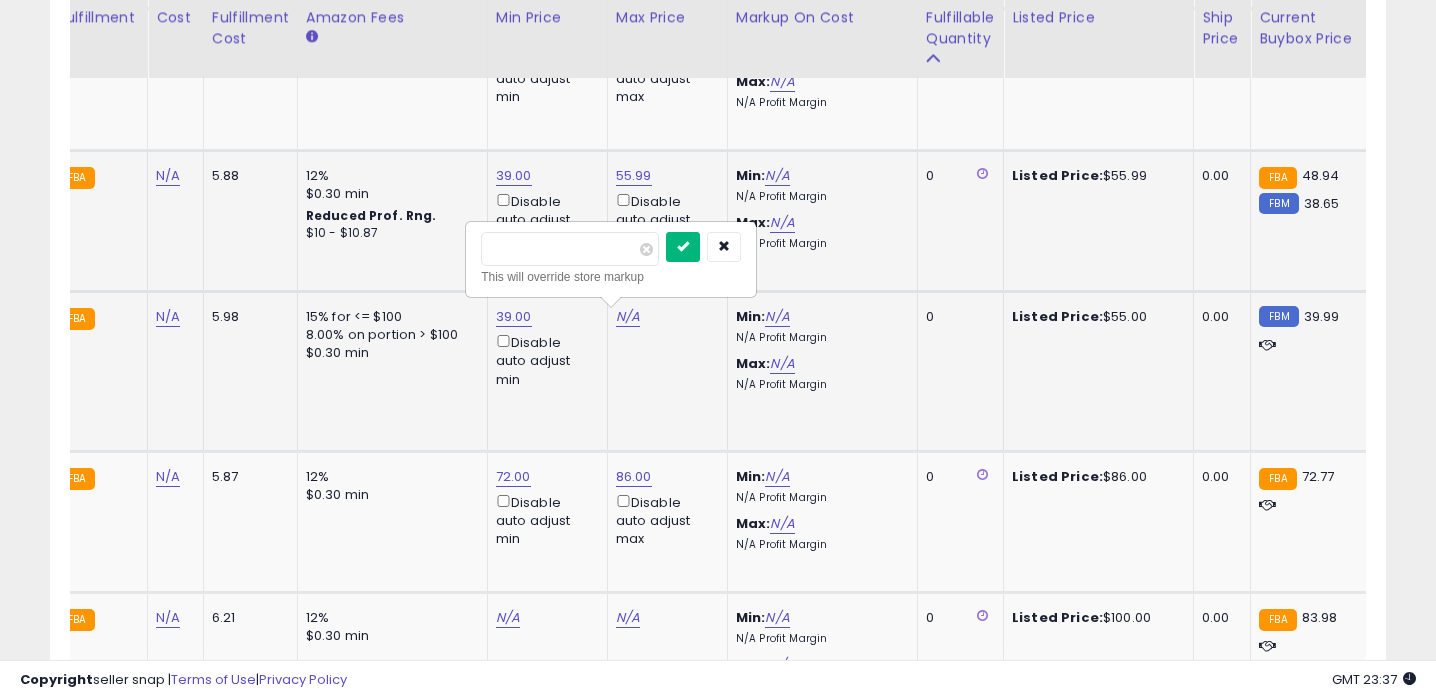 type on "**" 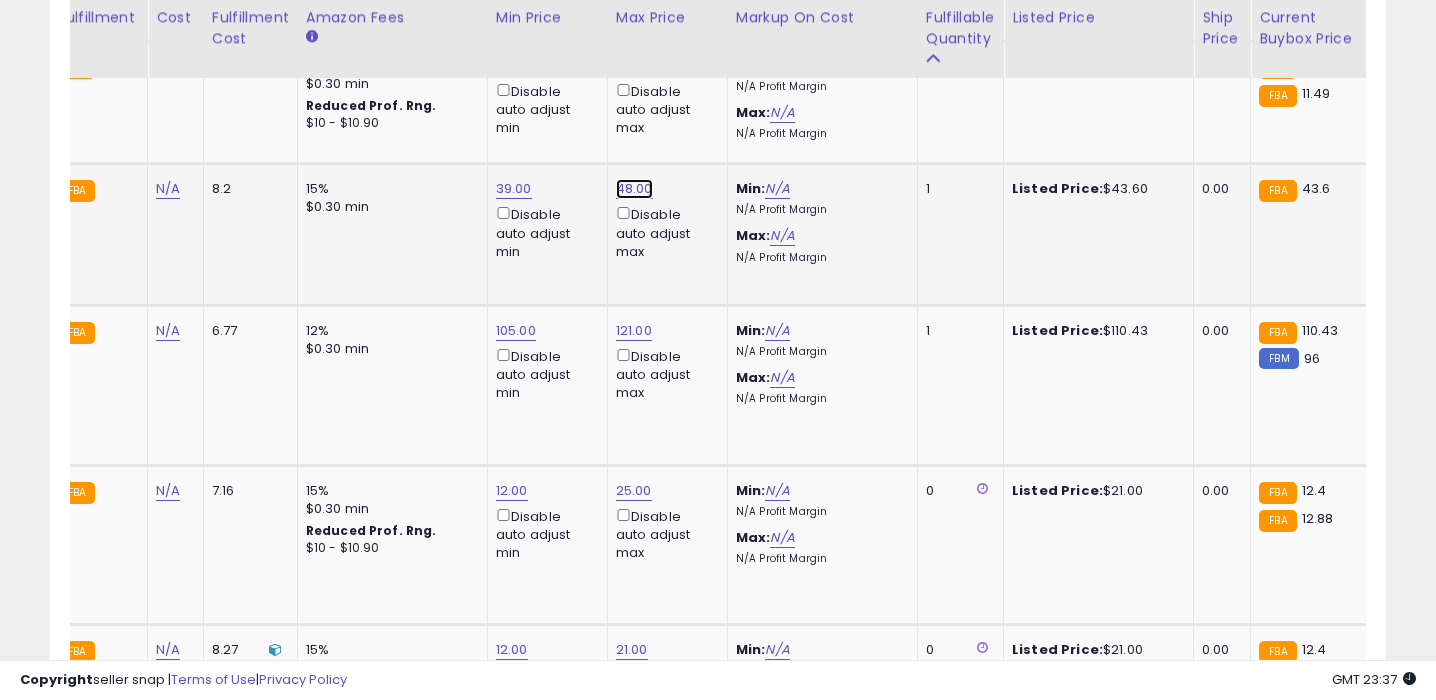 click on "48.00" at bounding box center (634, -1813) 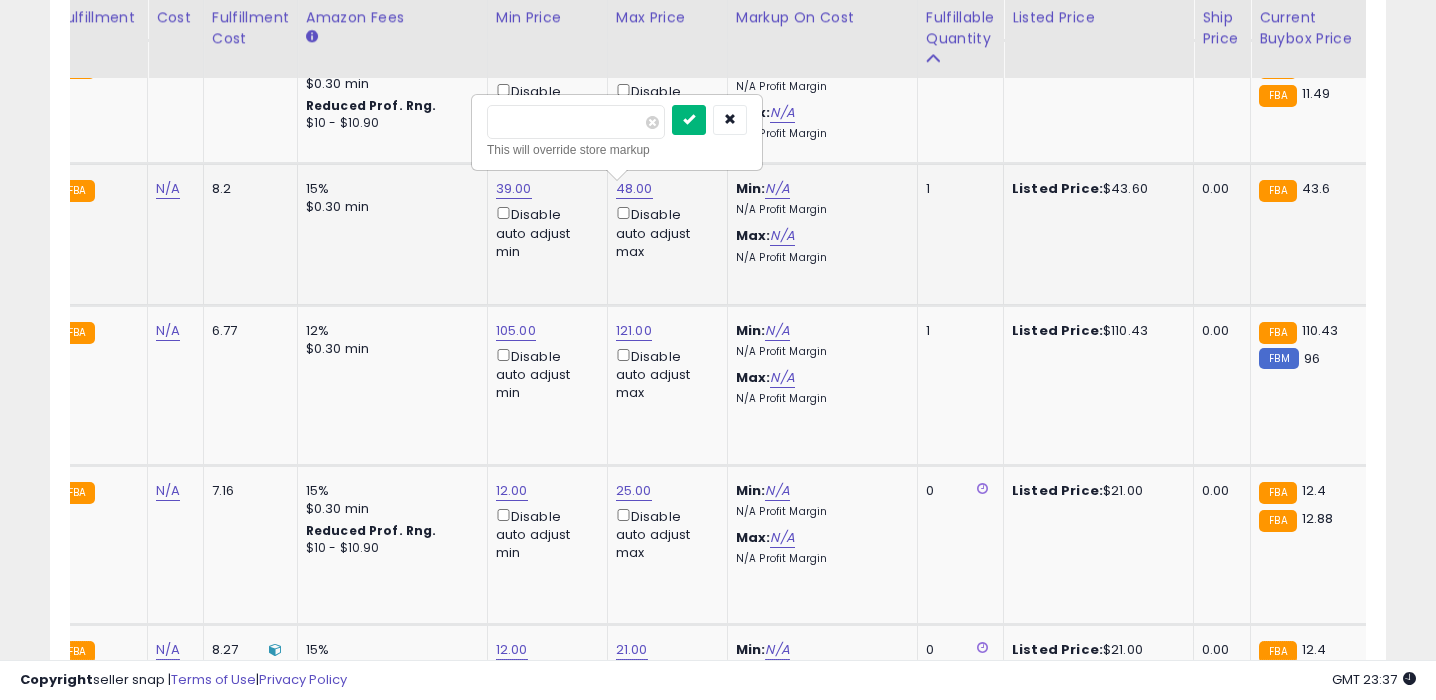 type on "**" 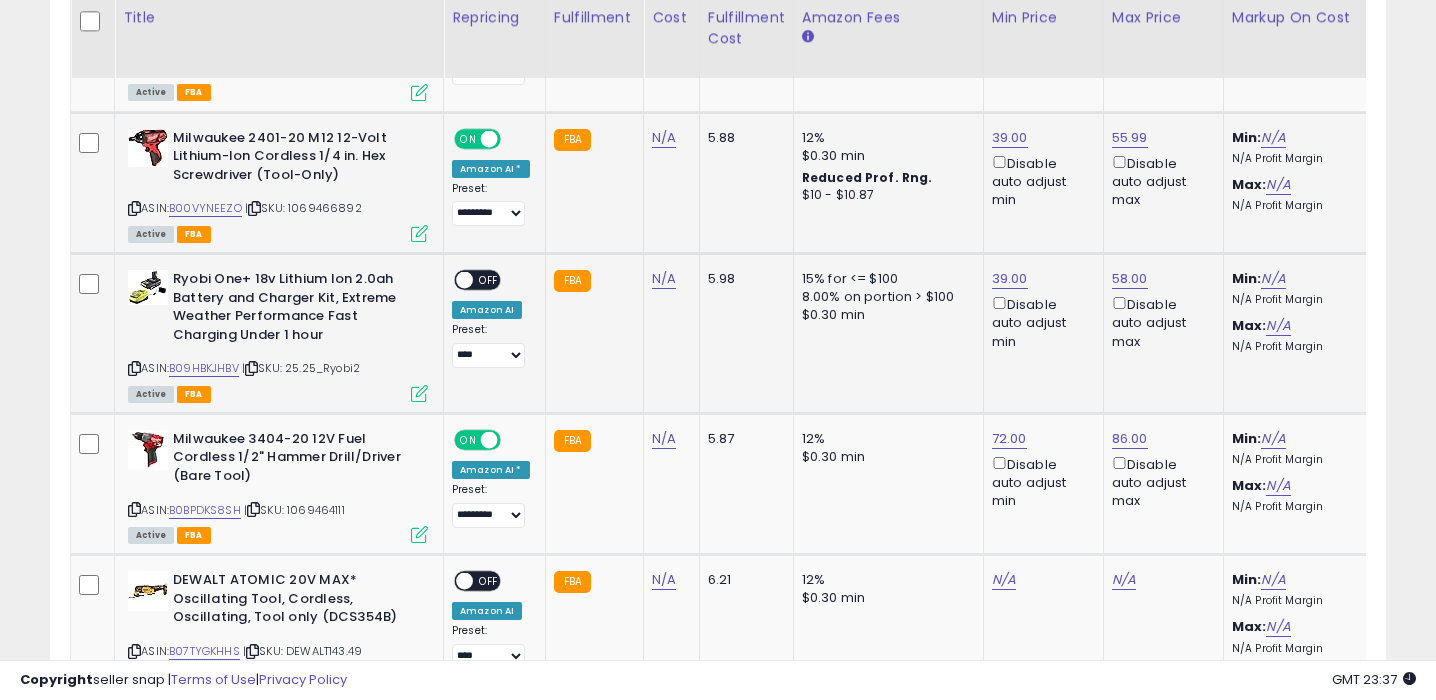 click on "OFF" at bounding box center [489, 280] 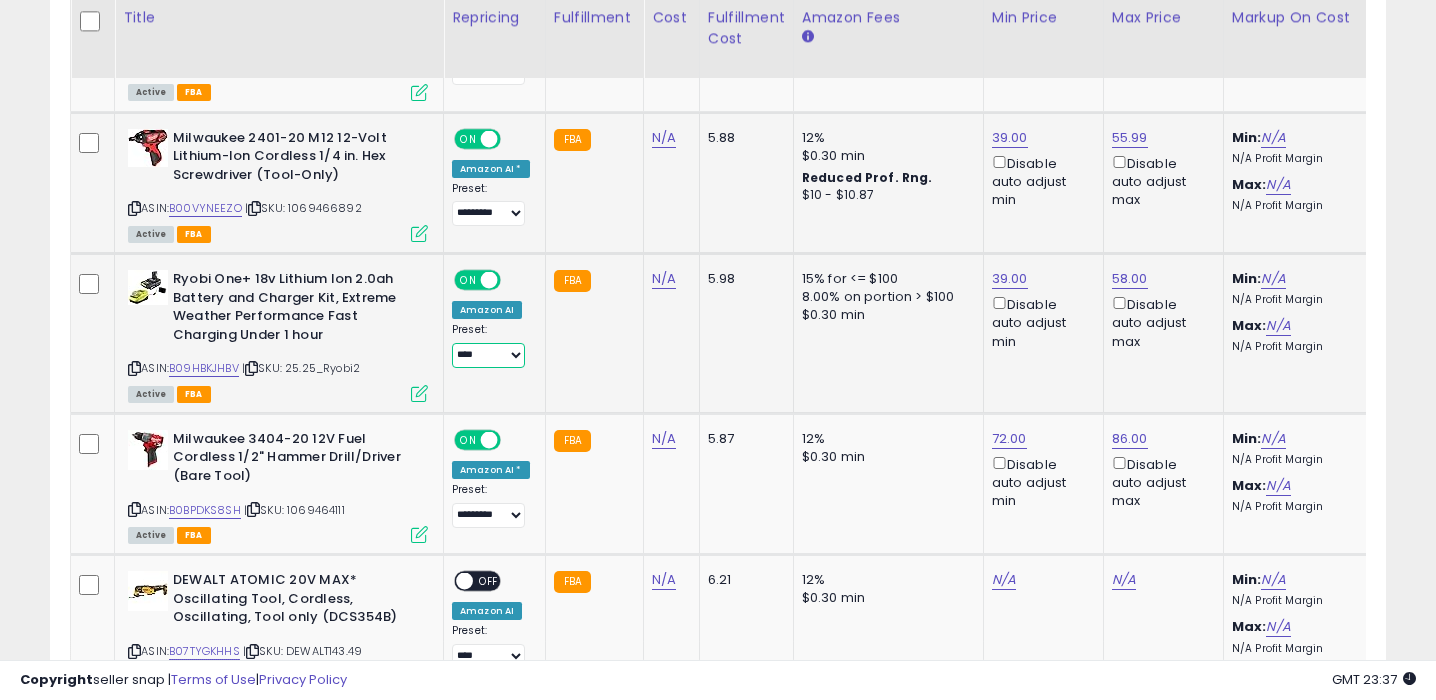 click on "**** ********* ****" at bounding box center [488, 355] 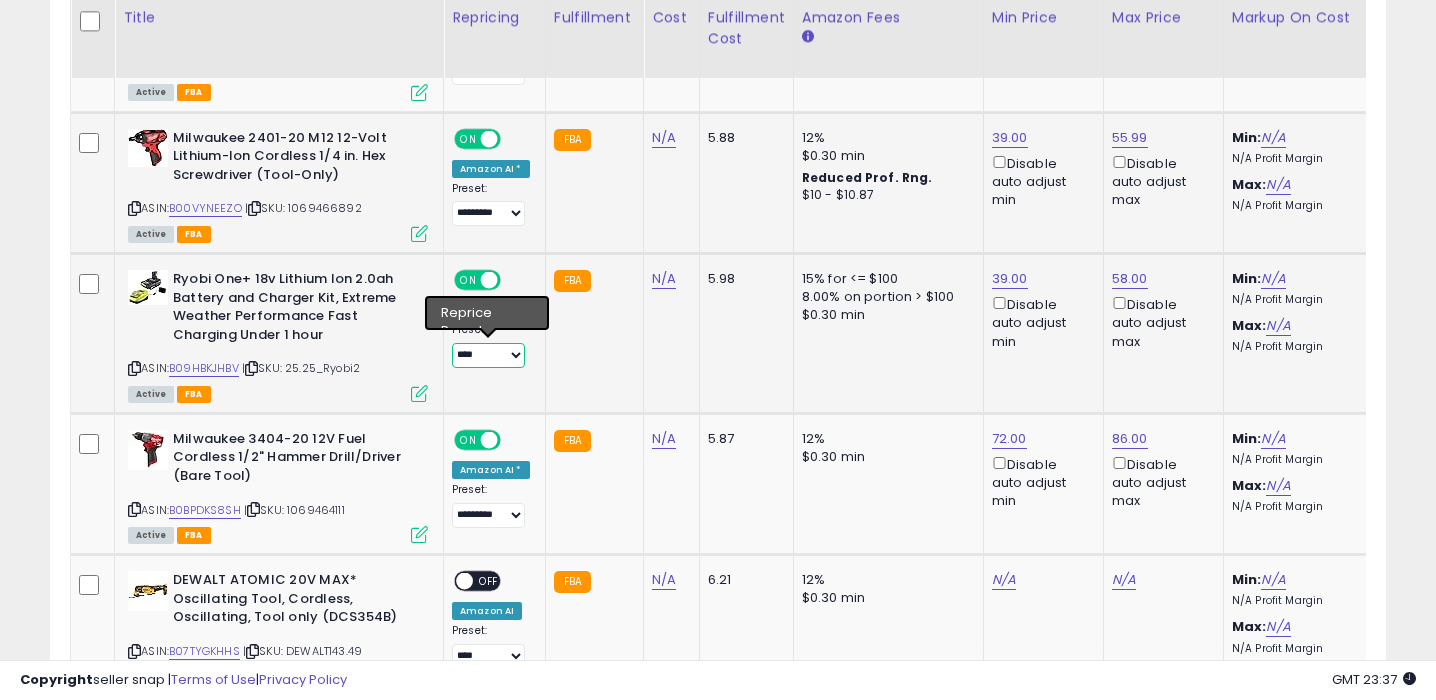 select on "*********" 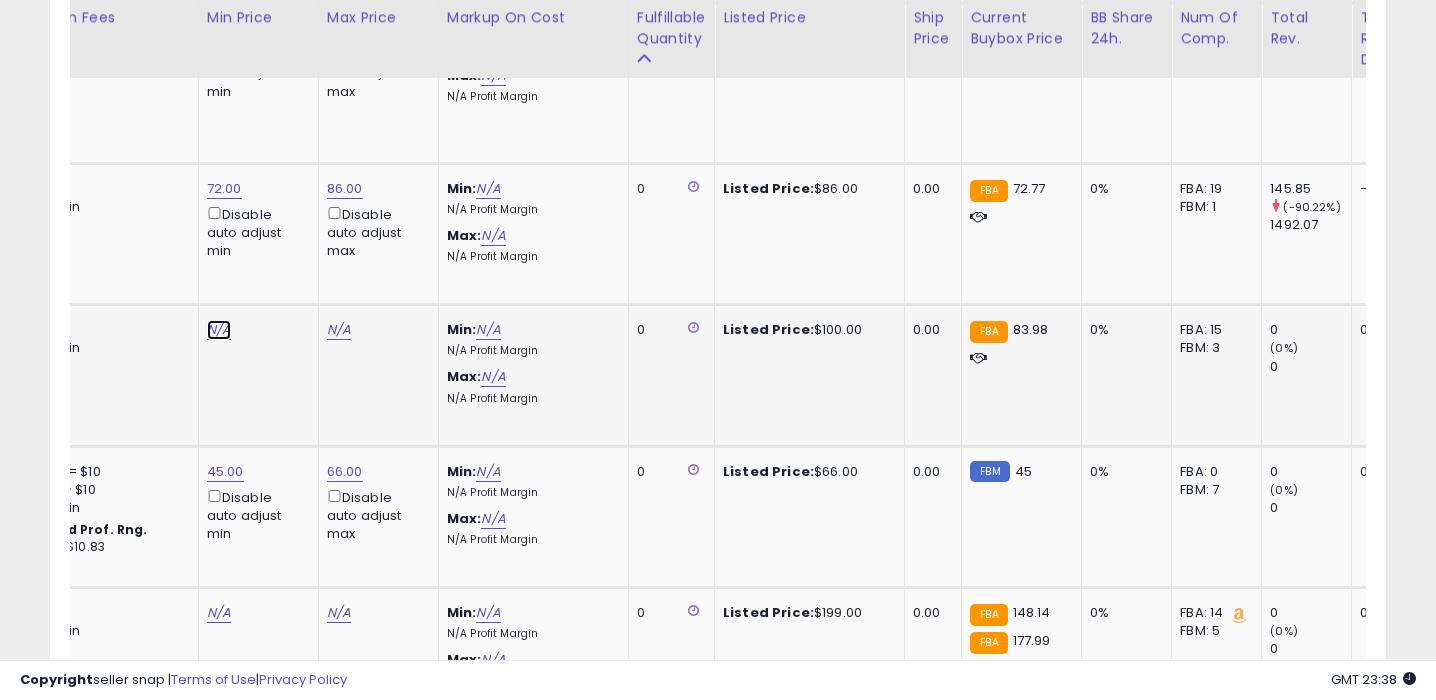 click on "N/A" at bounding box center (219, 330) 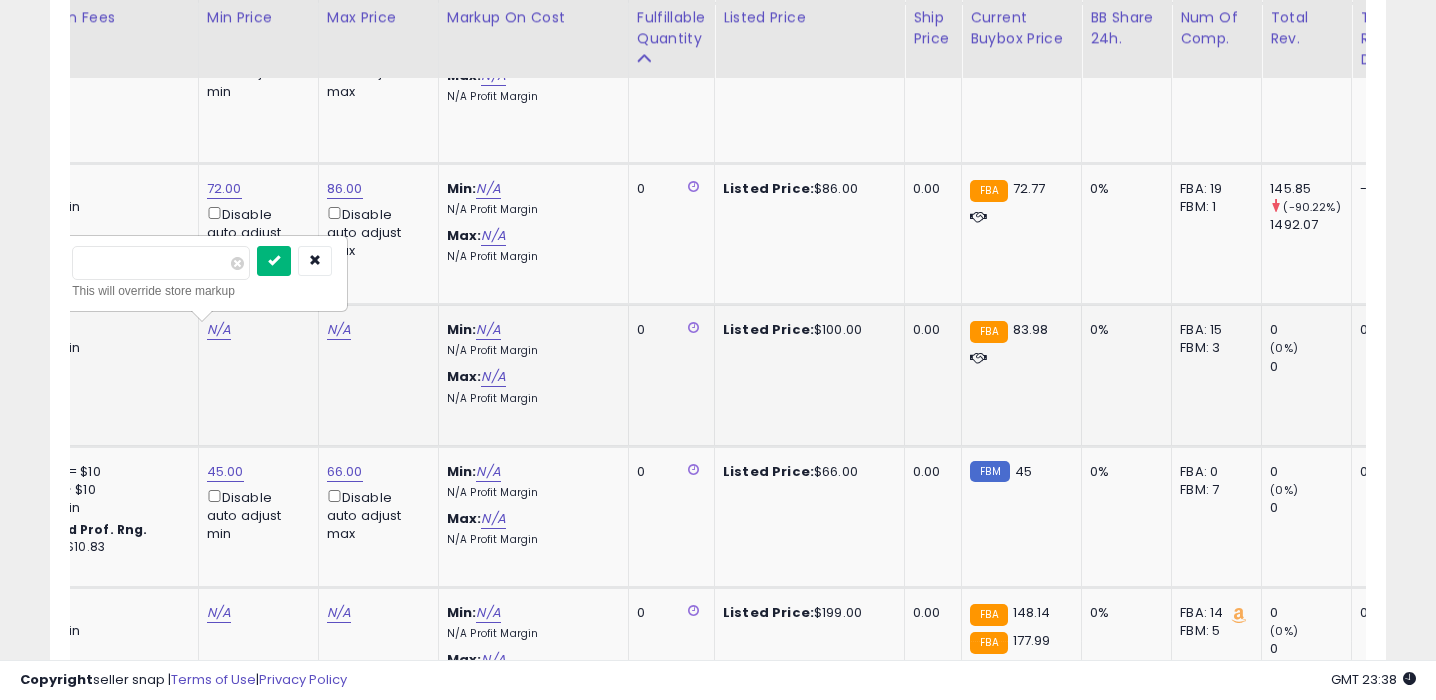 type on "**" 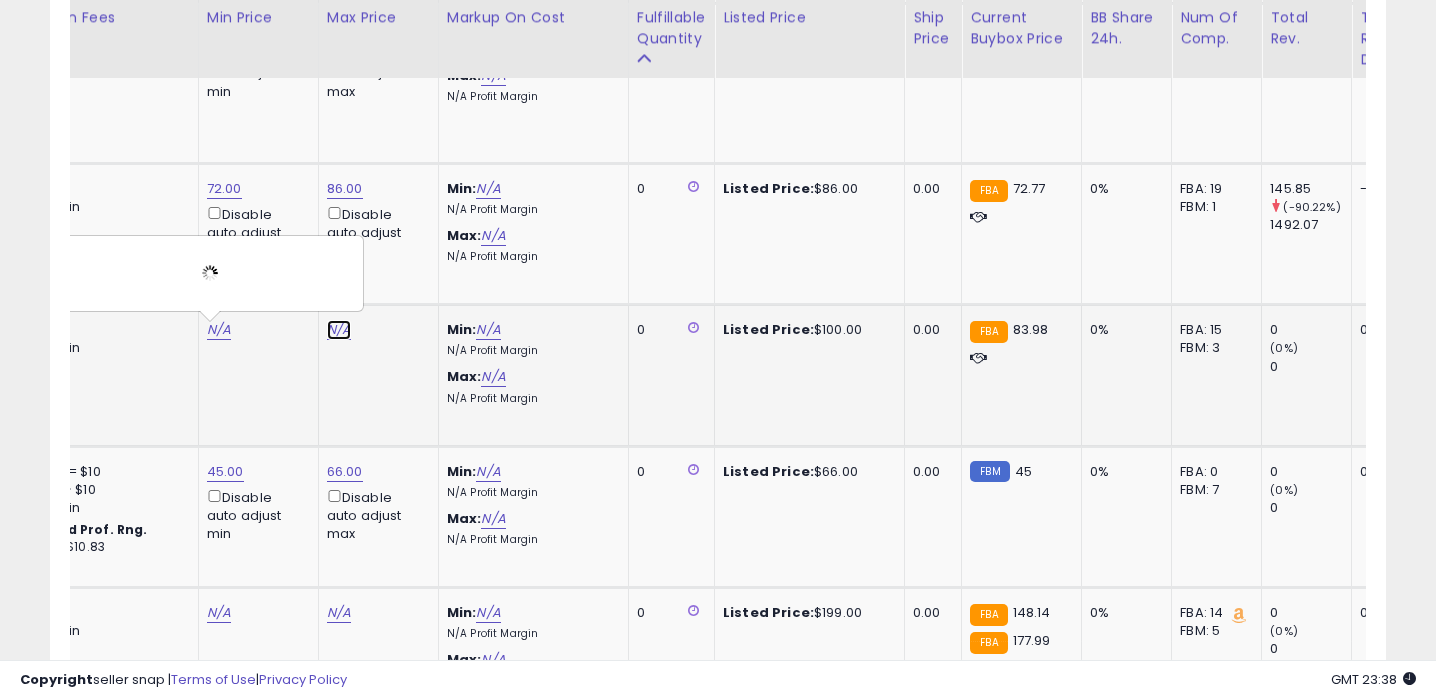 click on "N/A" at bounding box center [339, 330] 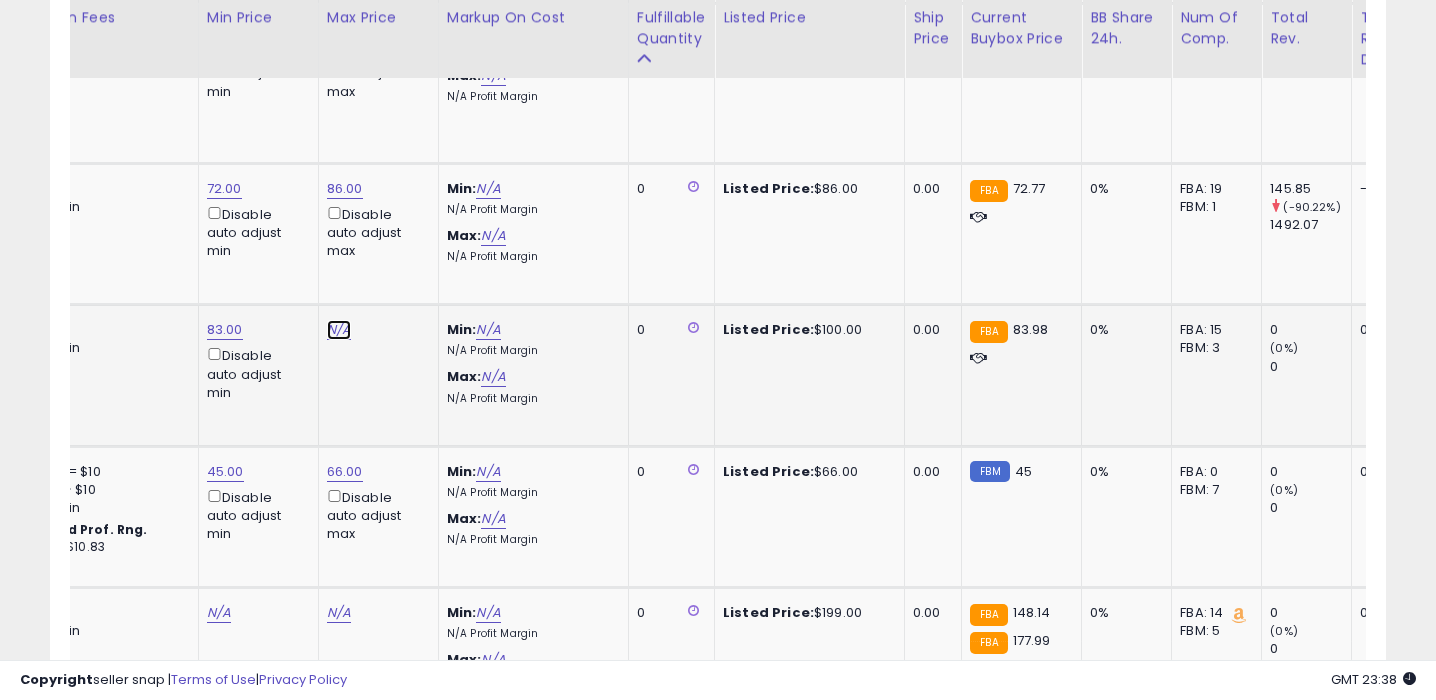 click on "N/A" at bounding box center [339, 330] 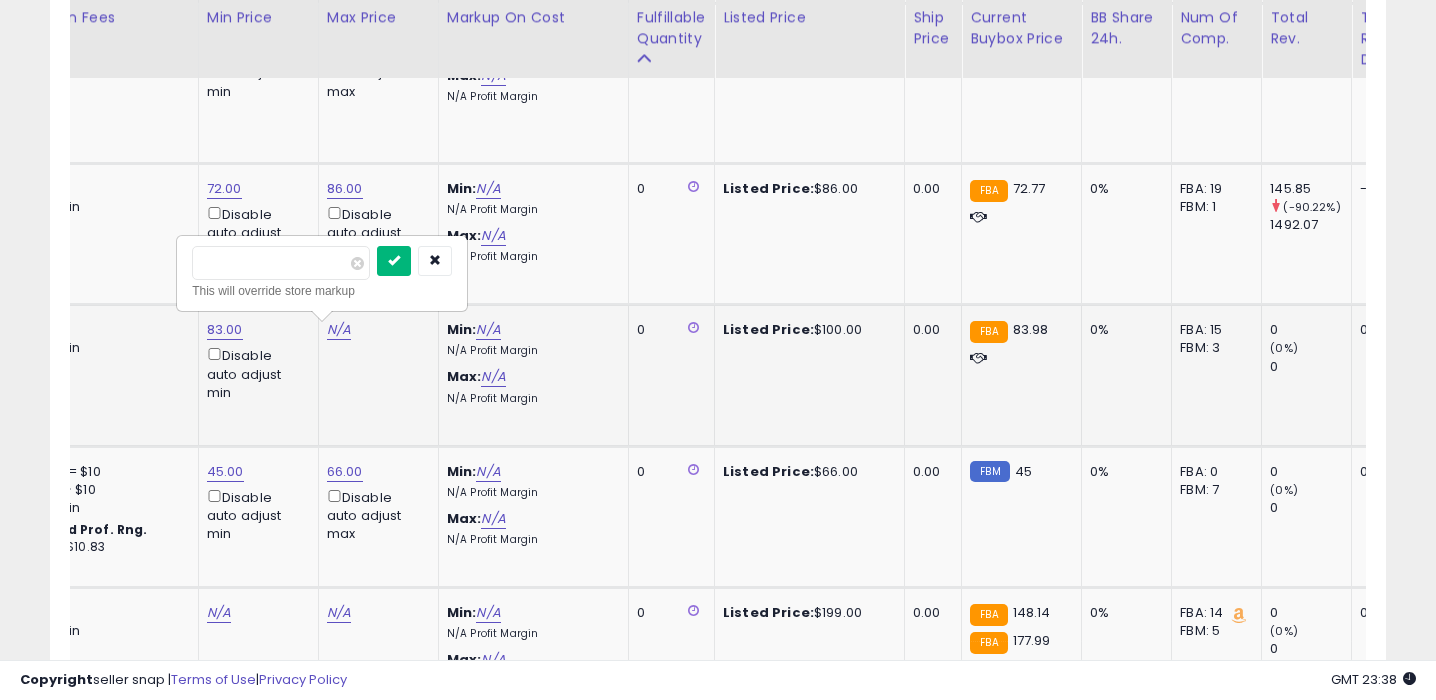 type on "***" 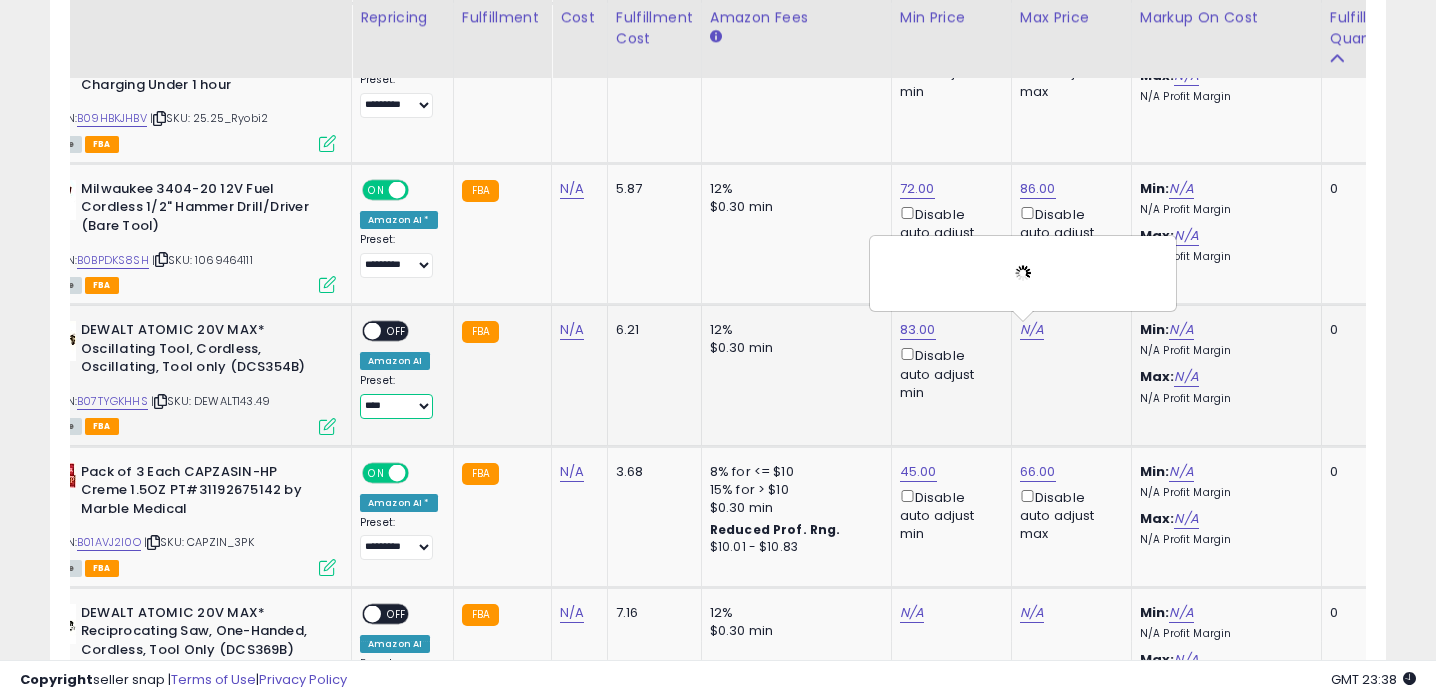 click on "**** ********* ****" at bounding box center (396, 406) 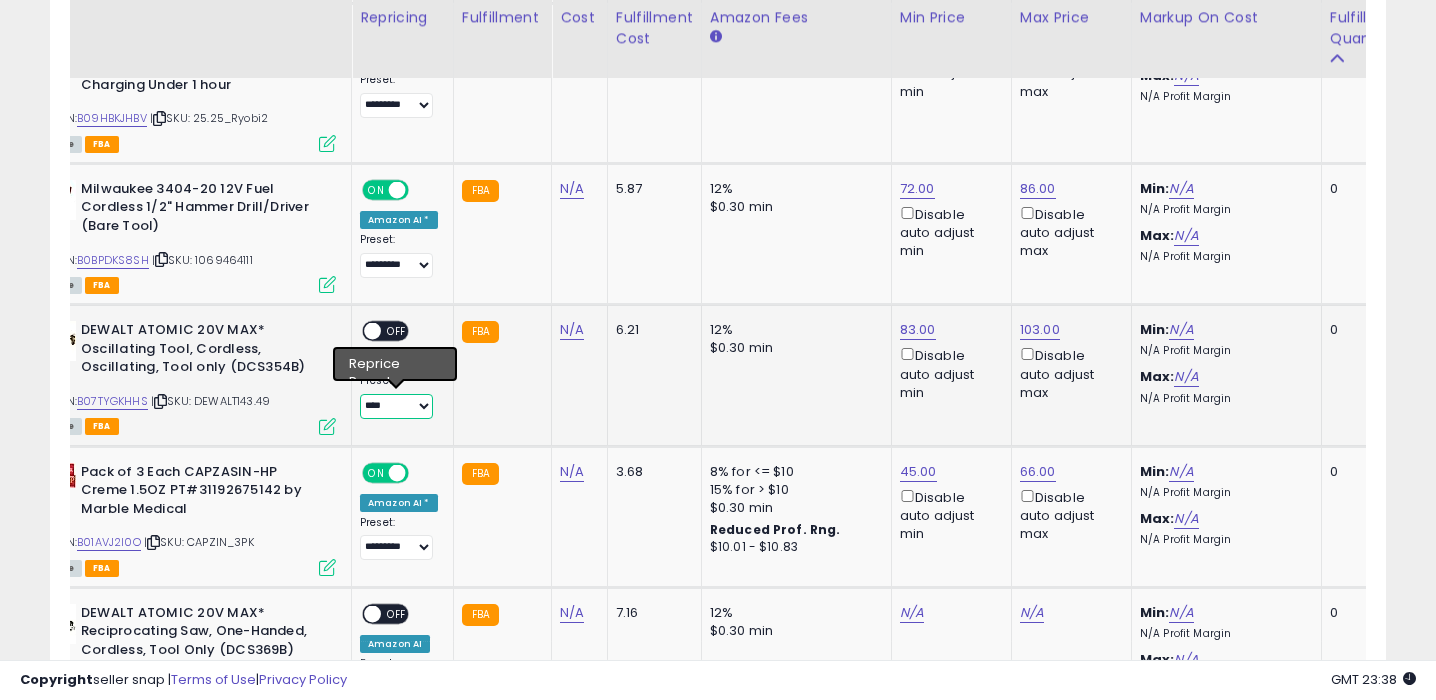 select on "*********" 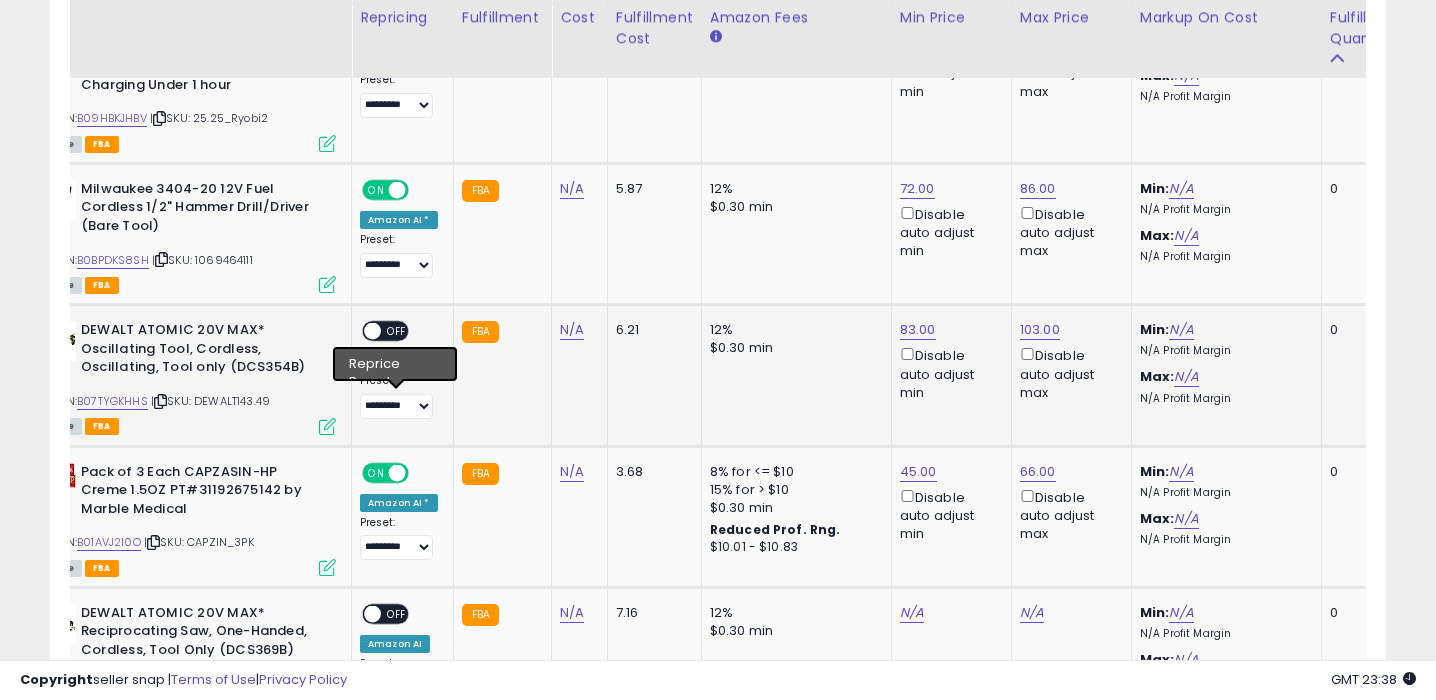 click on "ON   OFF Amazon AI Preset:
**** ********* **** Success
Error" at bounding box center [399, 370] 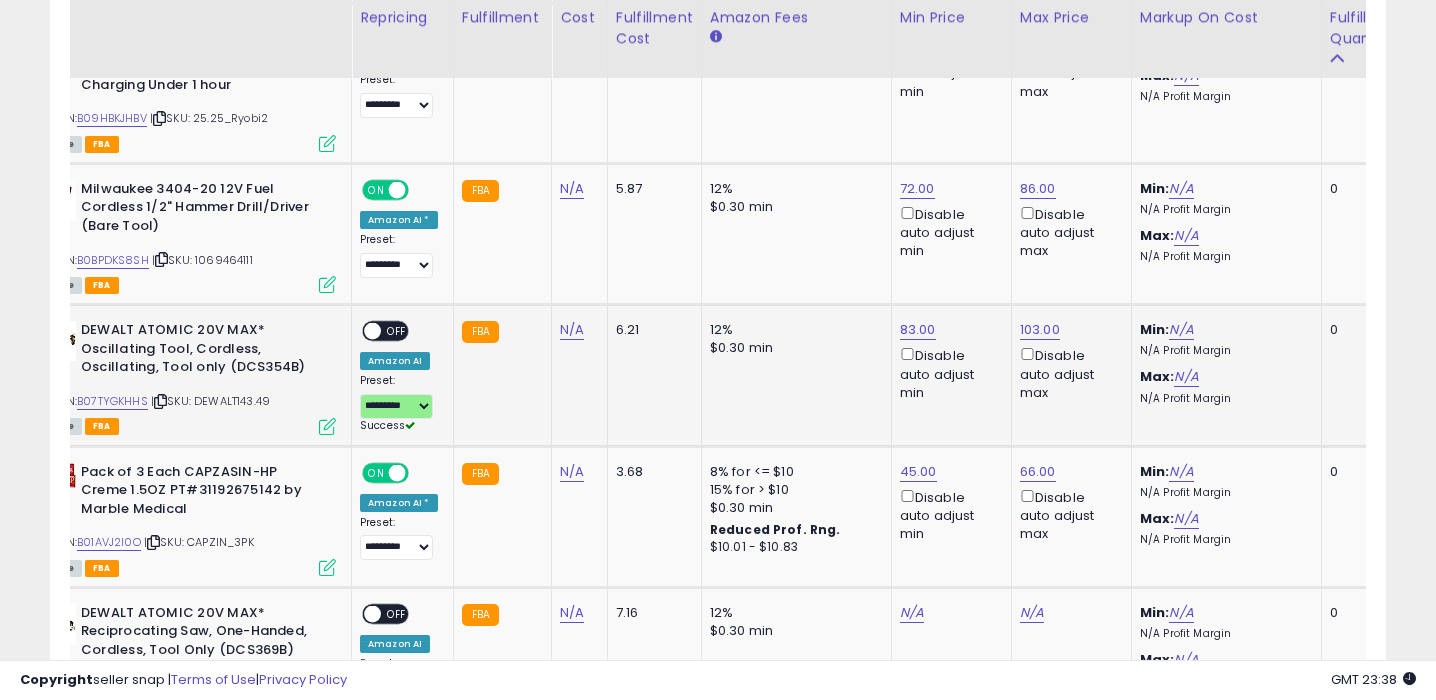 click on "OFF" at bounding box center [397, 331] 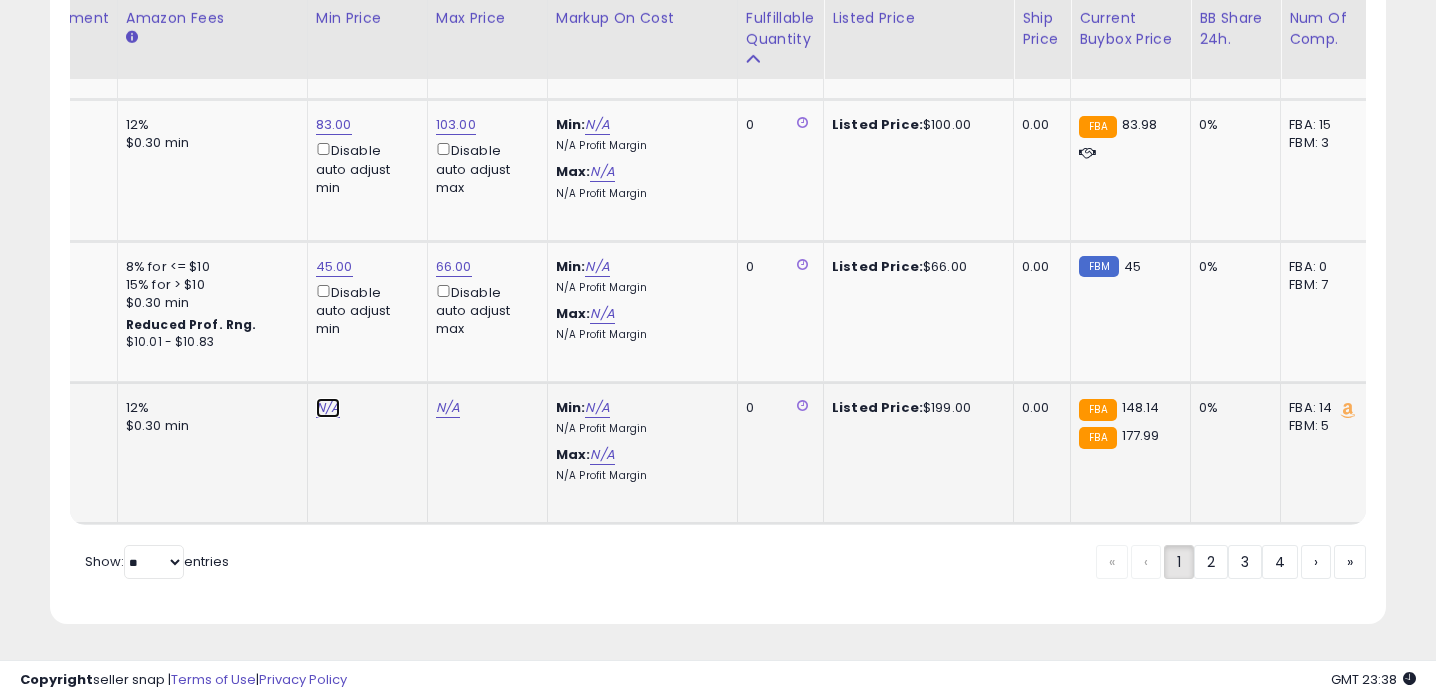 click on "N/A" at bounding box center [328, 408] 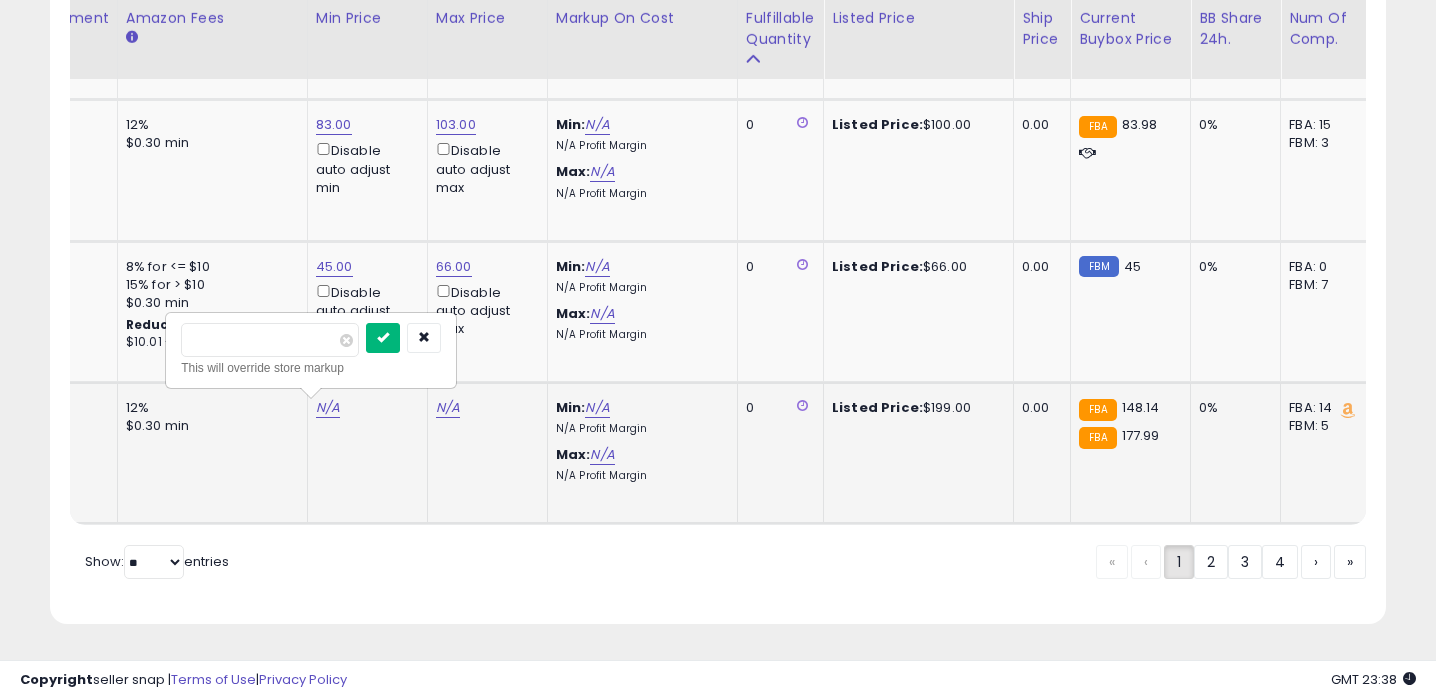 type on "***" 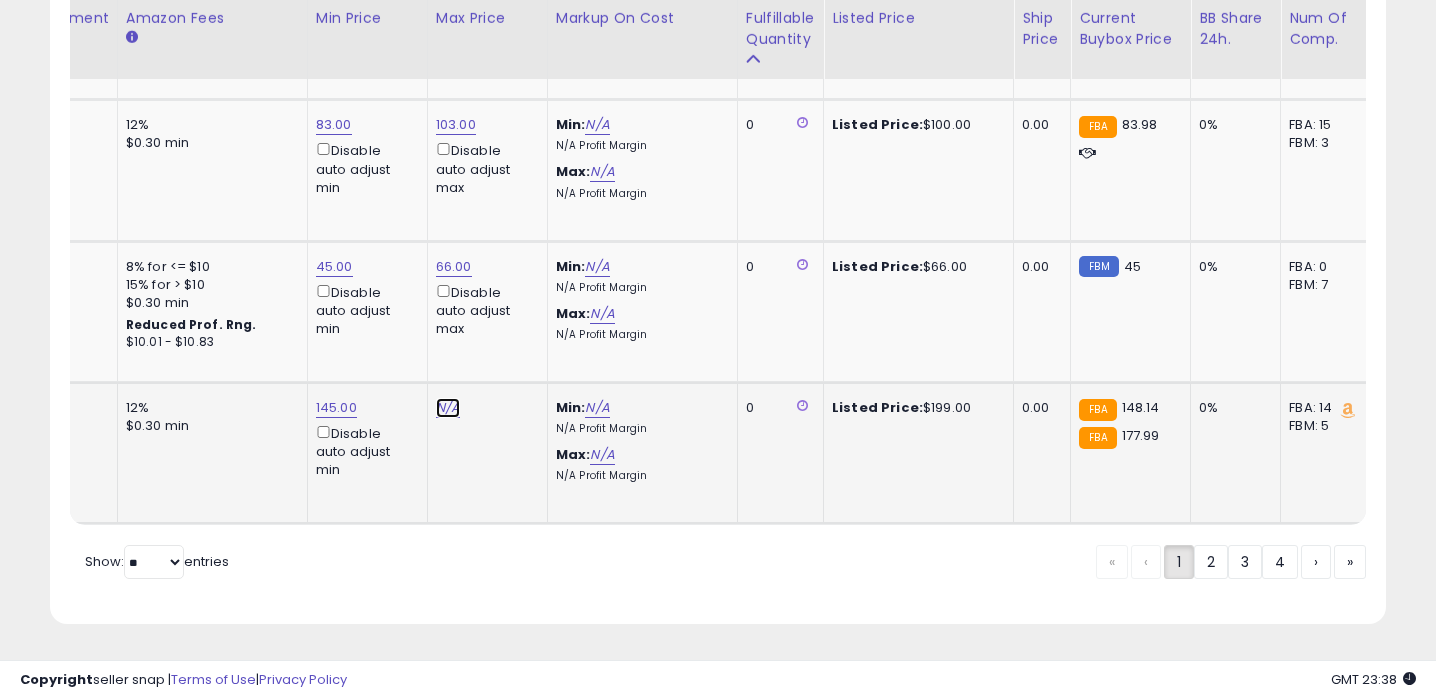 click on "N/A" at bounding box center (448, 408) 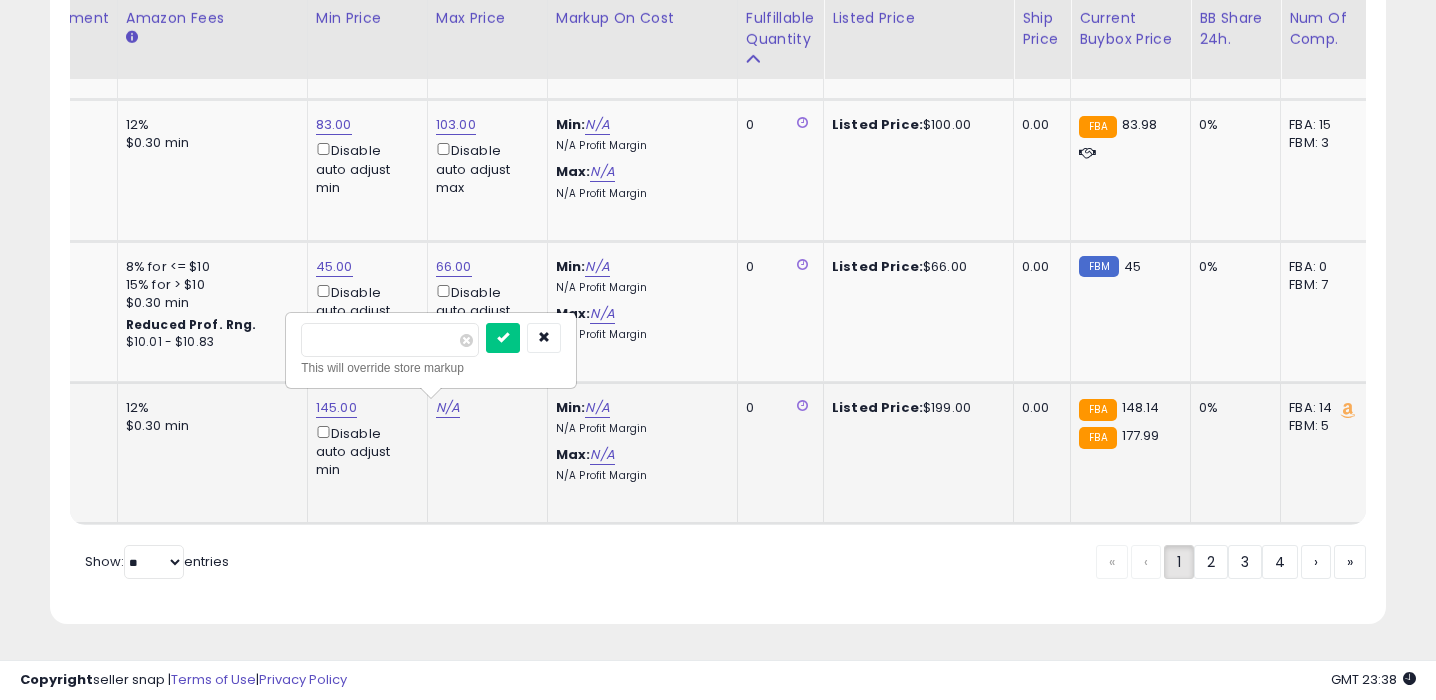 type on "*" 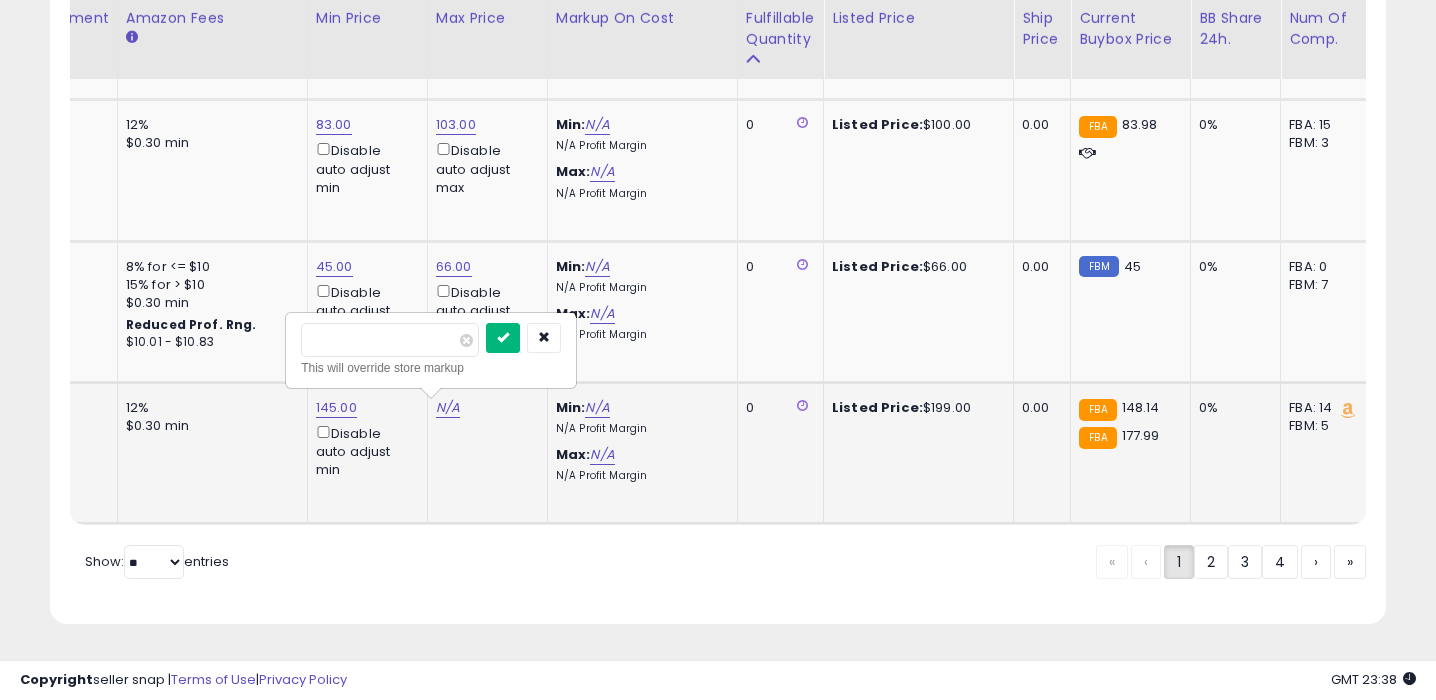 type on "***" 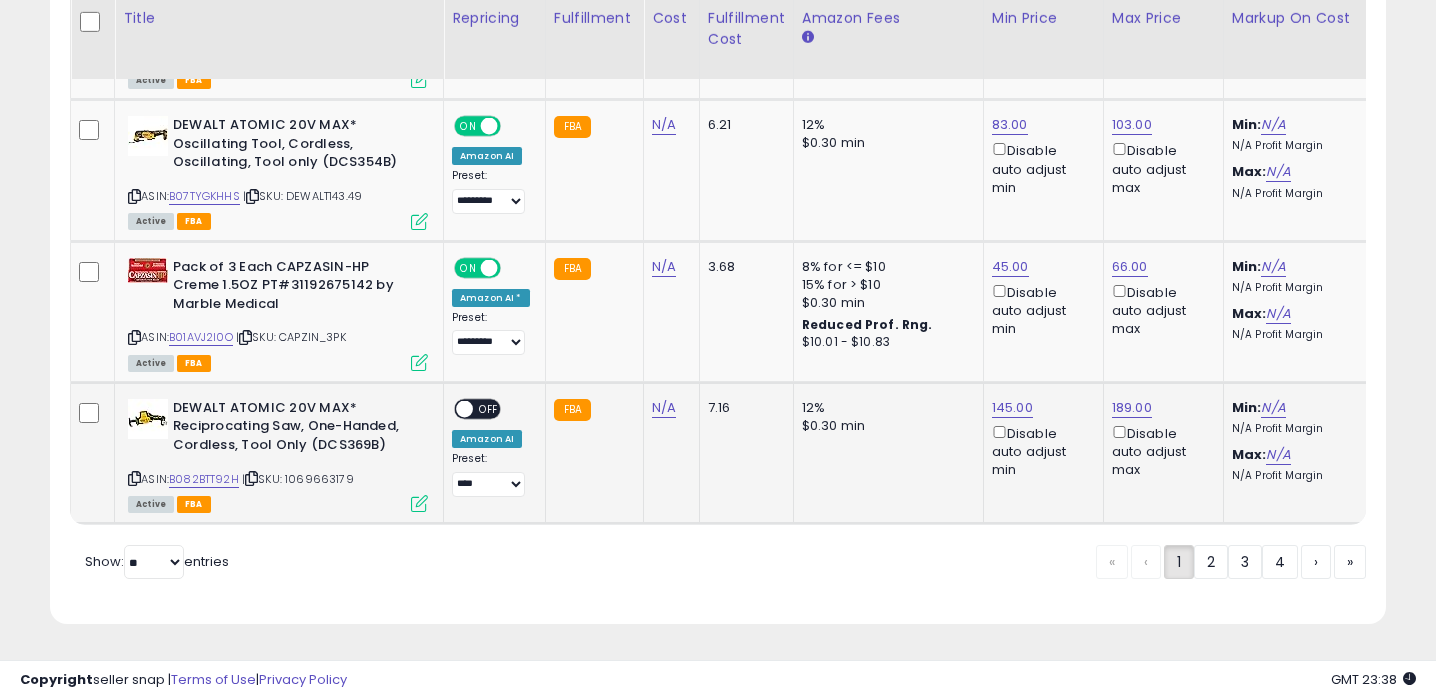 click on "ON   OFF Amazon AI Preset:
**** ********* **** Success
Error" 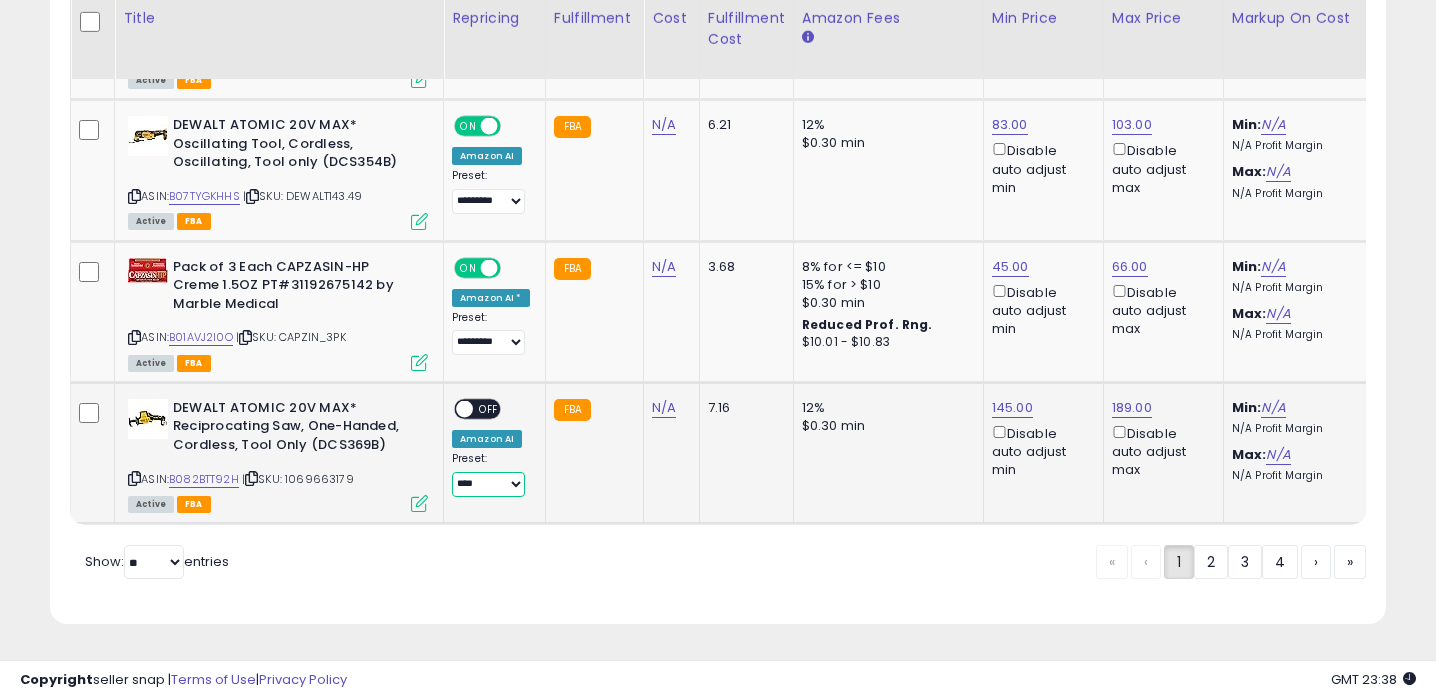 click on "**** ********* ****" at bounding box center [488, 484] 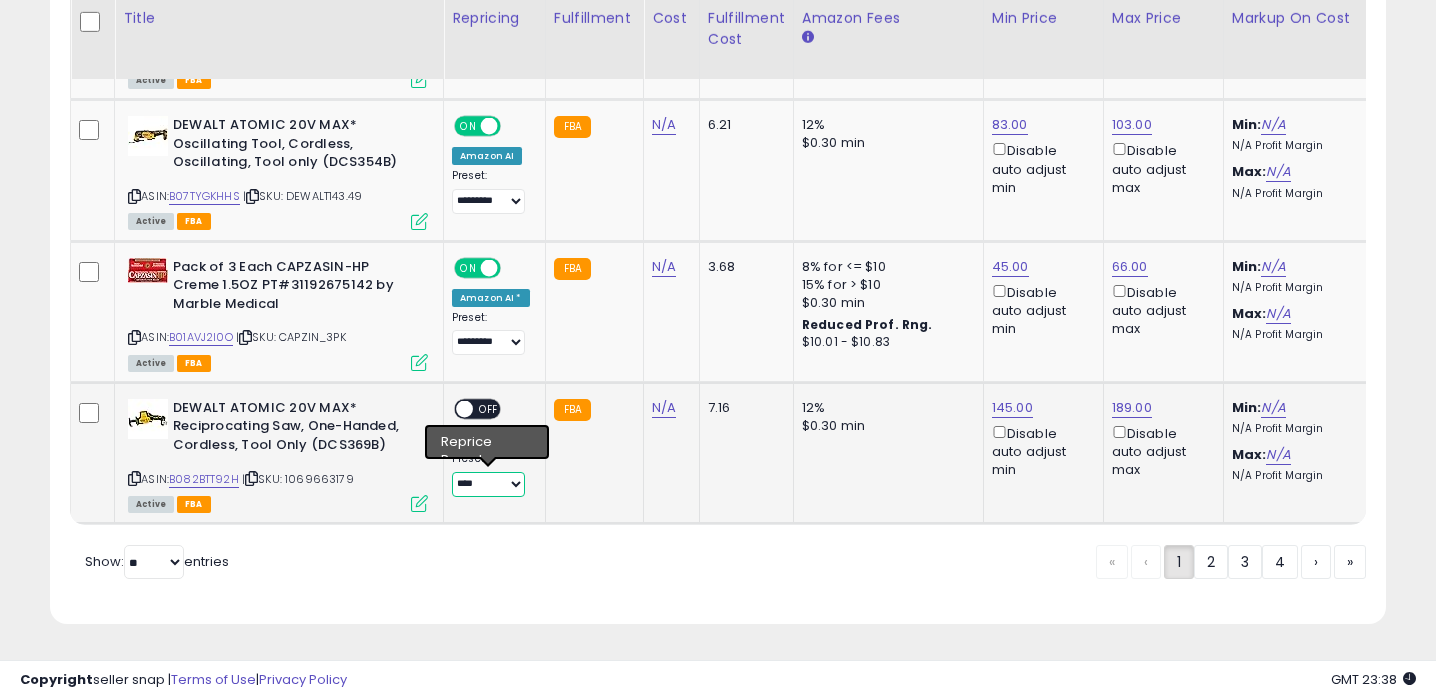 select on "*********" 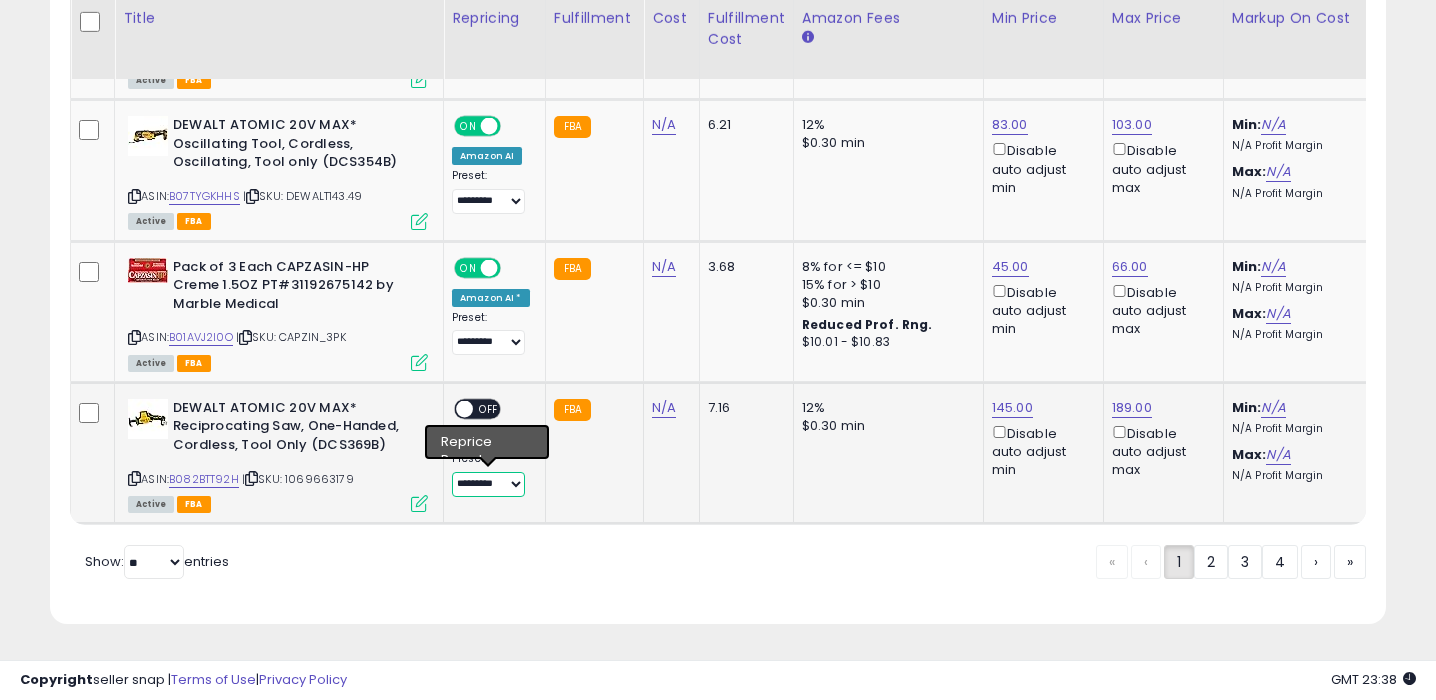click at bounding box center (464, 408) 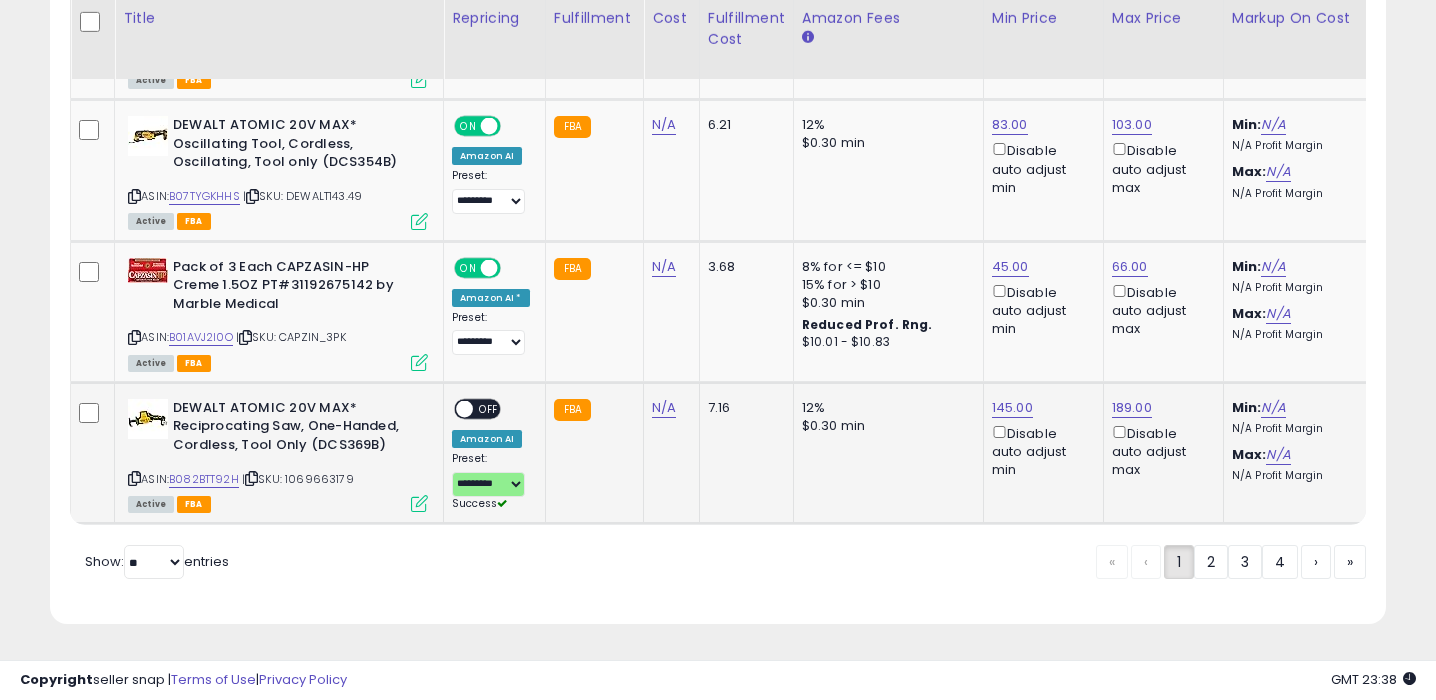 click on "ON   OFF" at bounding box center [455, 408] 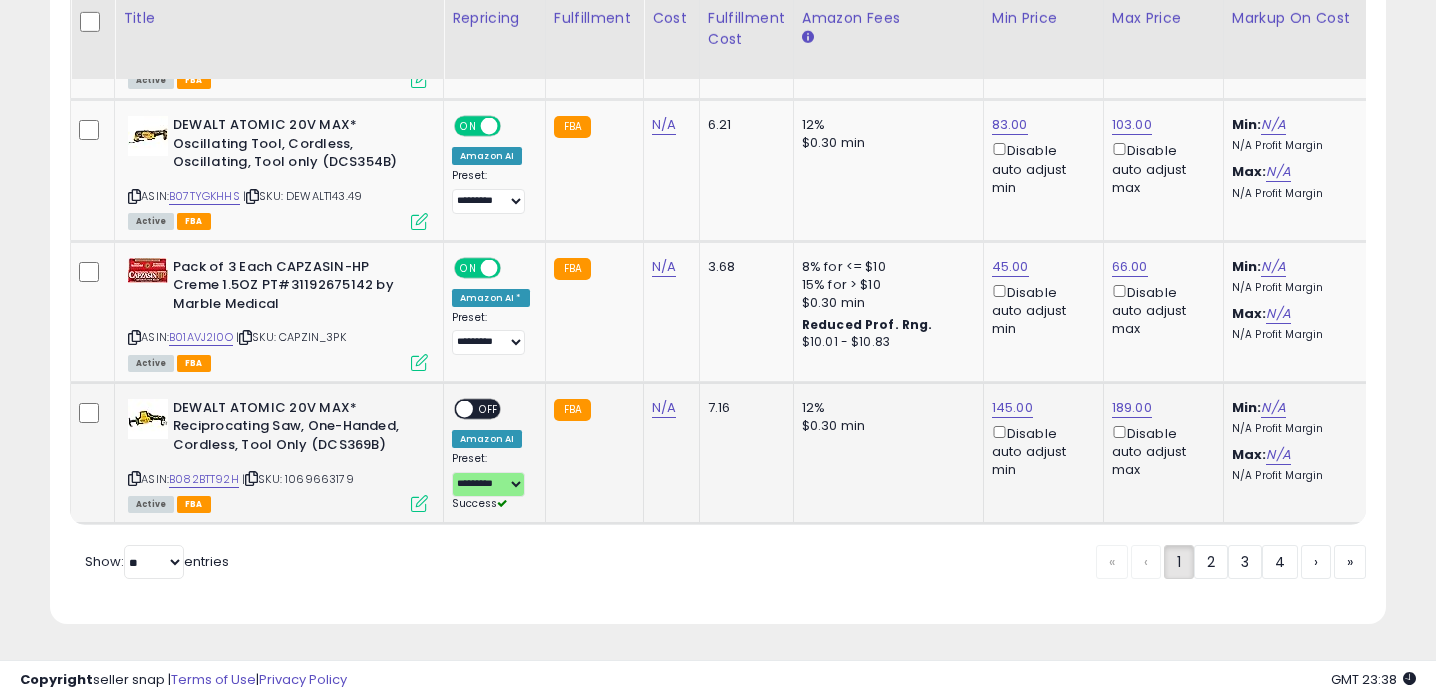 click on "OFF" at bounding box center (489, 408) 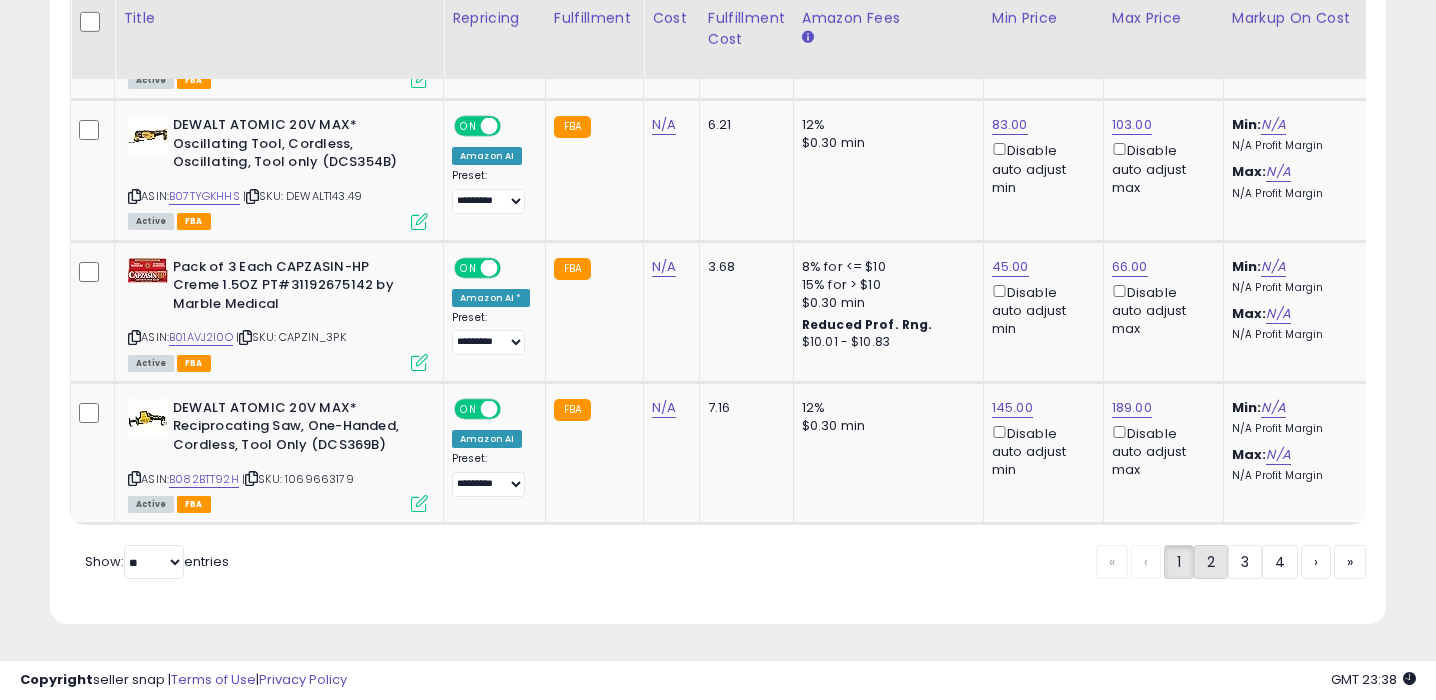 click on "2" 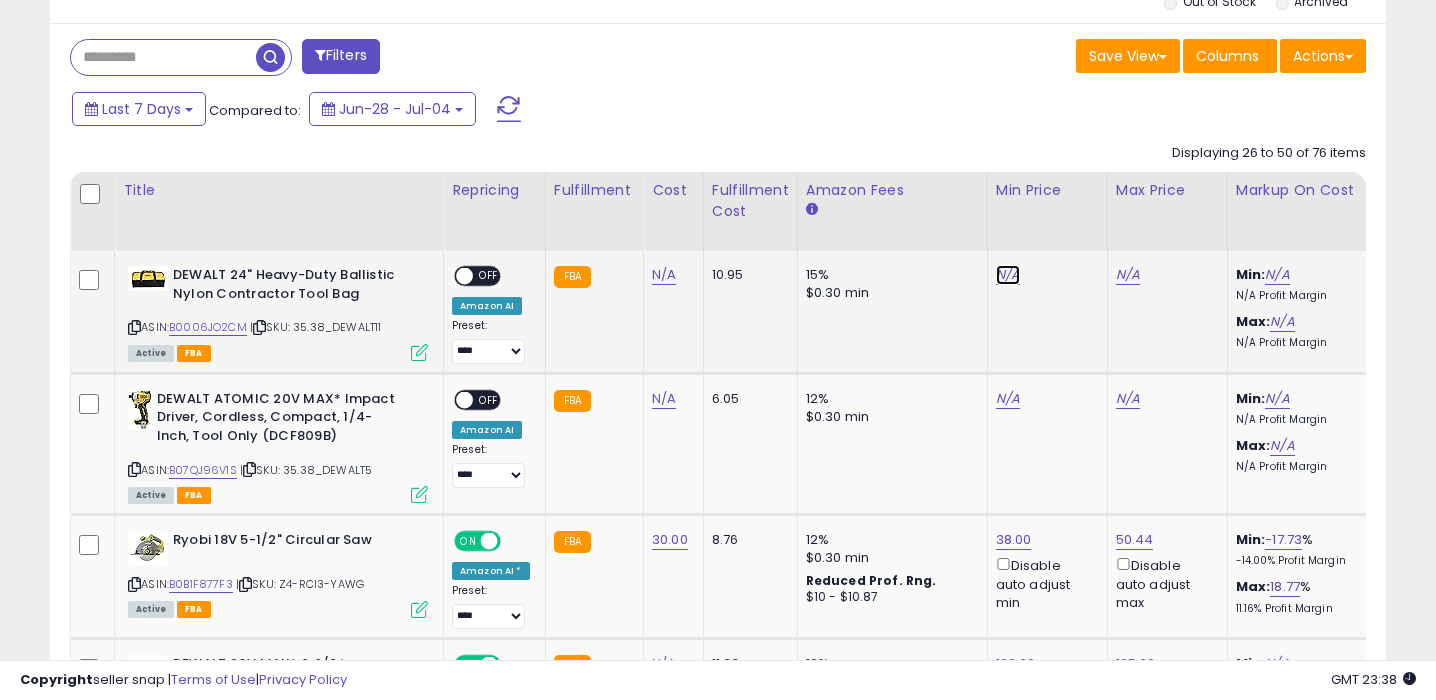 click on "N/A" at bounding box center (1008, 275) 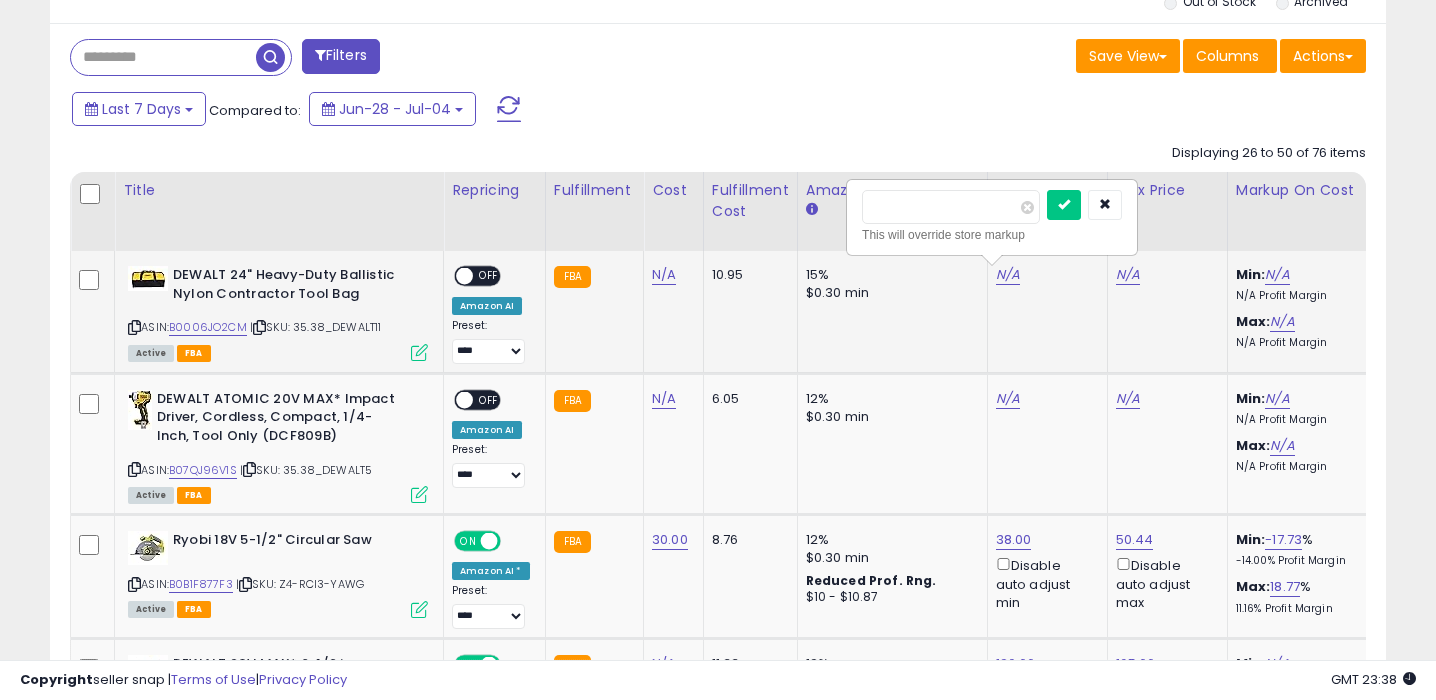 type on "**" 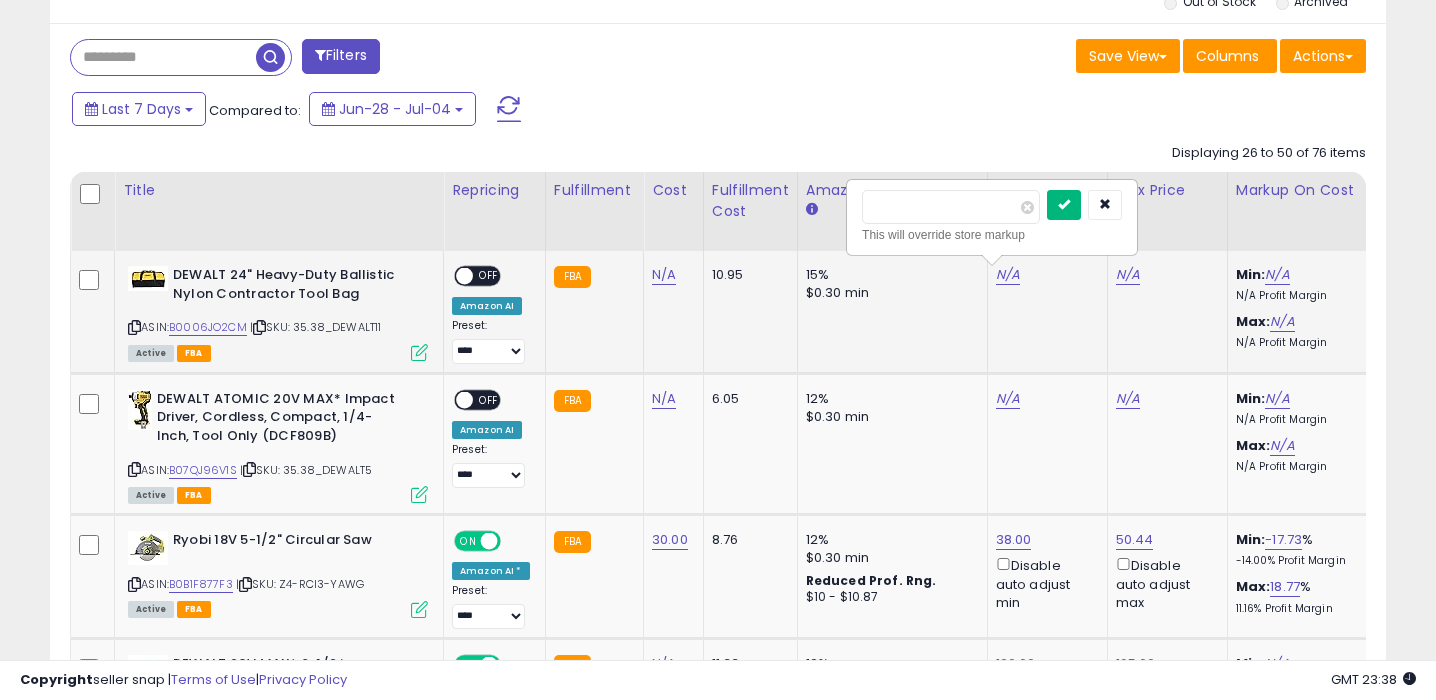click at bounding box center [1064, 204] 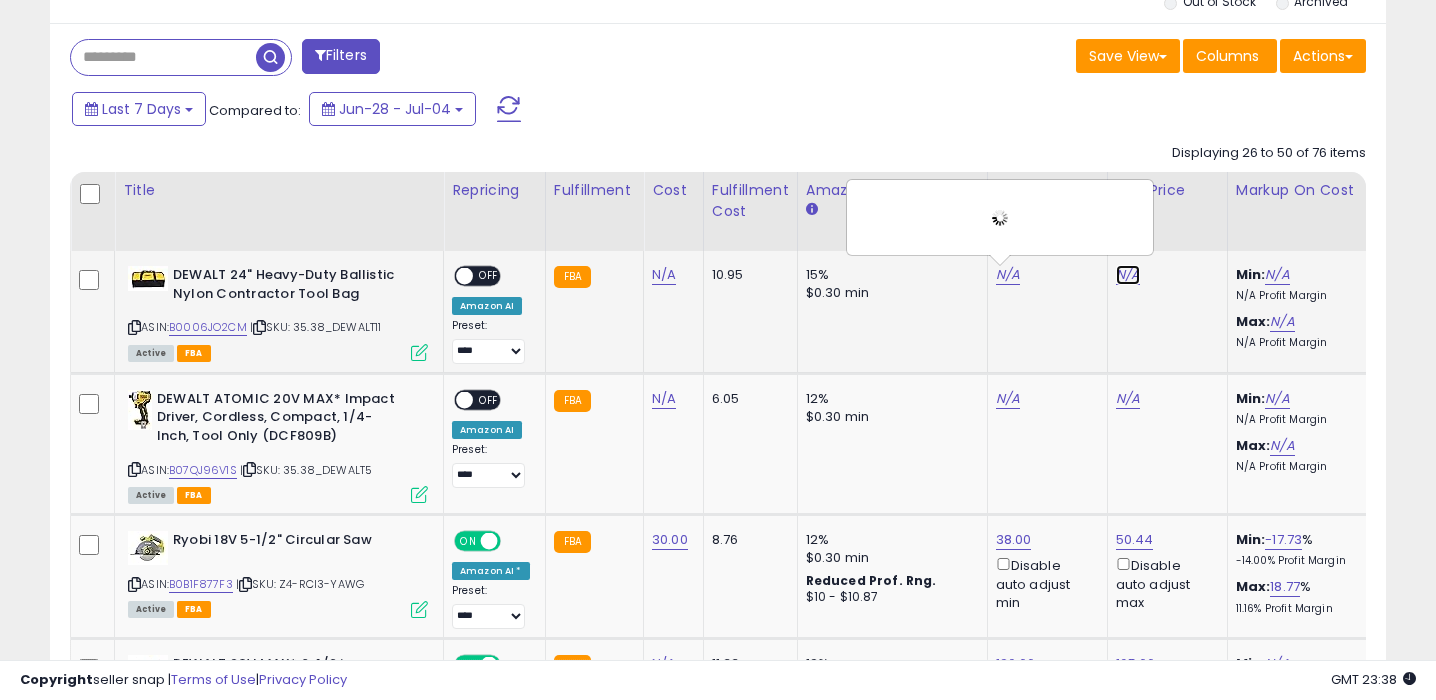 click on "N/A" at bounding box center (1128, 275) 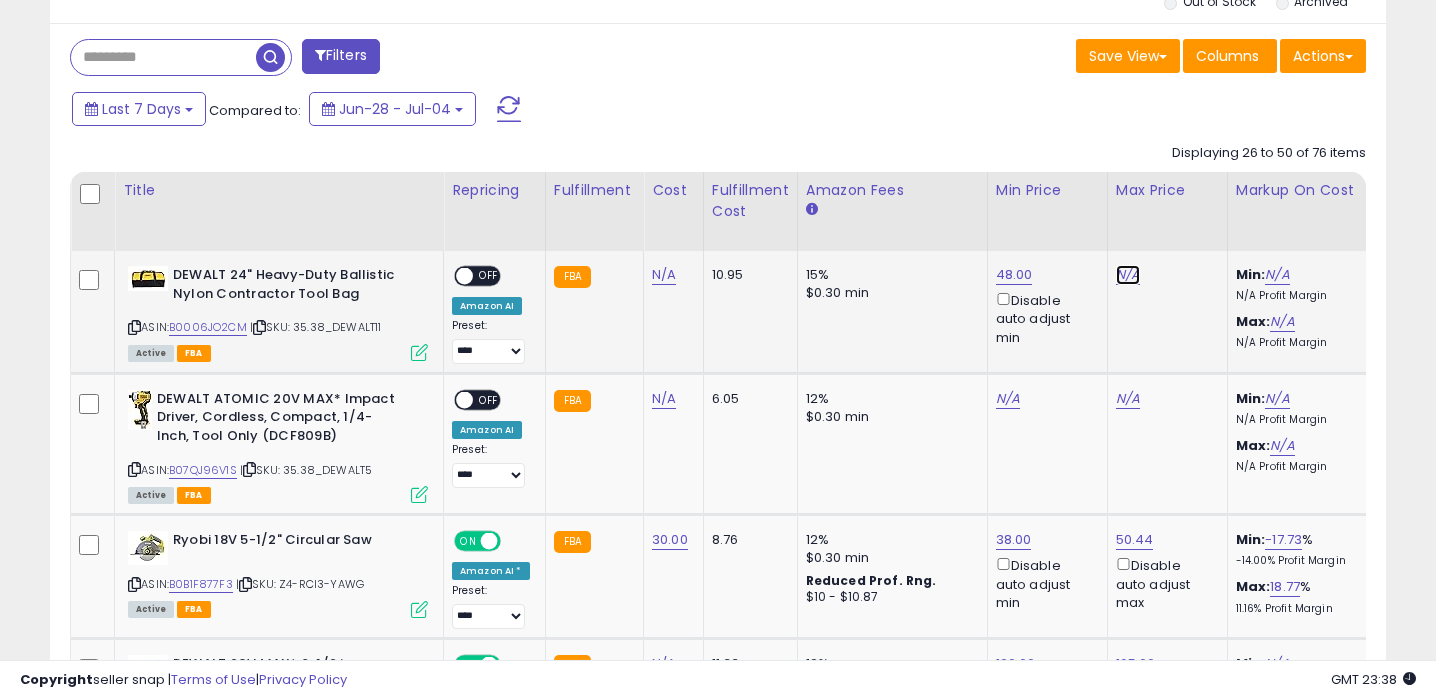 click on "N/A" at bounding box center [1128, 275] 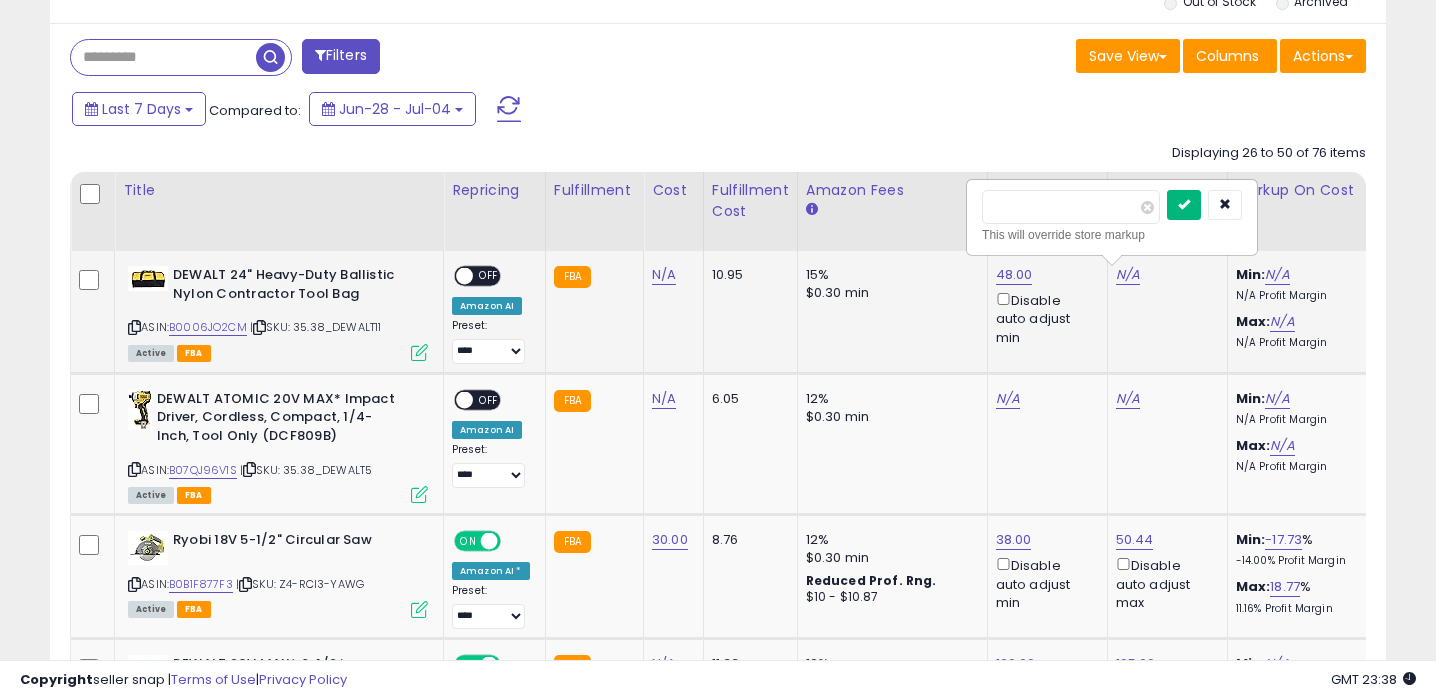 type on "*" 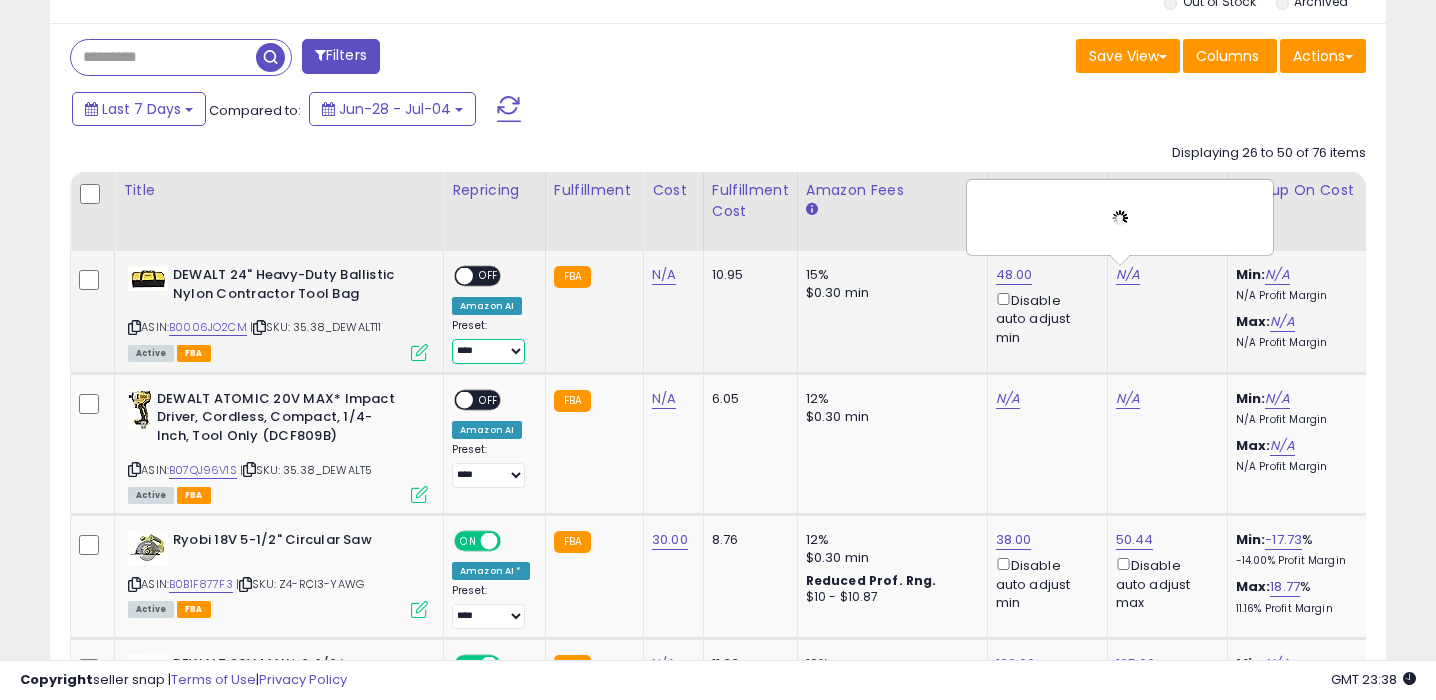 click on "**** ********* ****" at bounding box center (488, 351) 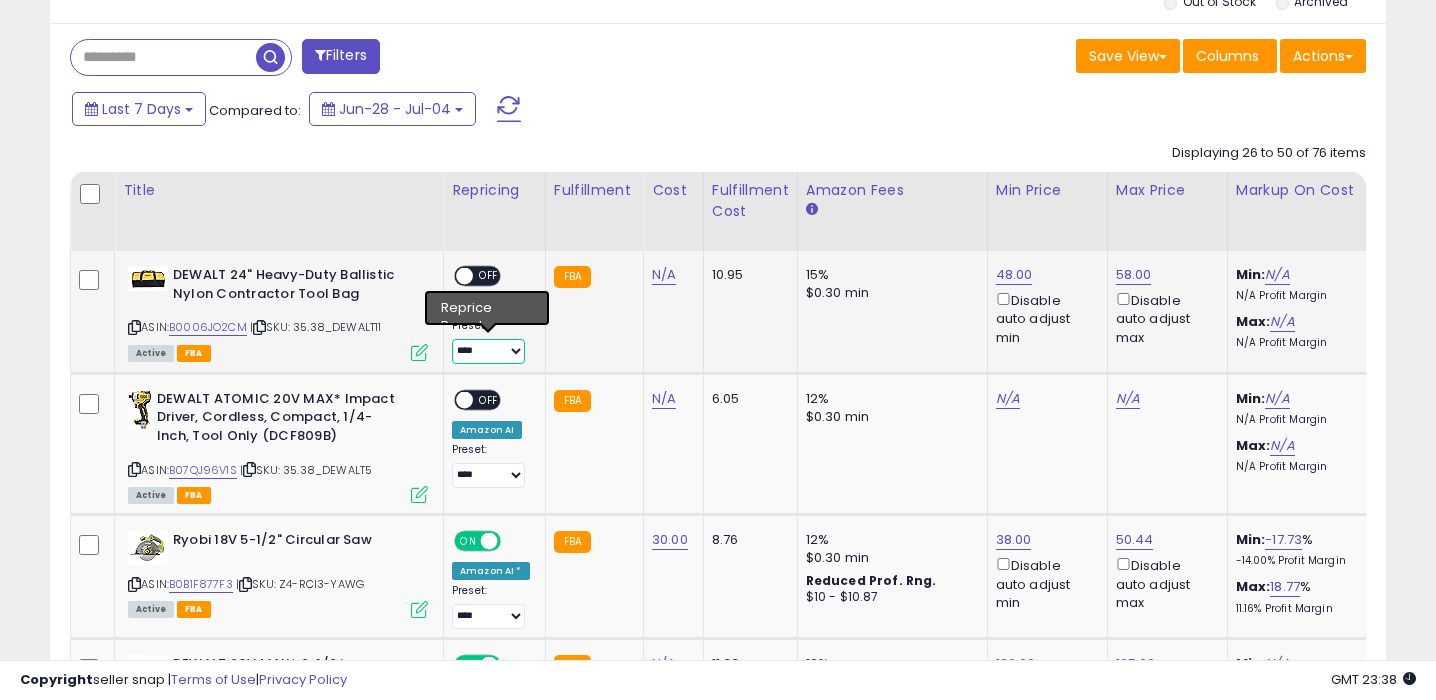 select on "*********" 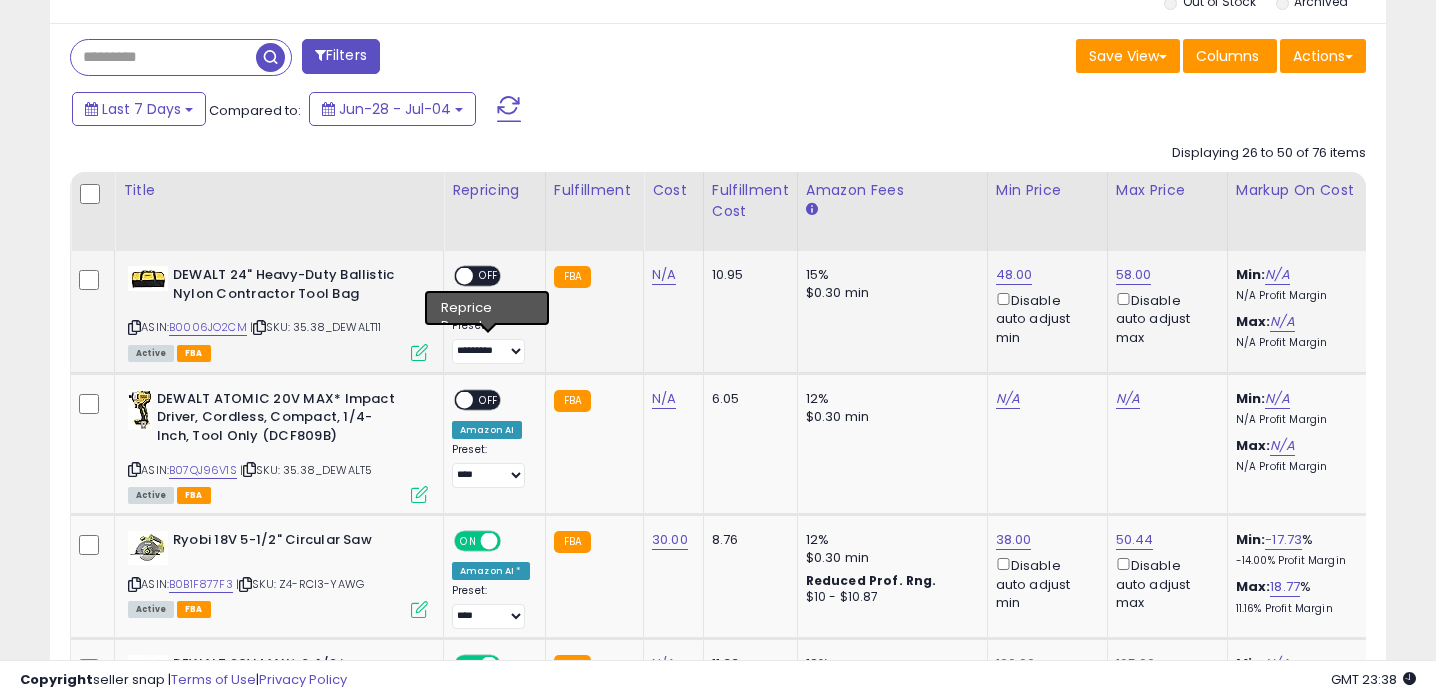 click on "OFF" at bounding box center (489, 276) 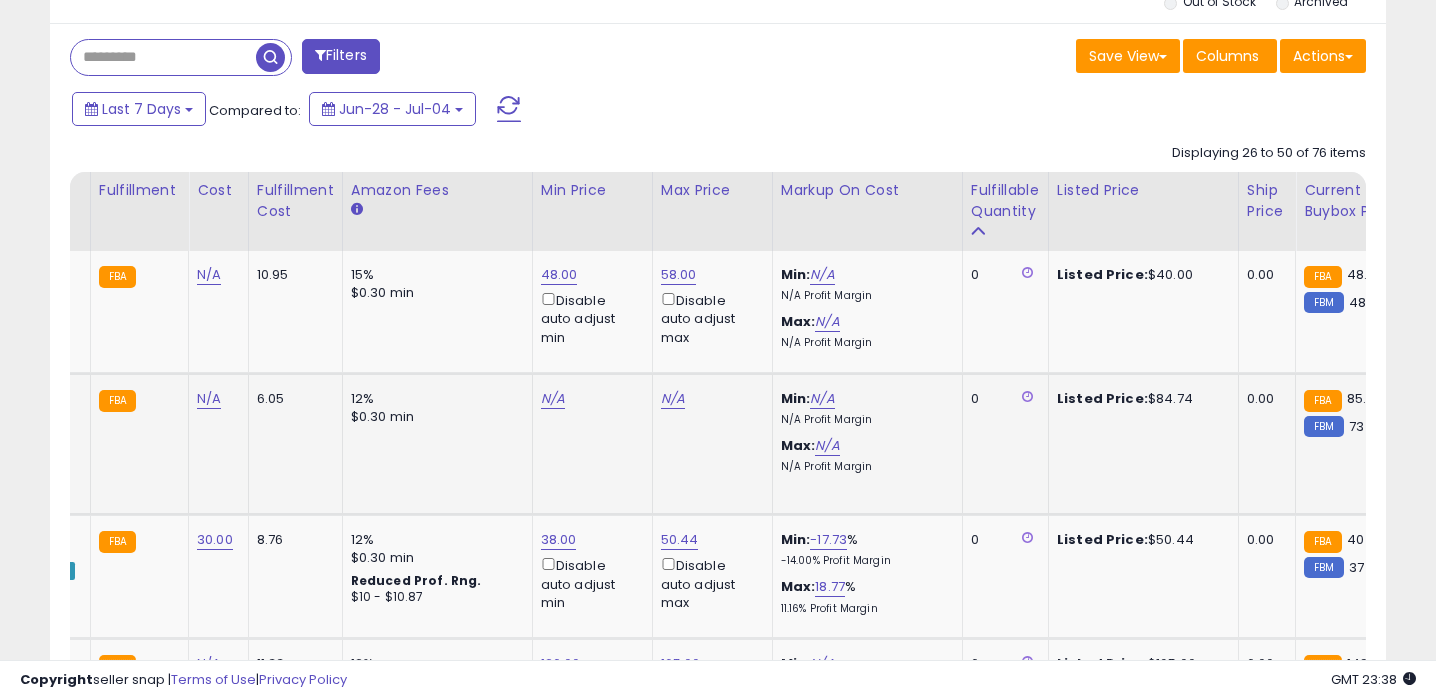 click on "N/A" 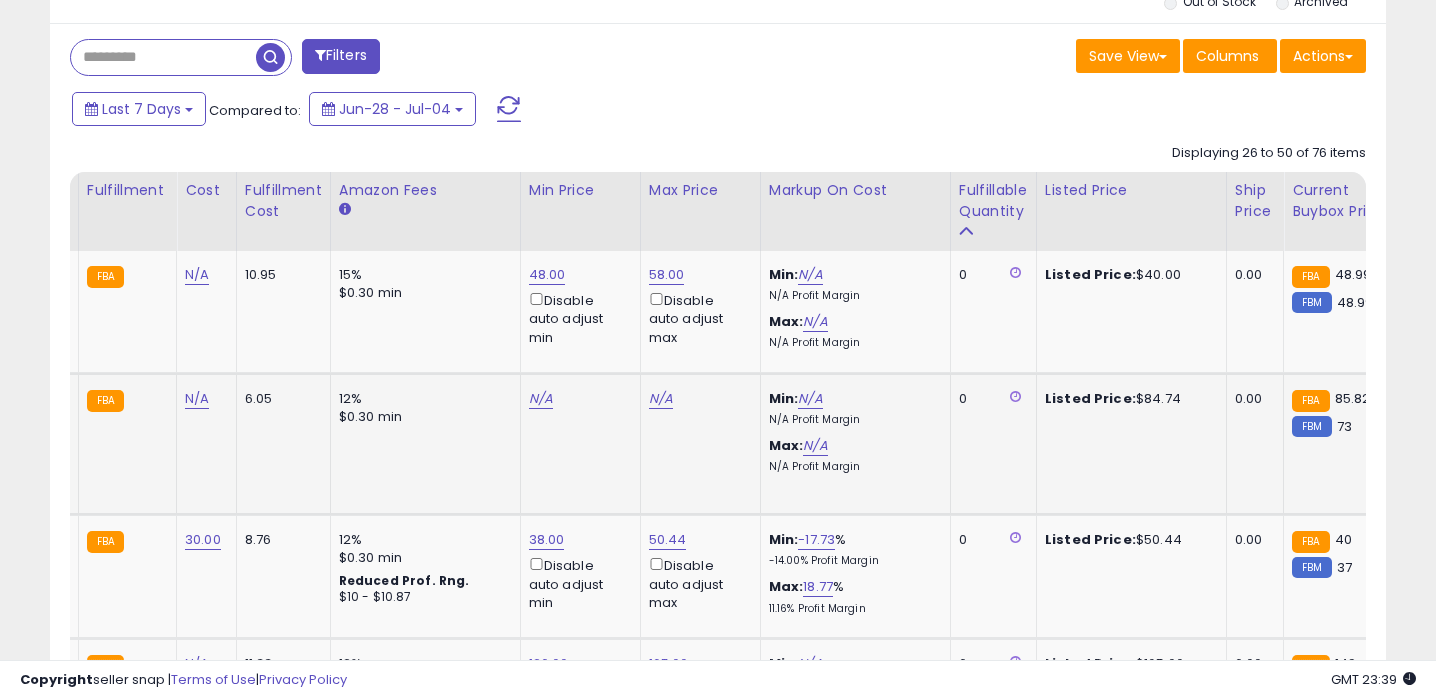 click on "N/A" at bounding box center [577, 399] 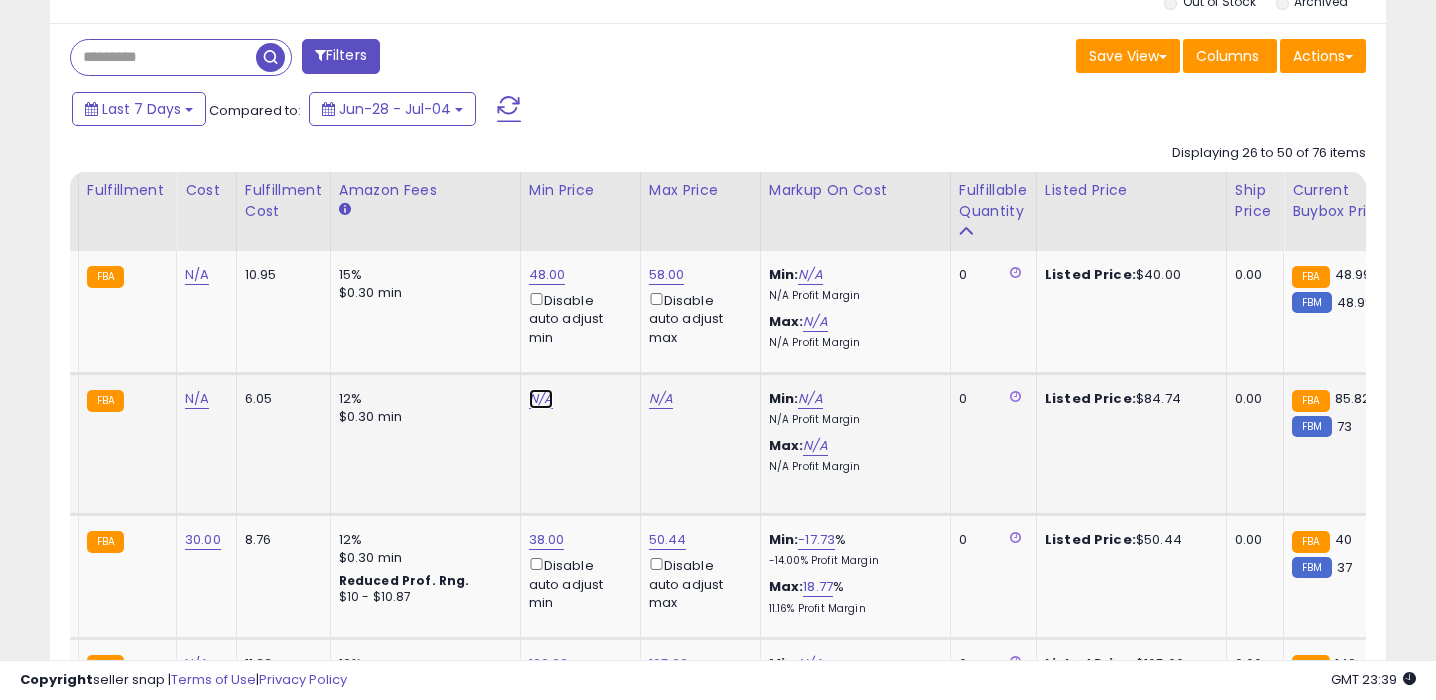 click on "N/A" at bounding box center (541, 399) 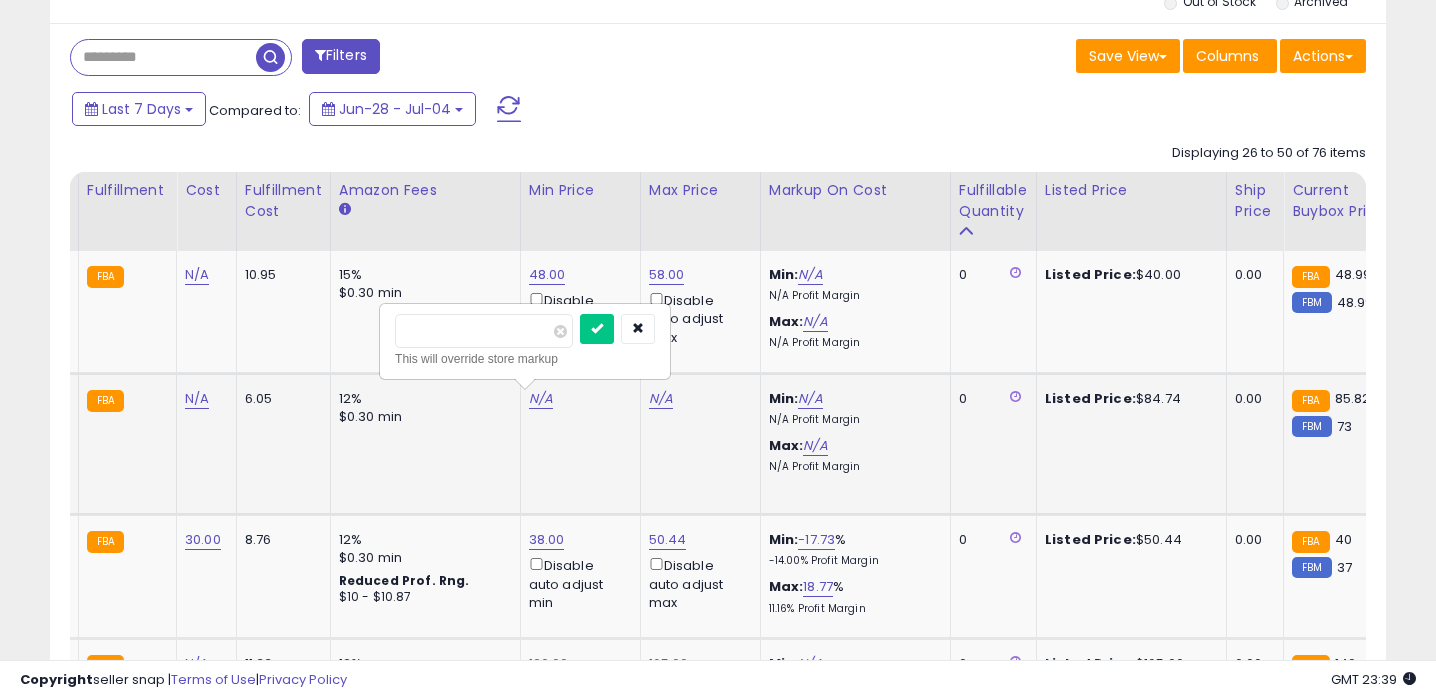 type on "**" 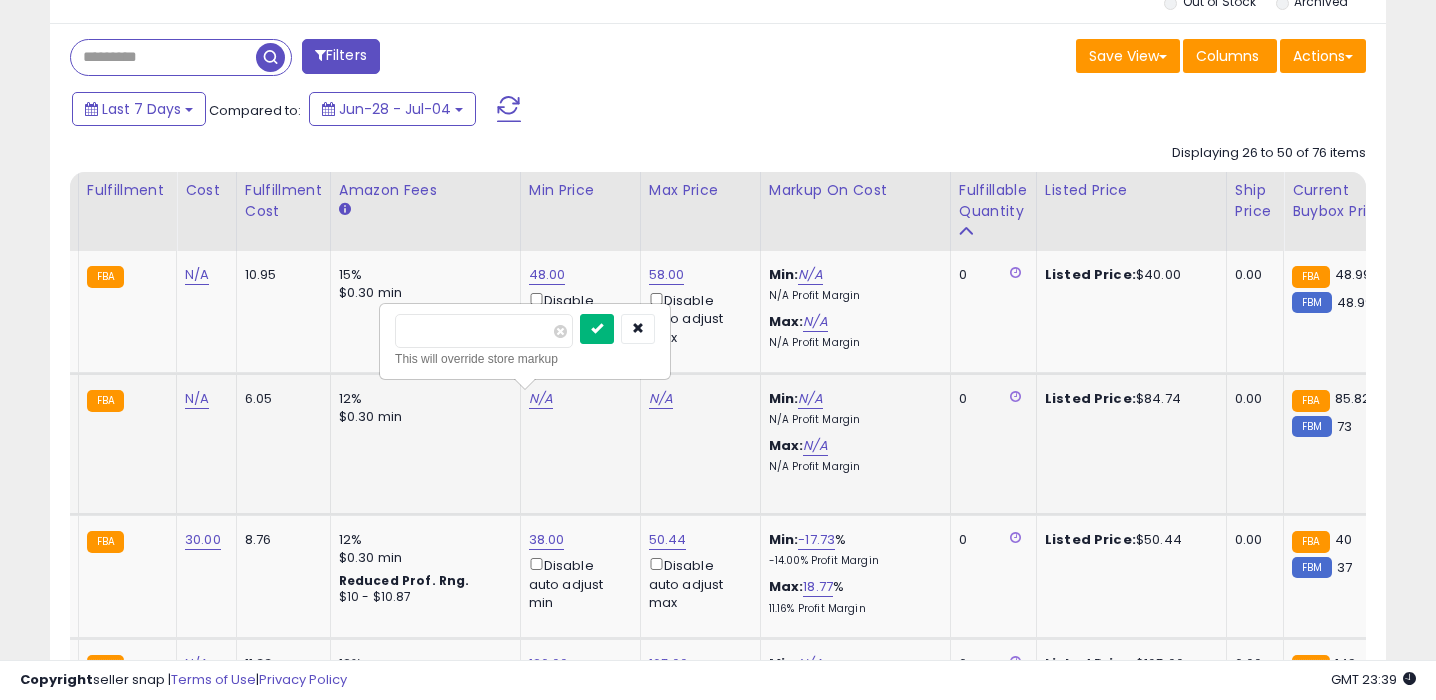 click at bounding box center (597, 329) 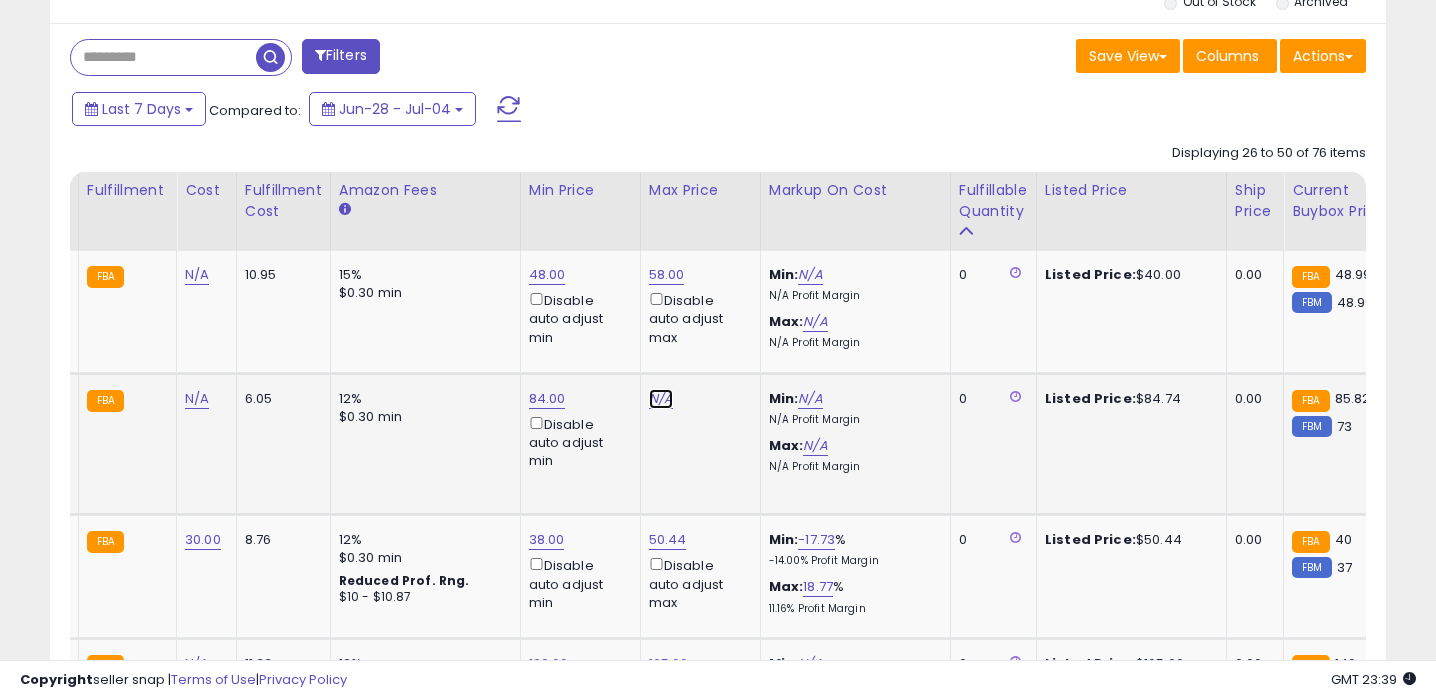 click on "N/A" at bounding box center (661, 399) 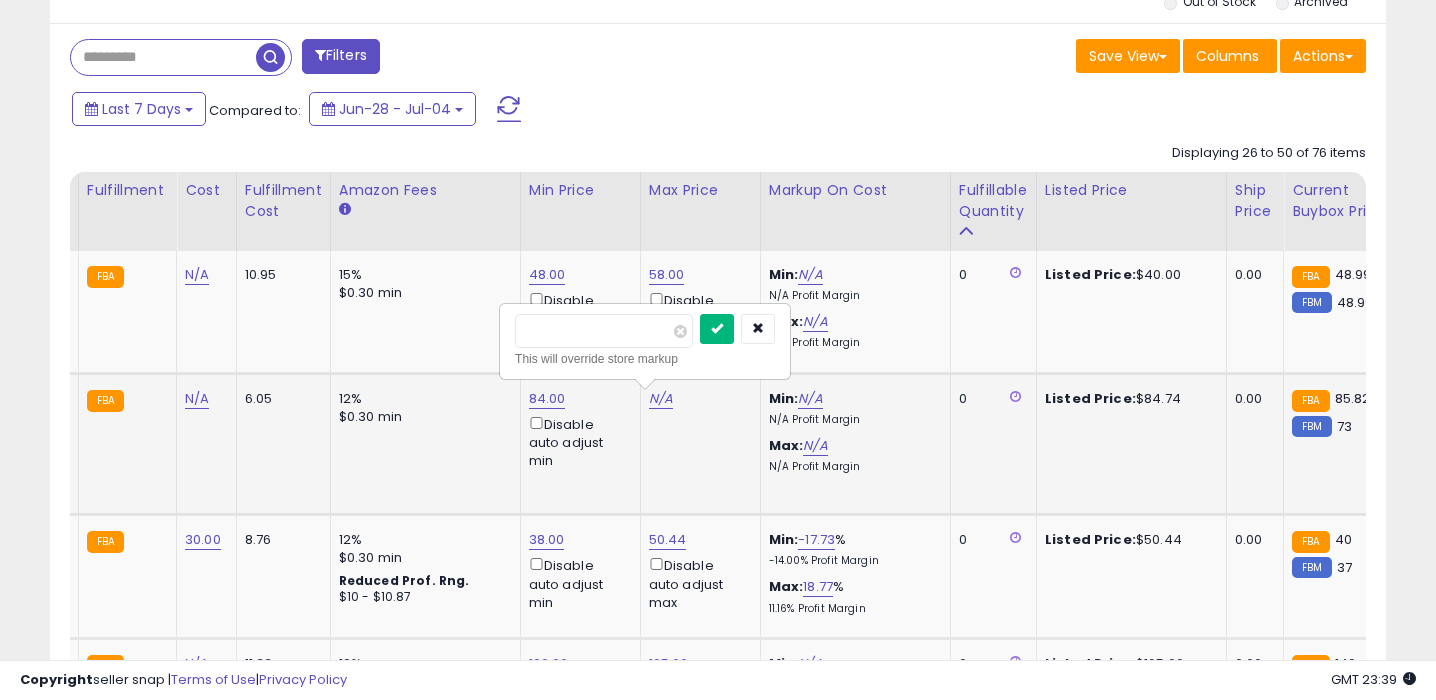 type on "**" 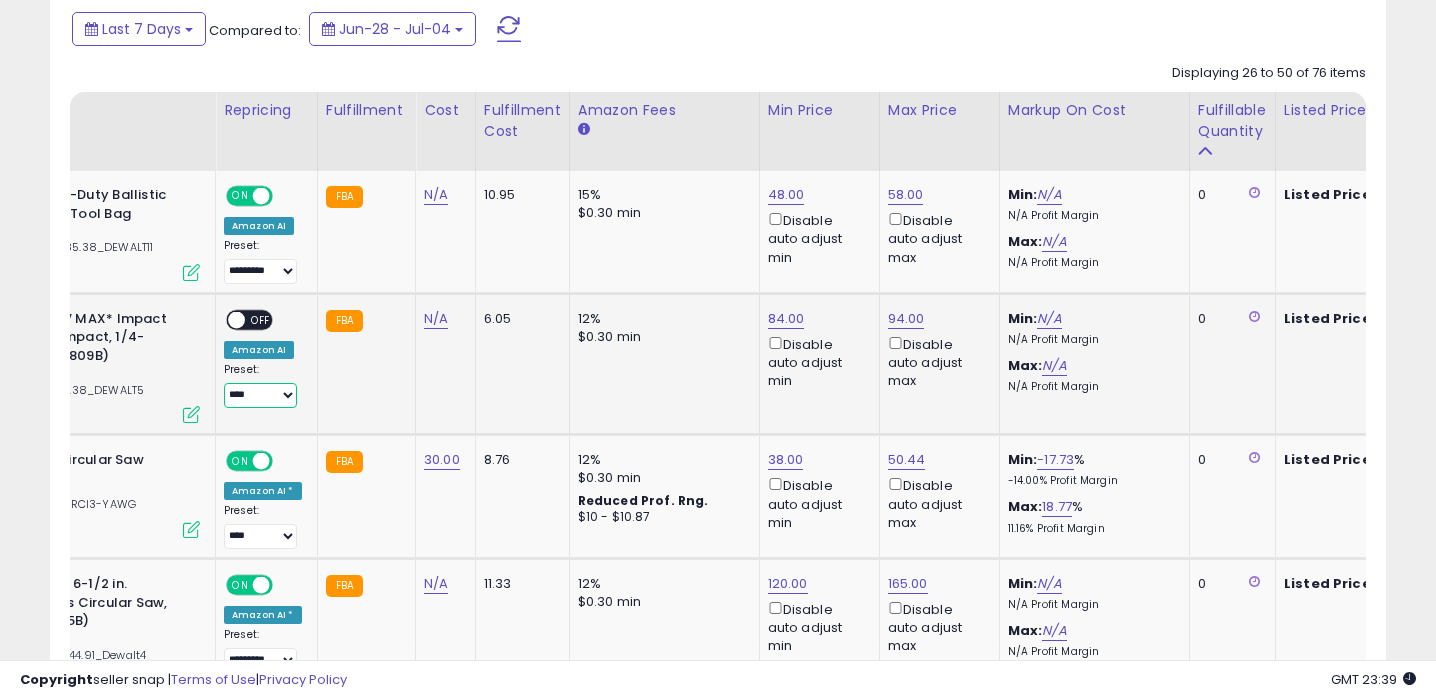 click on "**** ********* ****" at bounding box center (260, 395) 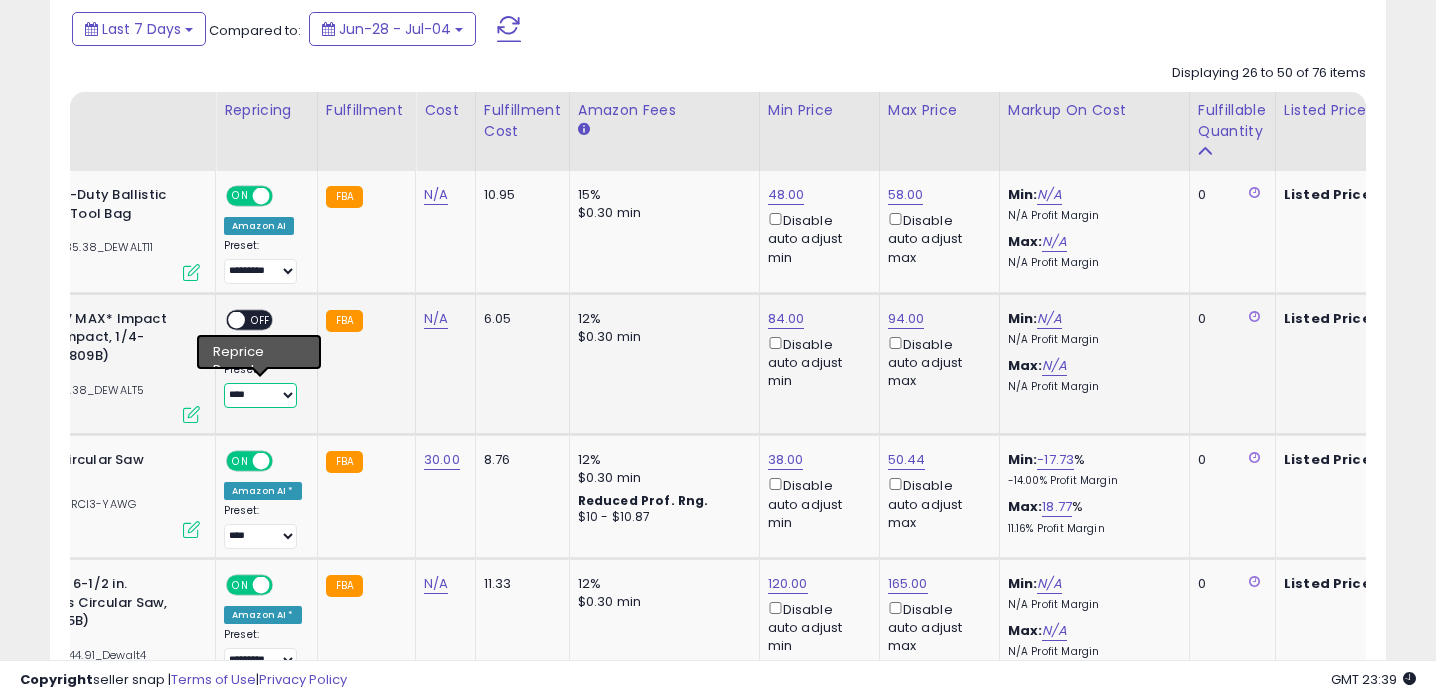select on "*********" 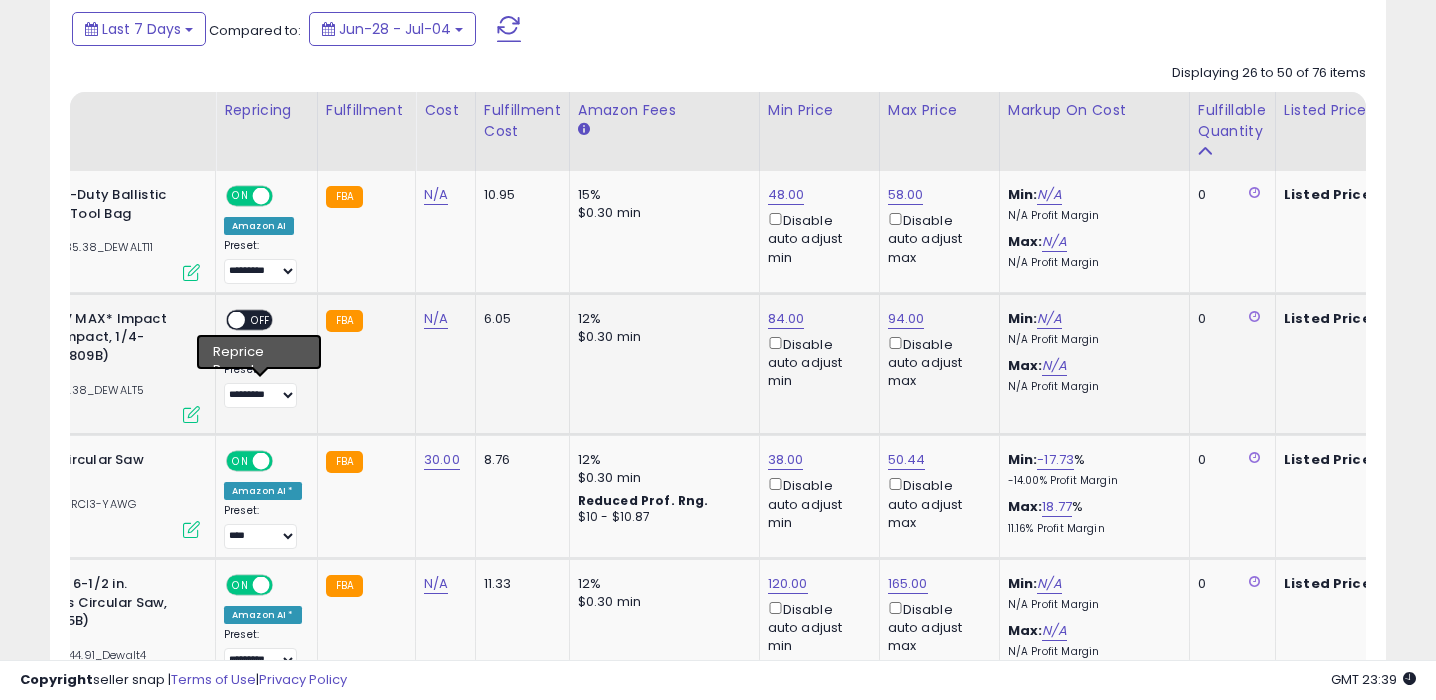 click on "OFF" at bounding box center [261, 319] 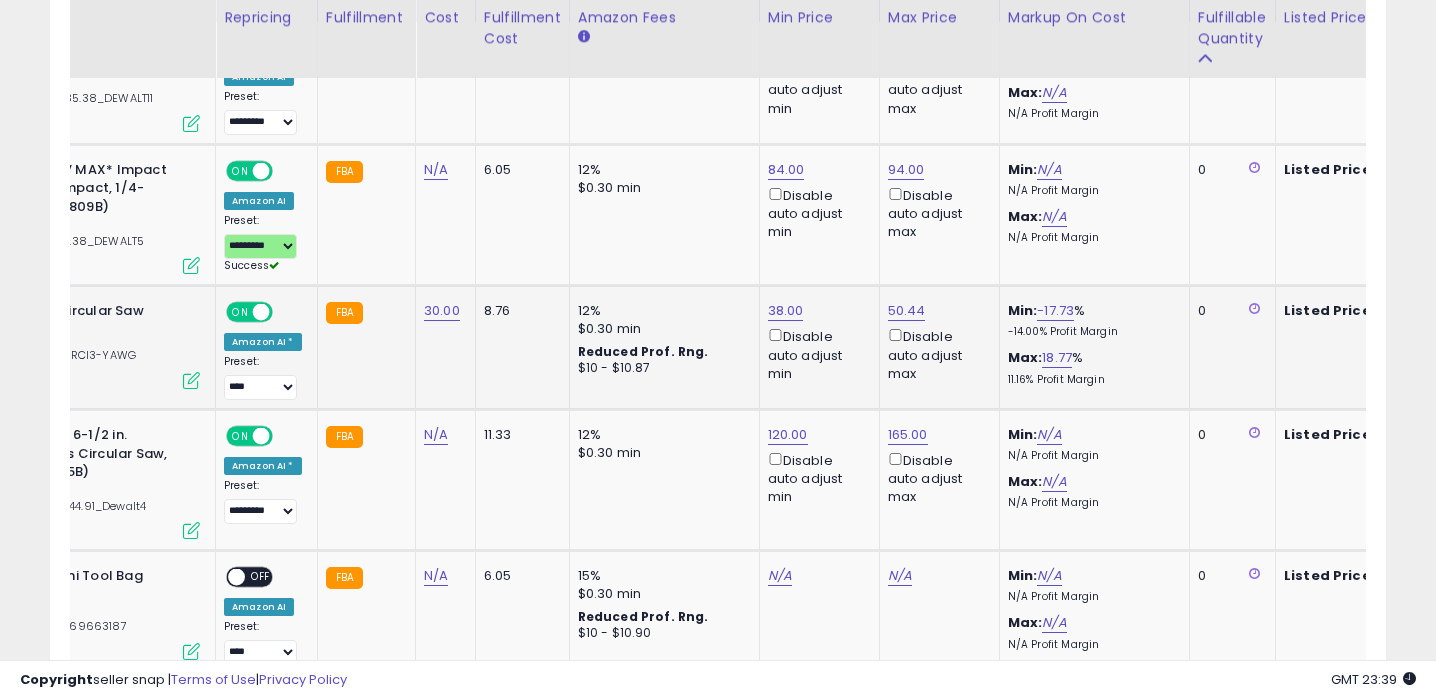 click on "Preset:
**** ********* **** Success
Error" at bounding box center (263, 377) 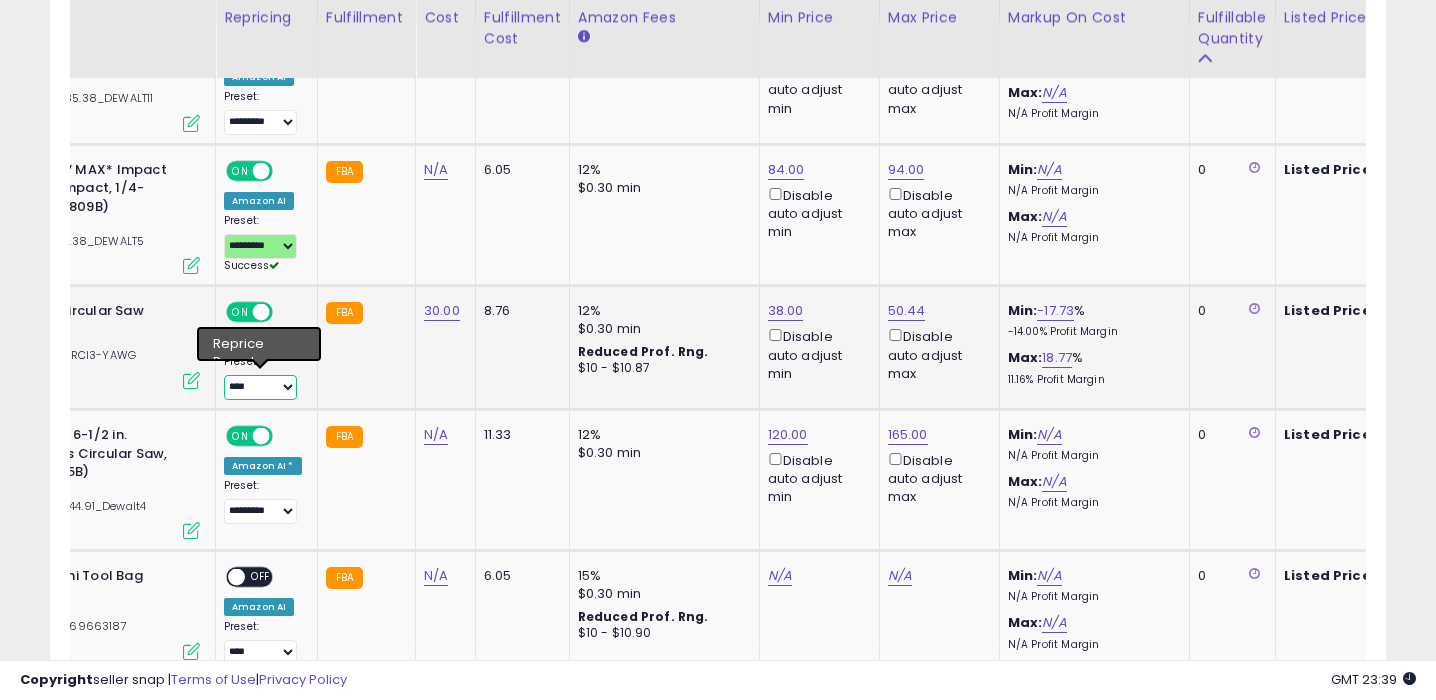 click on "**** ********* ****" at bounding box center (260, 387) 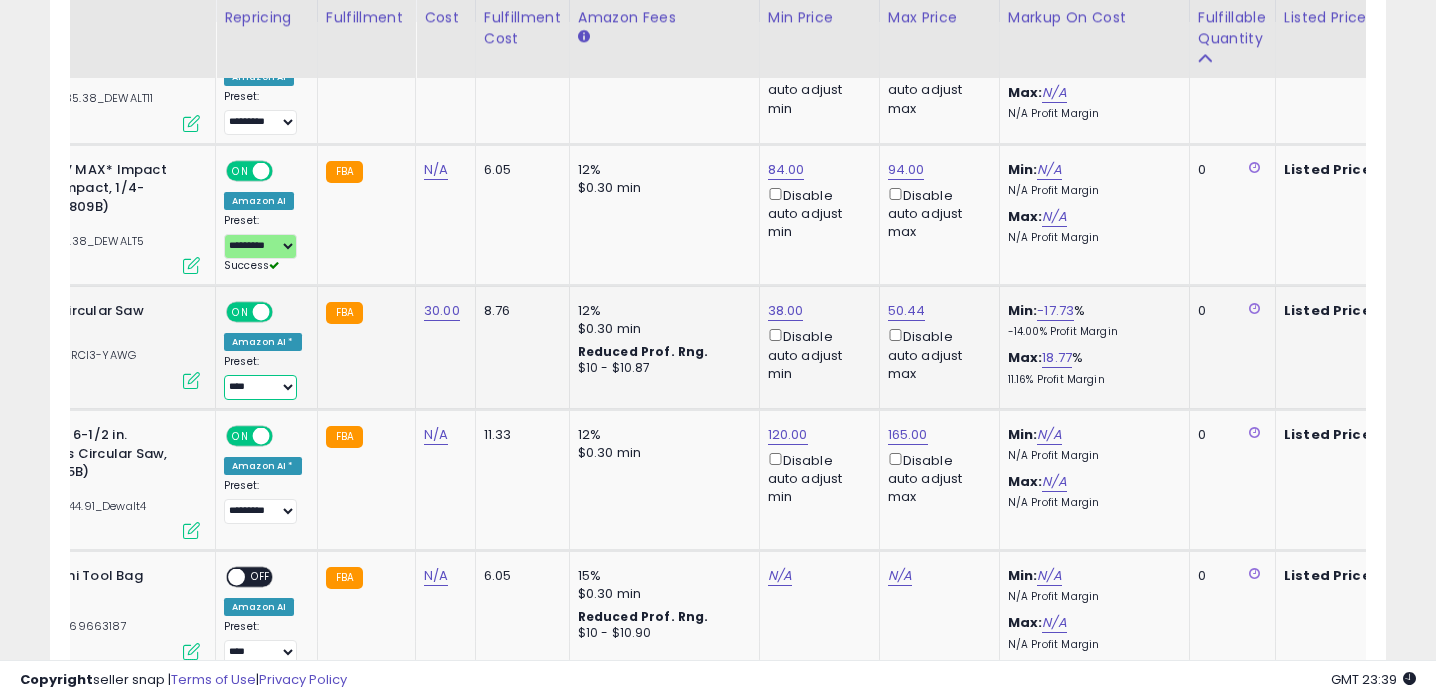 select on "*********" 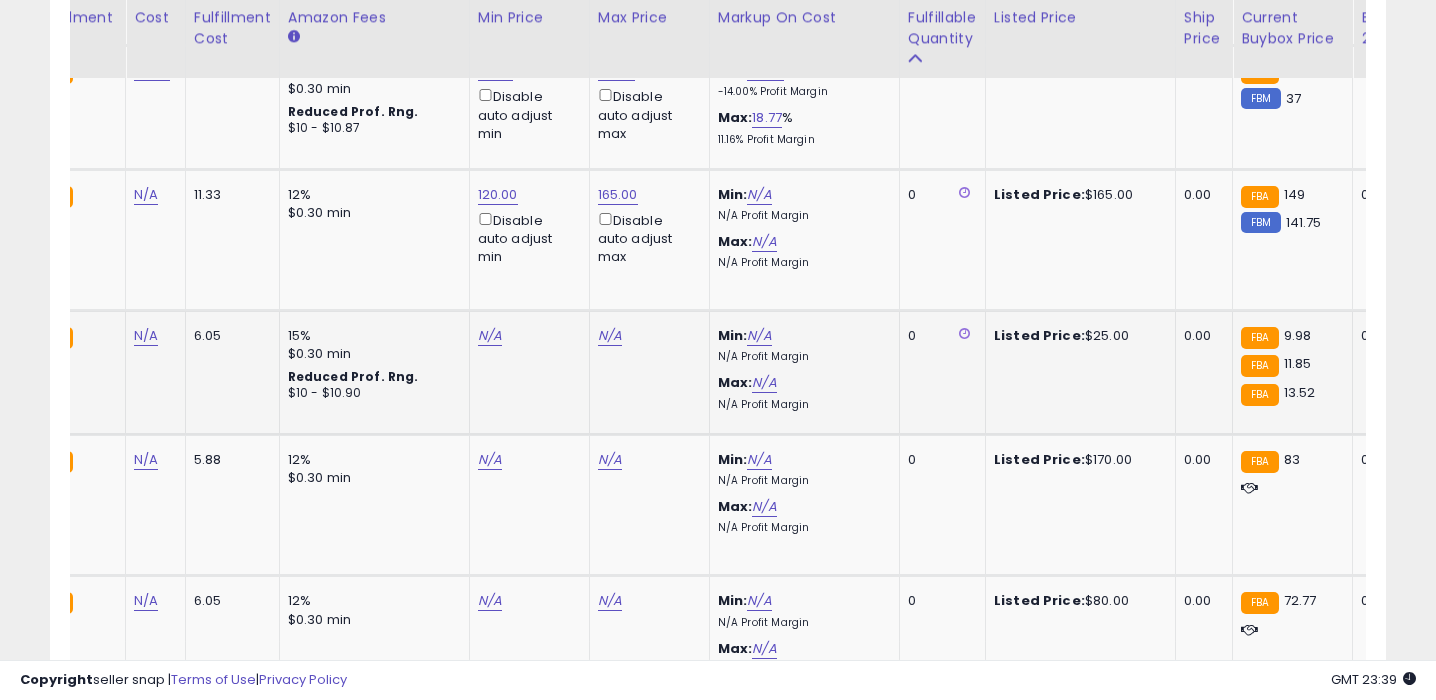click on "N/A" 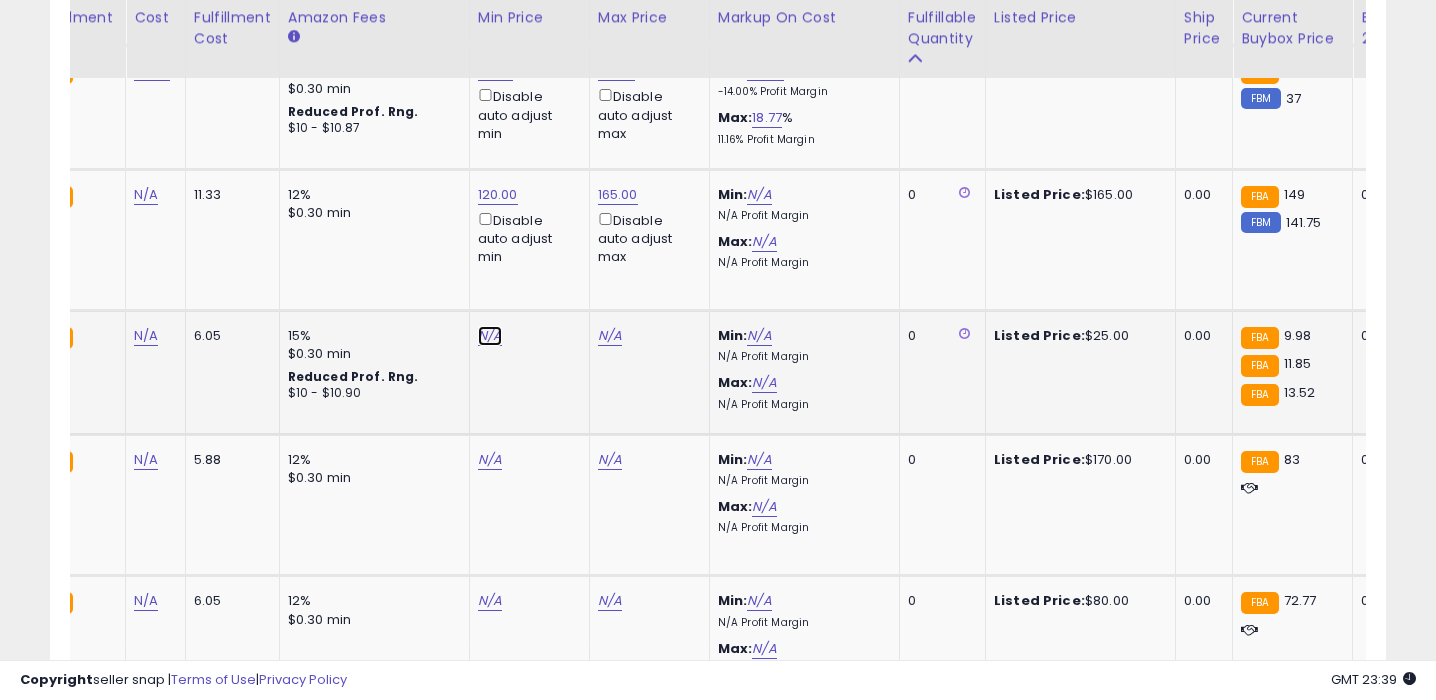 click on "N/A" at bounding box center [490, 336] 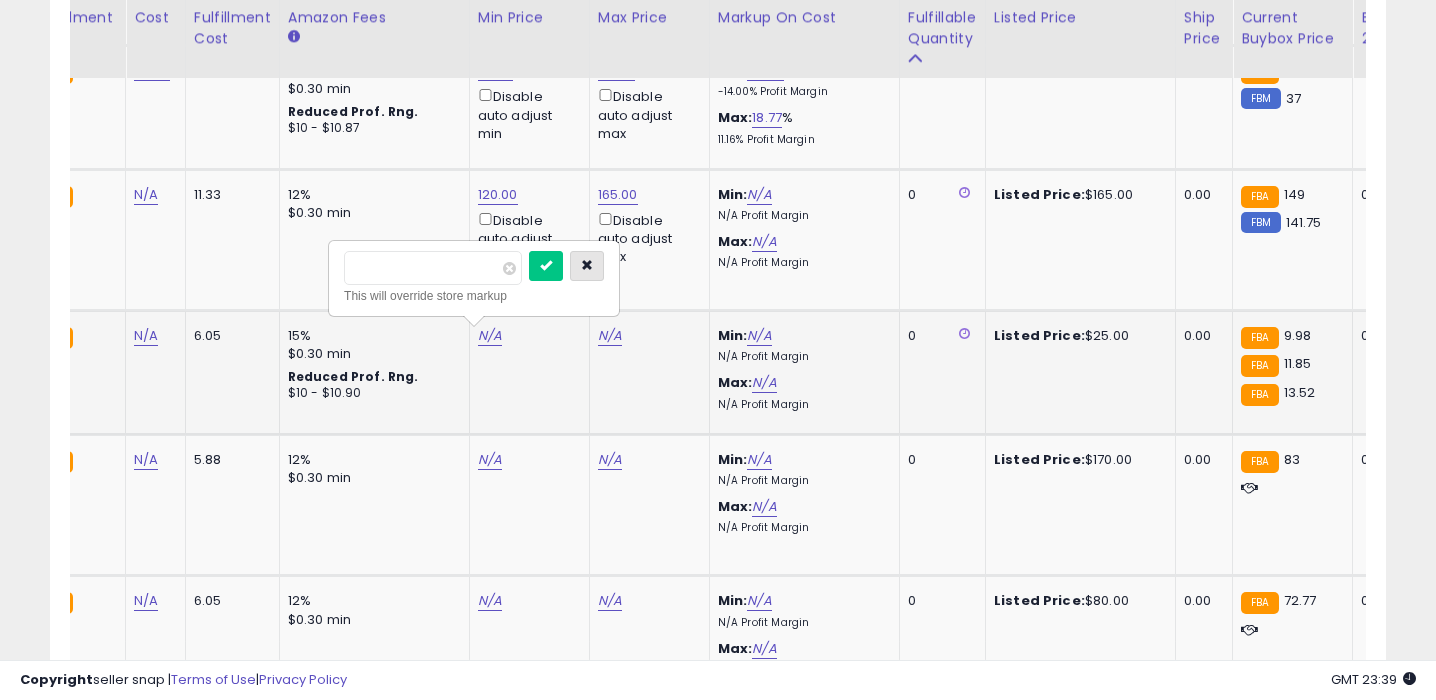 type on "*" 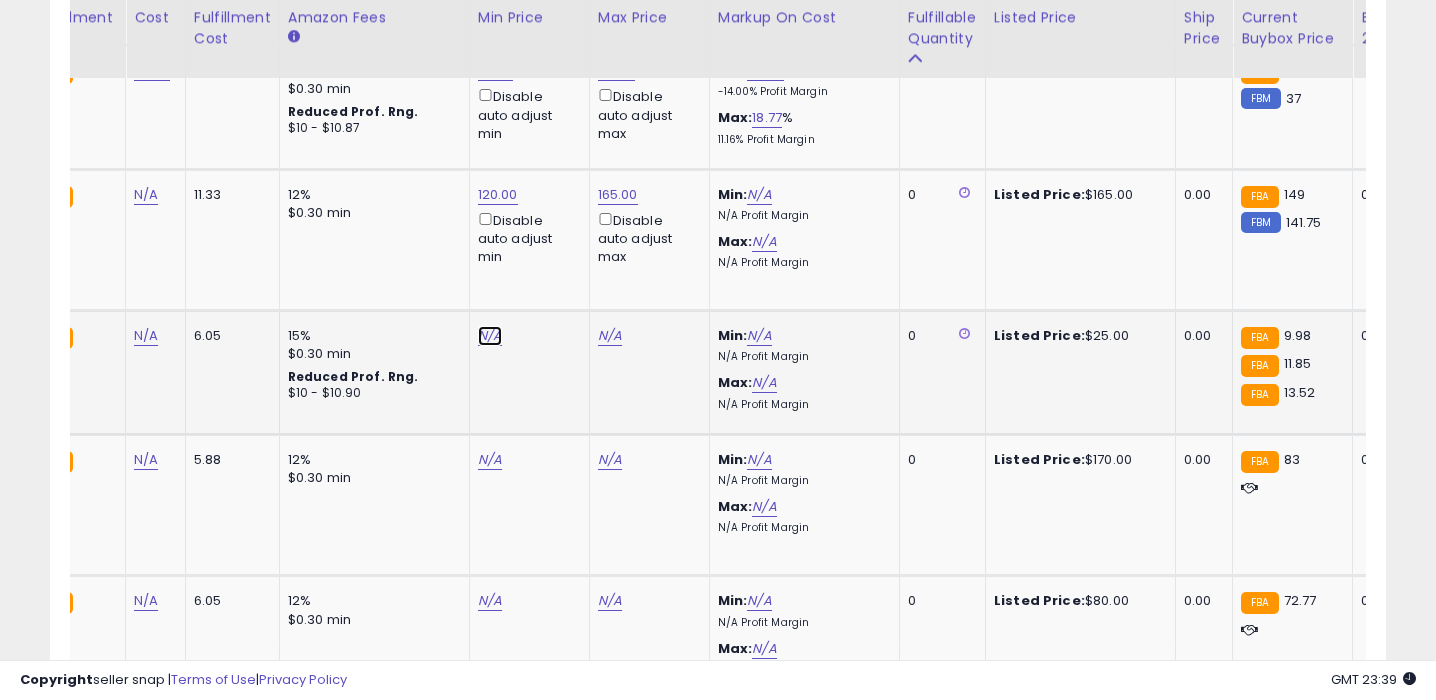 click on "N/A" at bounding box center (490, 336) 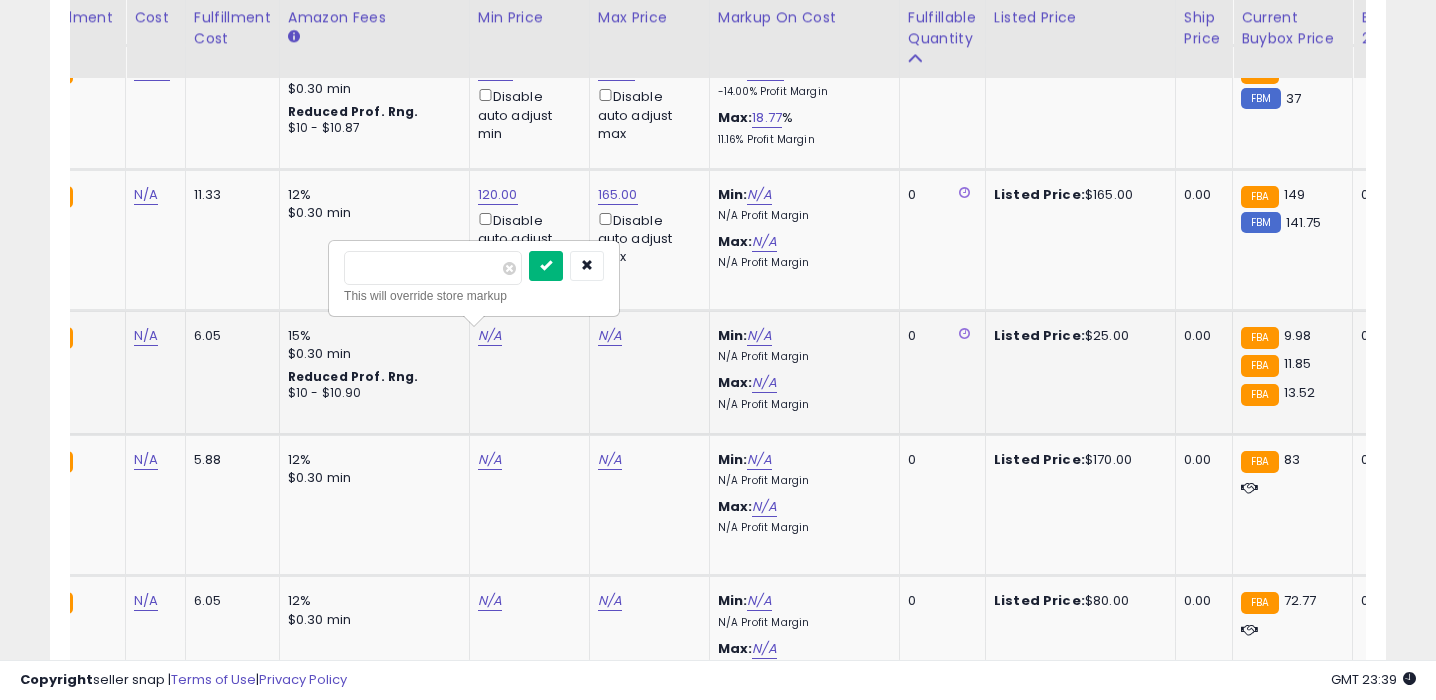 type on "*" 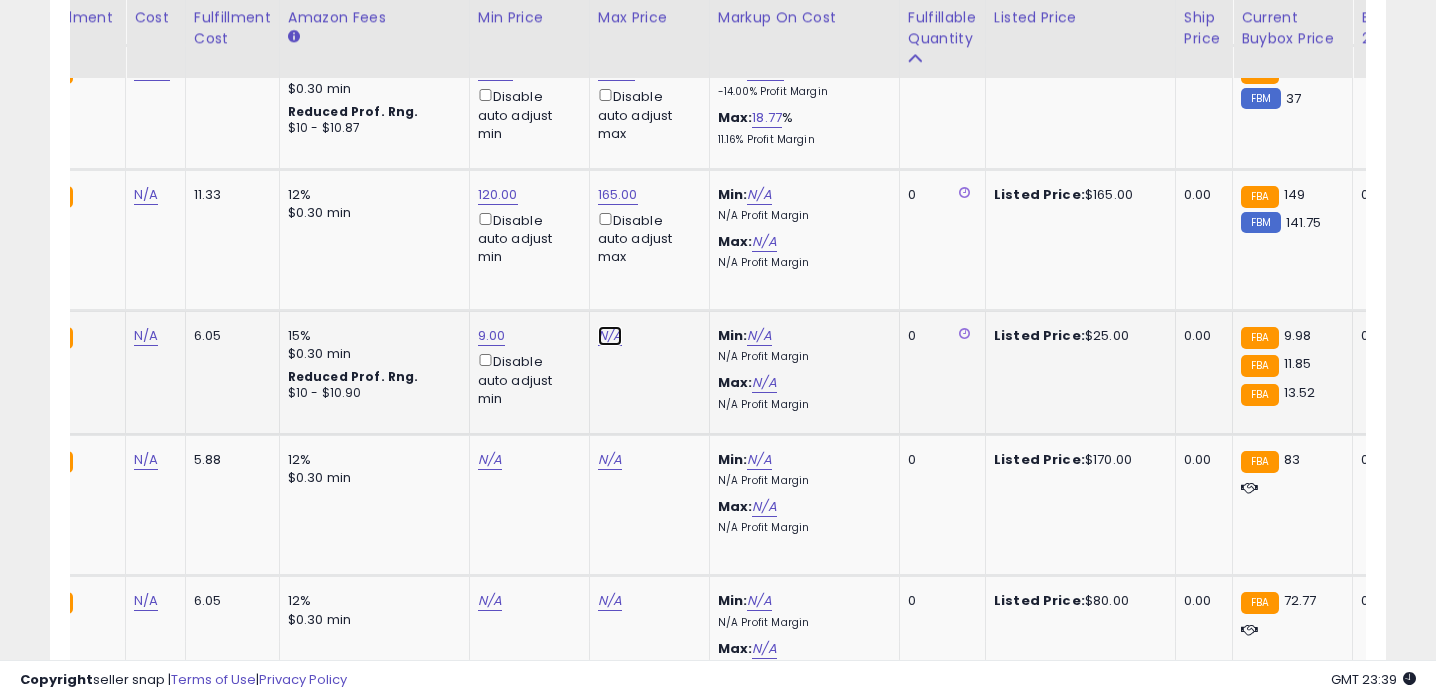 click on "N/A" at bounding box center [610, 336] 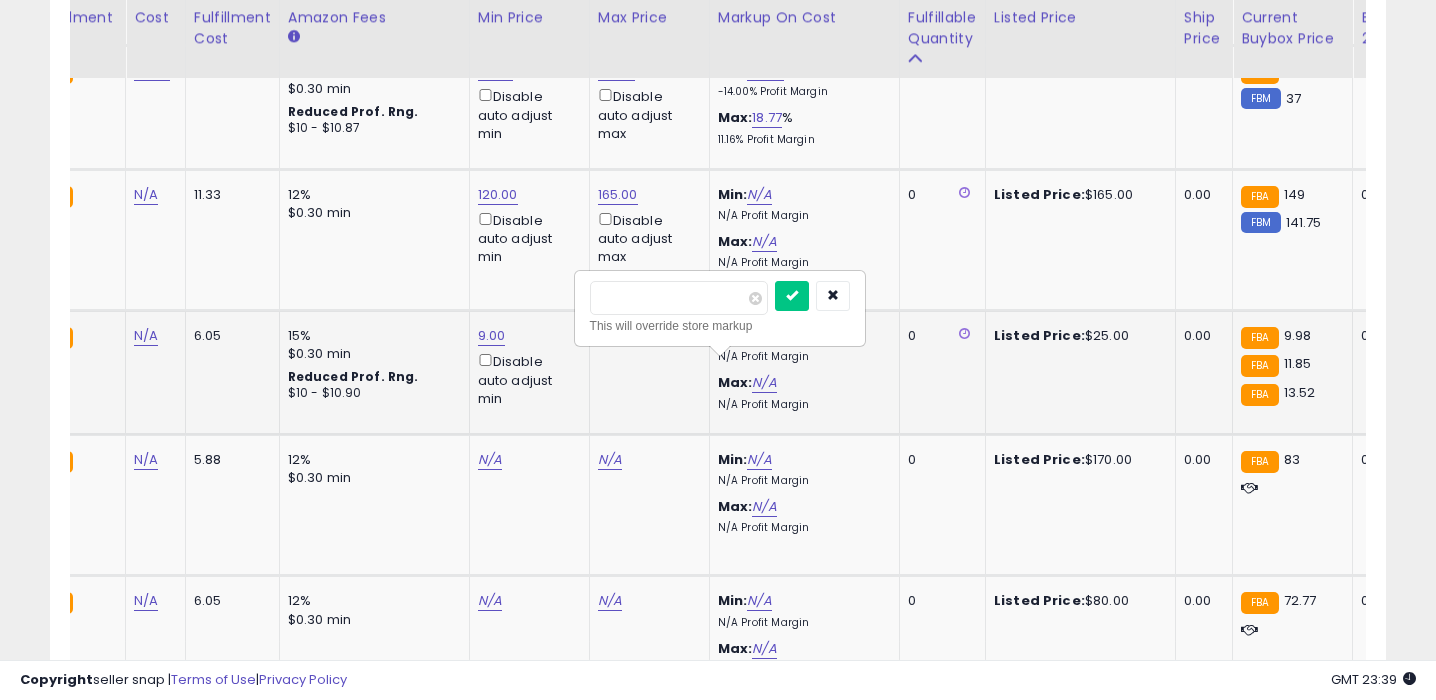 type on "*" 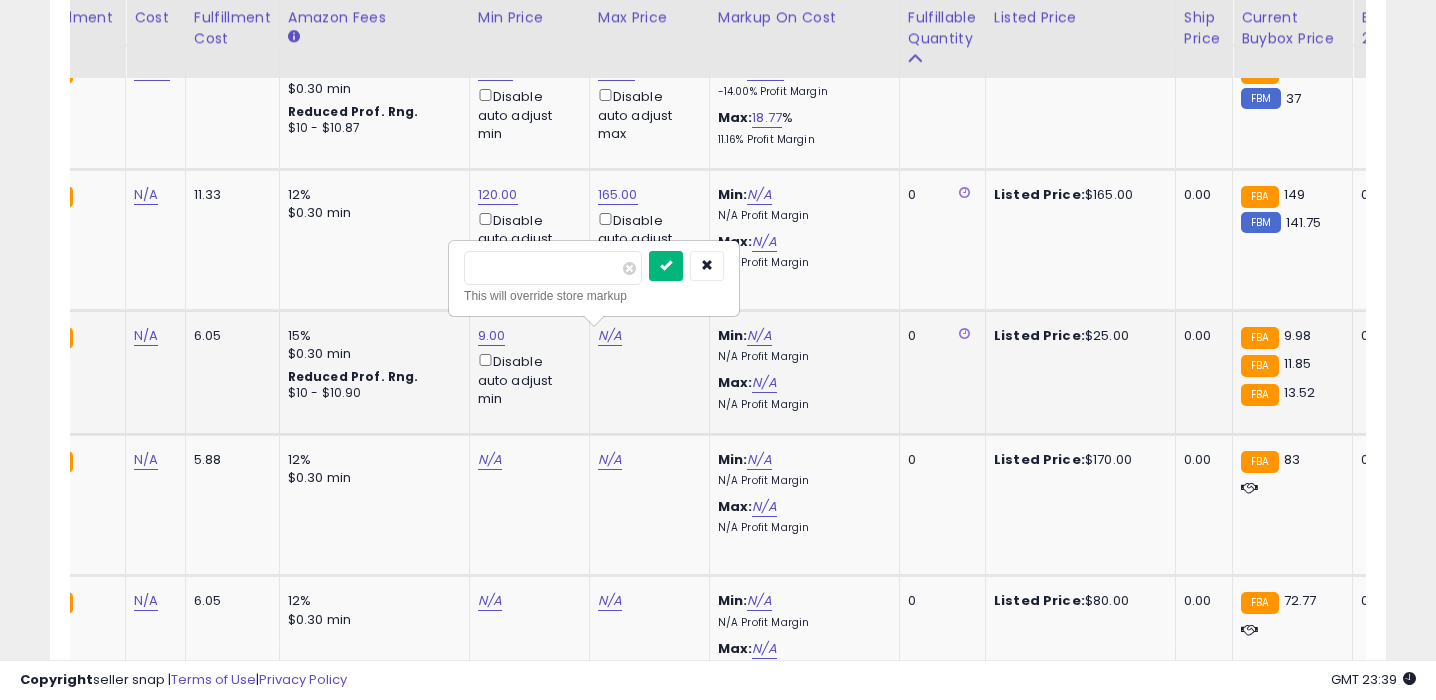 type on "**" 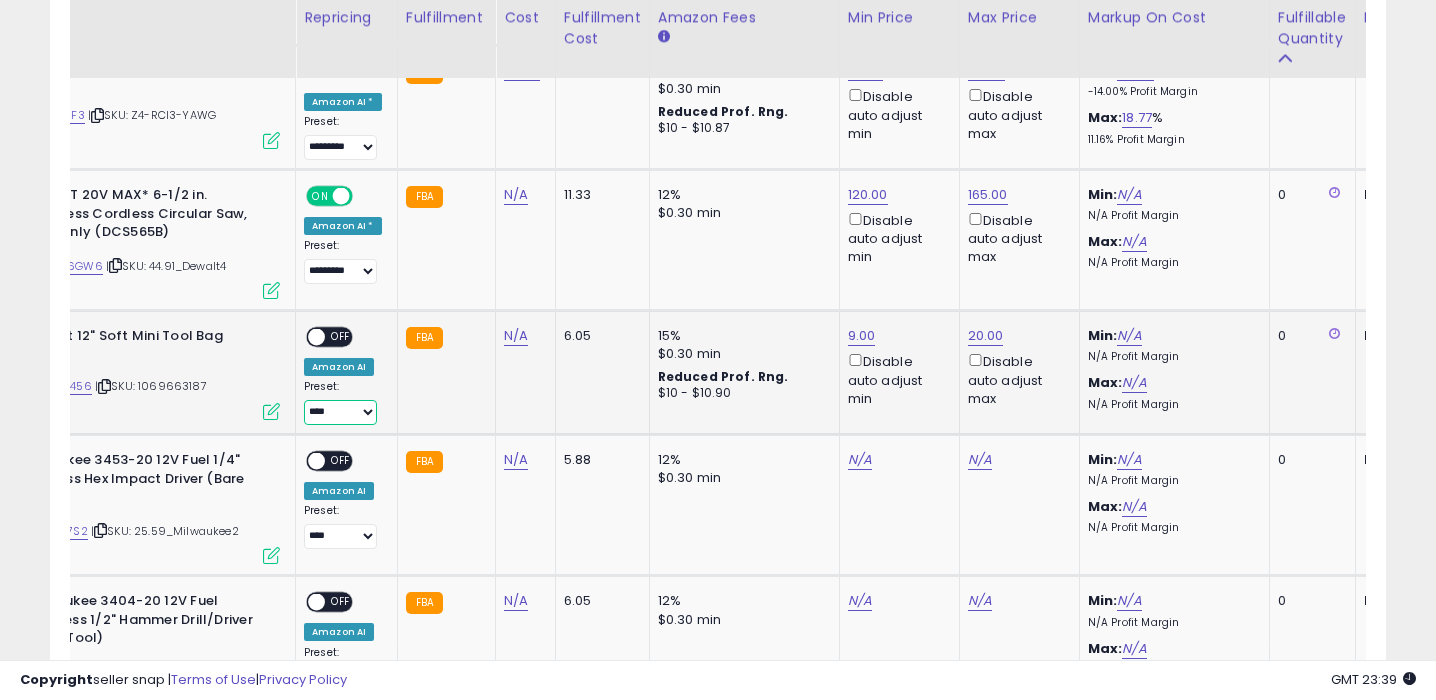 click on "**** ********* ****" at bounding box center [340, 412] 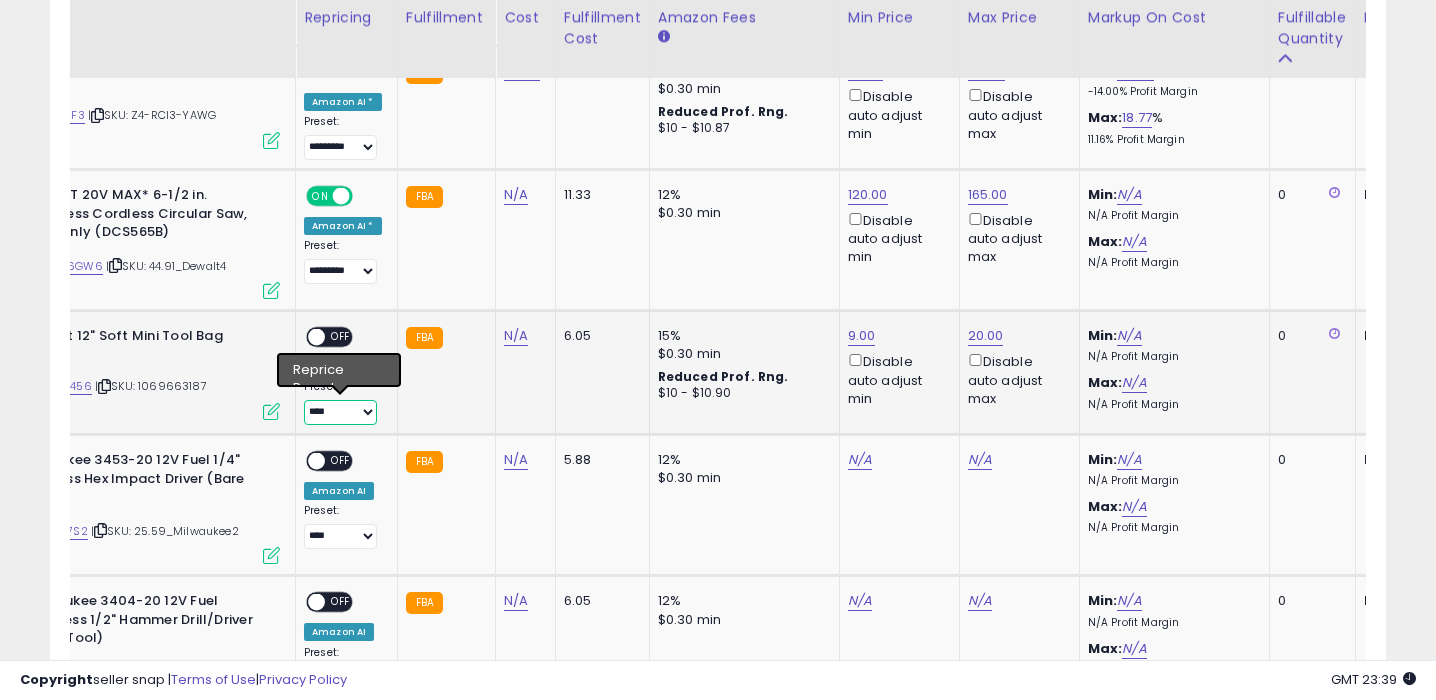 select on "*********" 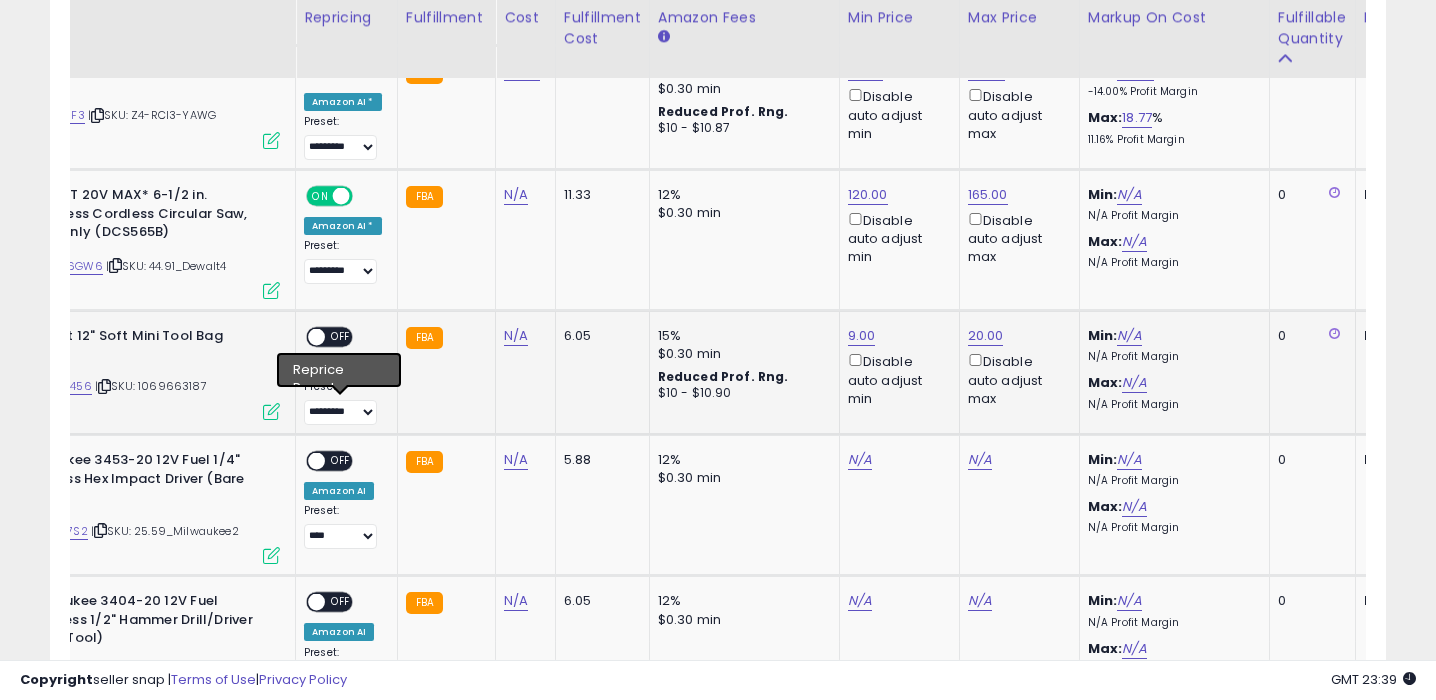 click on "OFF" at bounding box center [341, 337] 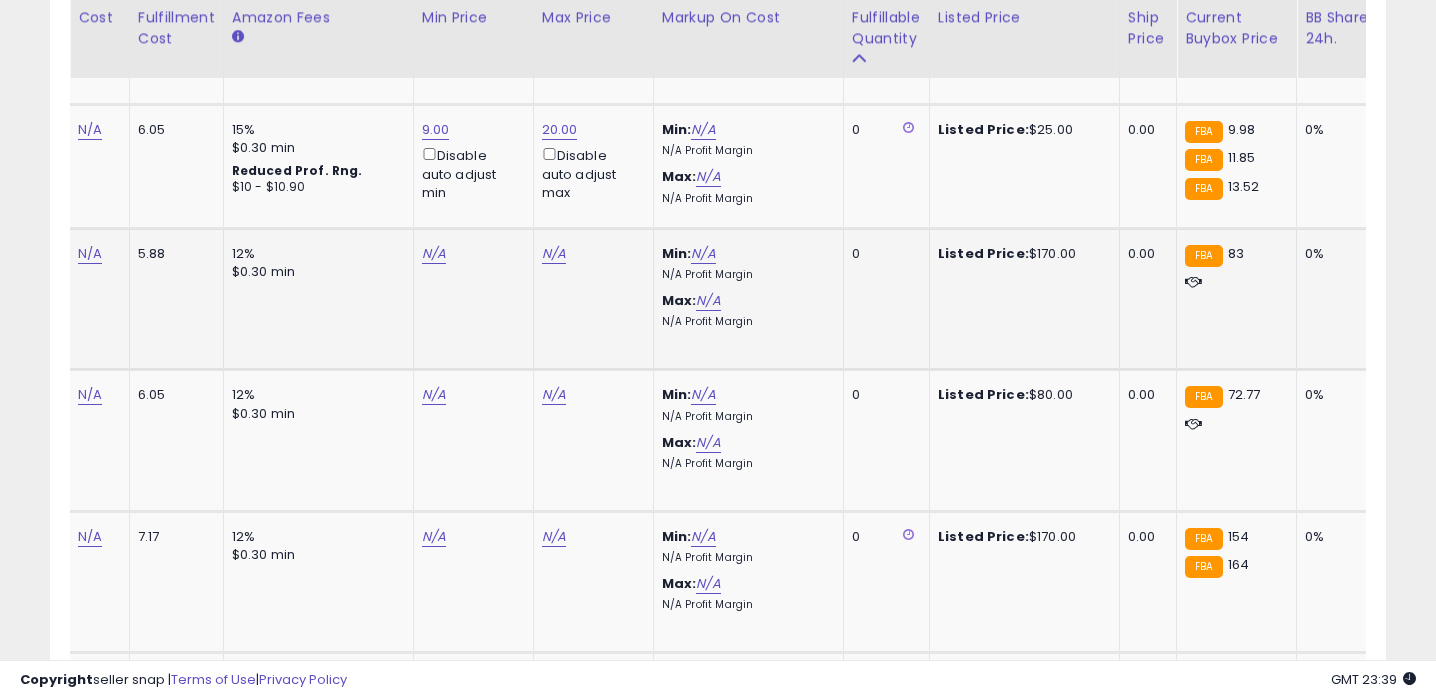 click on "N/A" 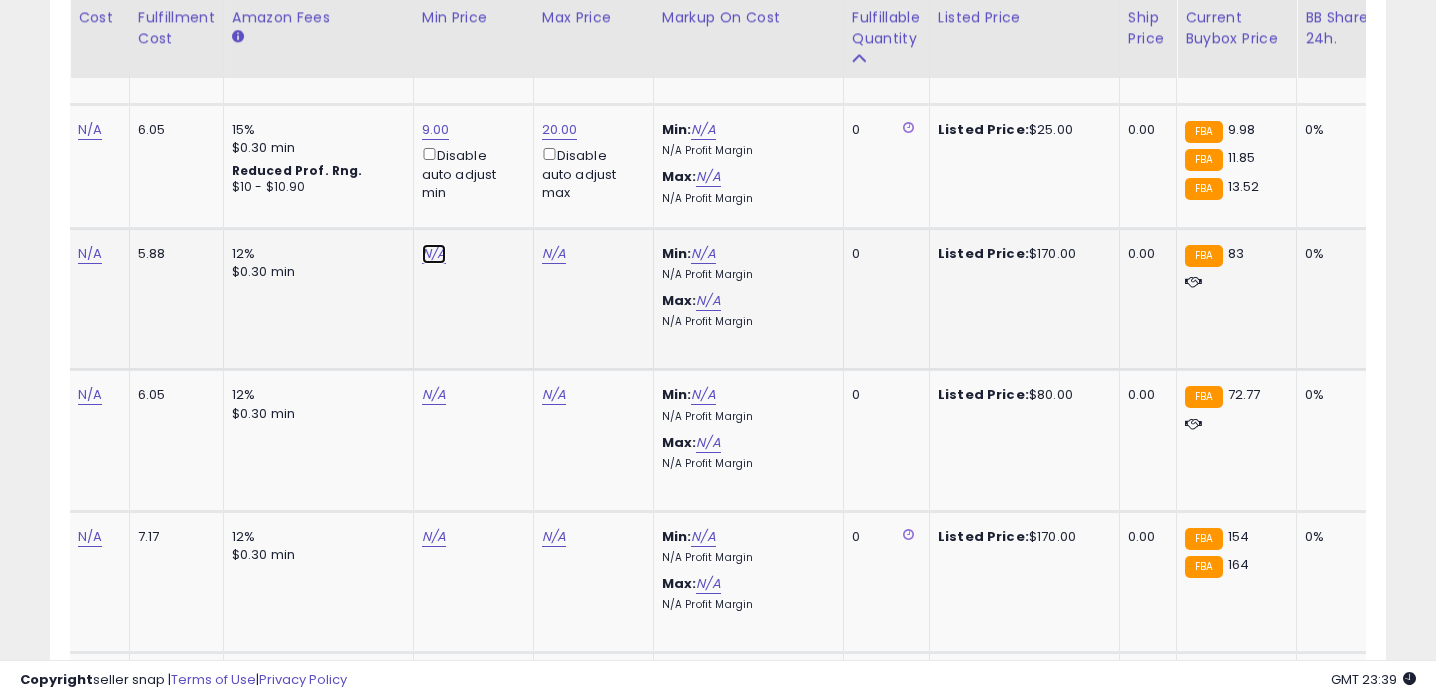 click on "N/A" at bounding box center [434, 254] 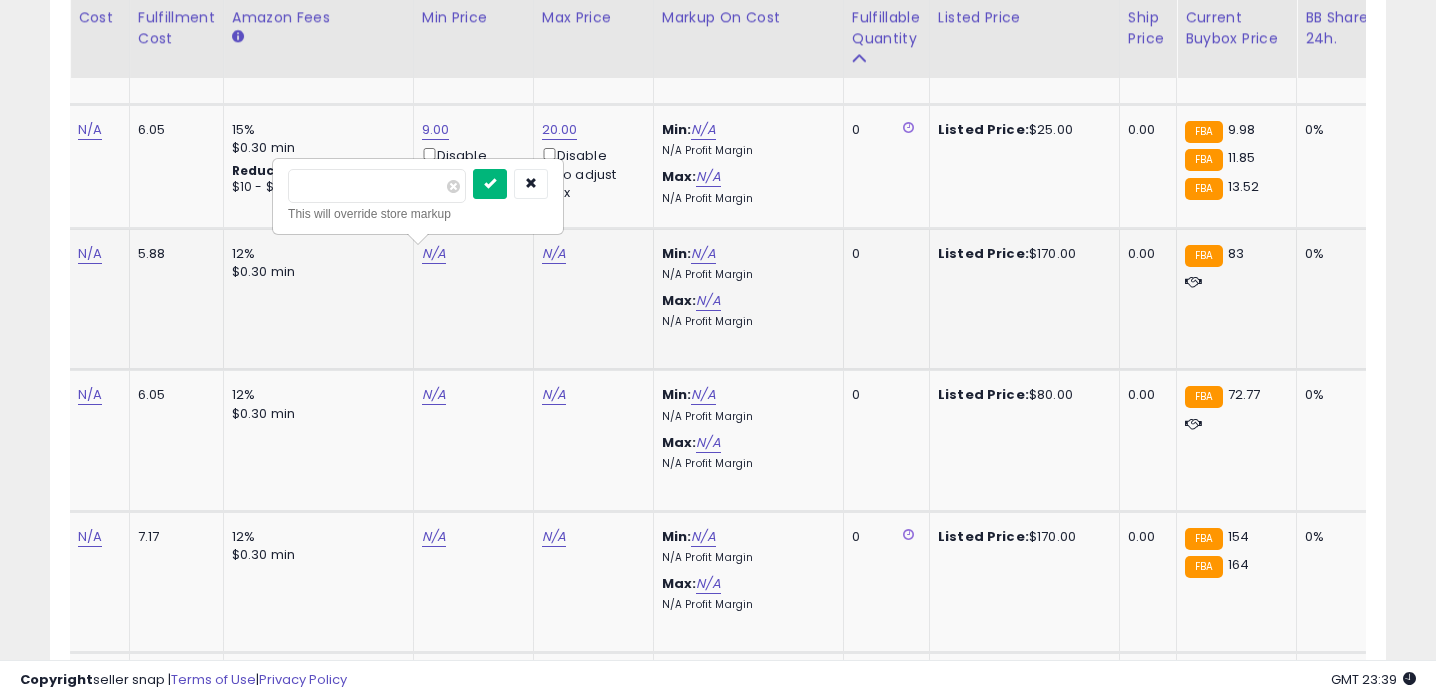 type on "**" 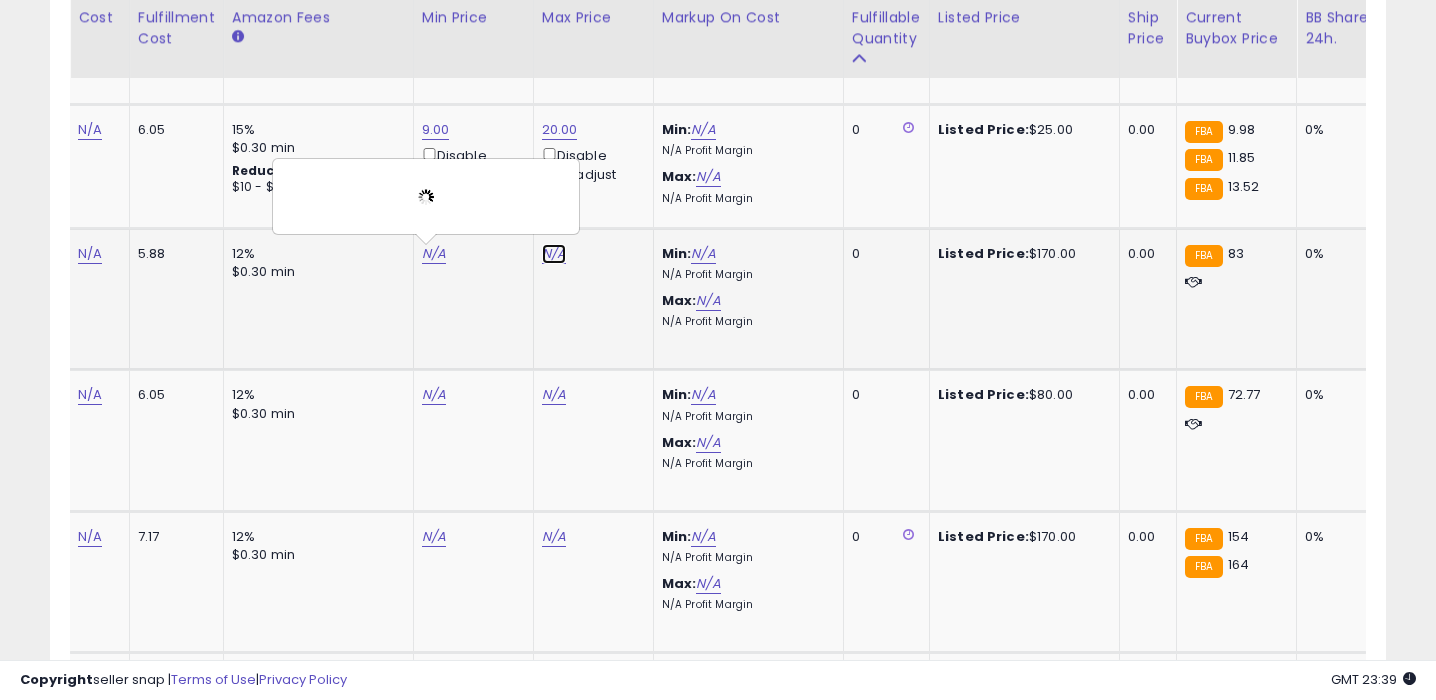 click on "N/A" at bounding box center [554, 254] 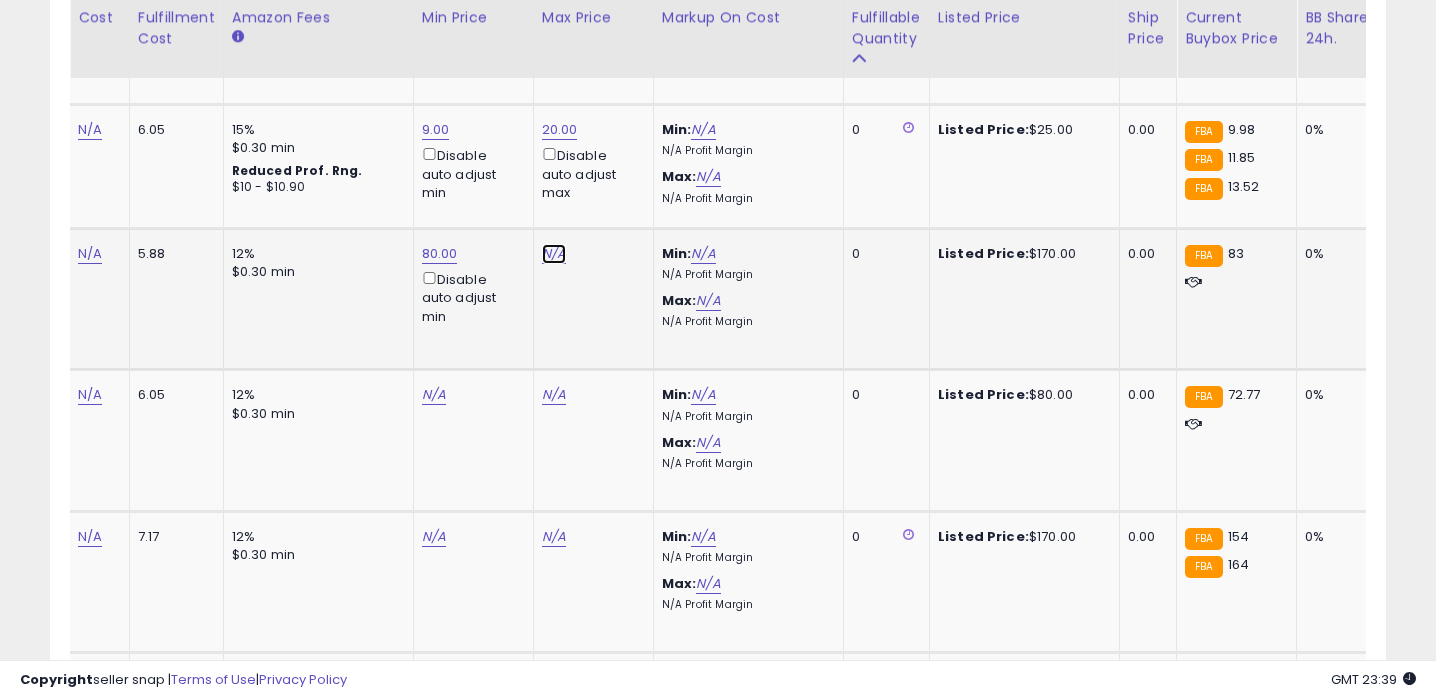 click on "N/A" at bounding box center [554, 254] 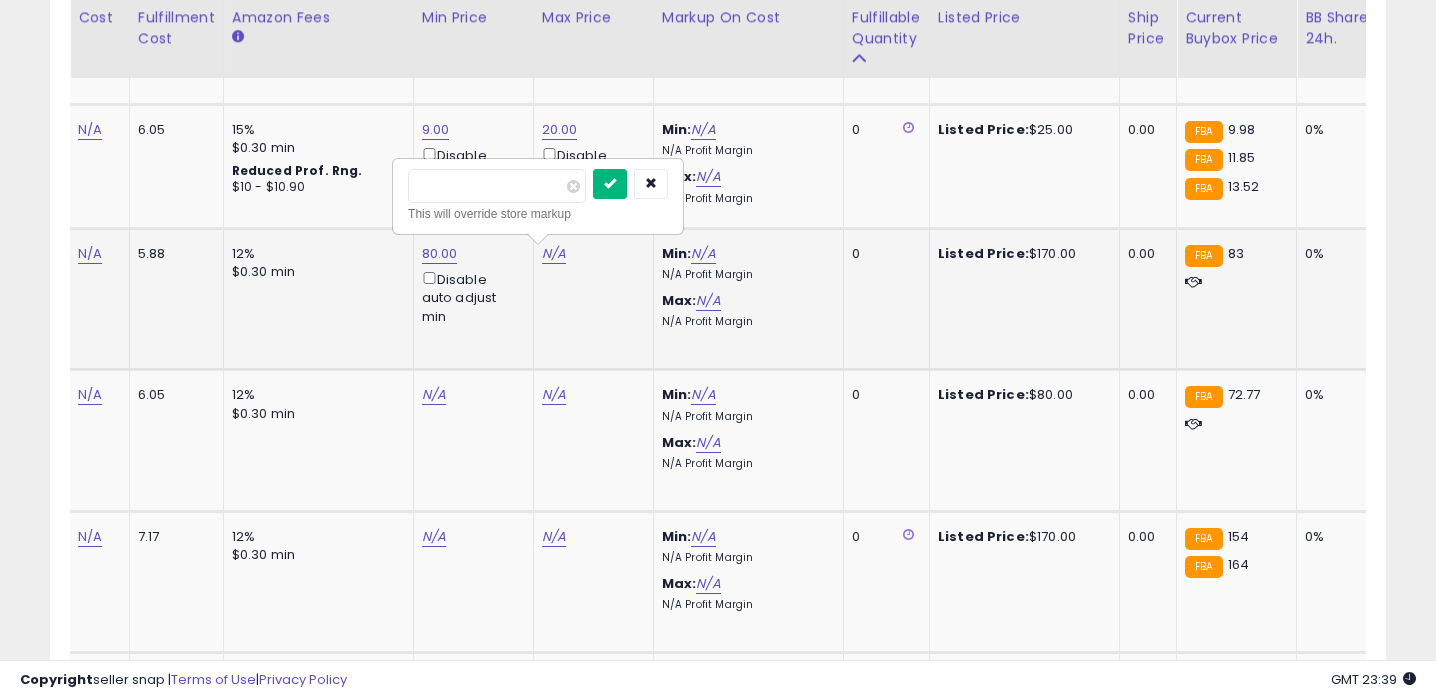 type on "***" 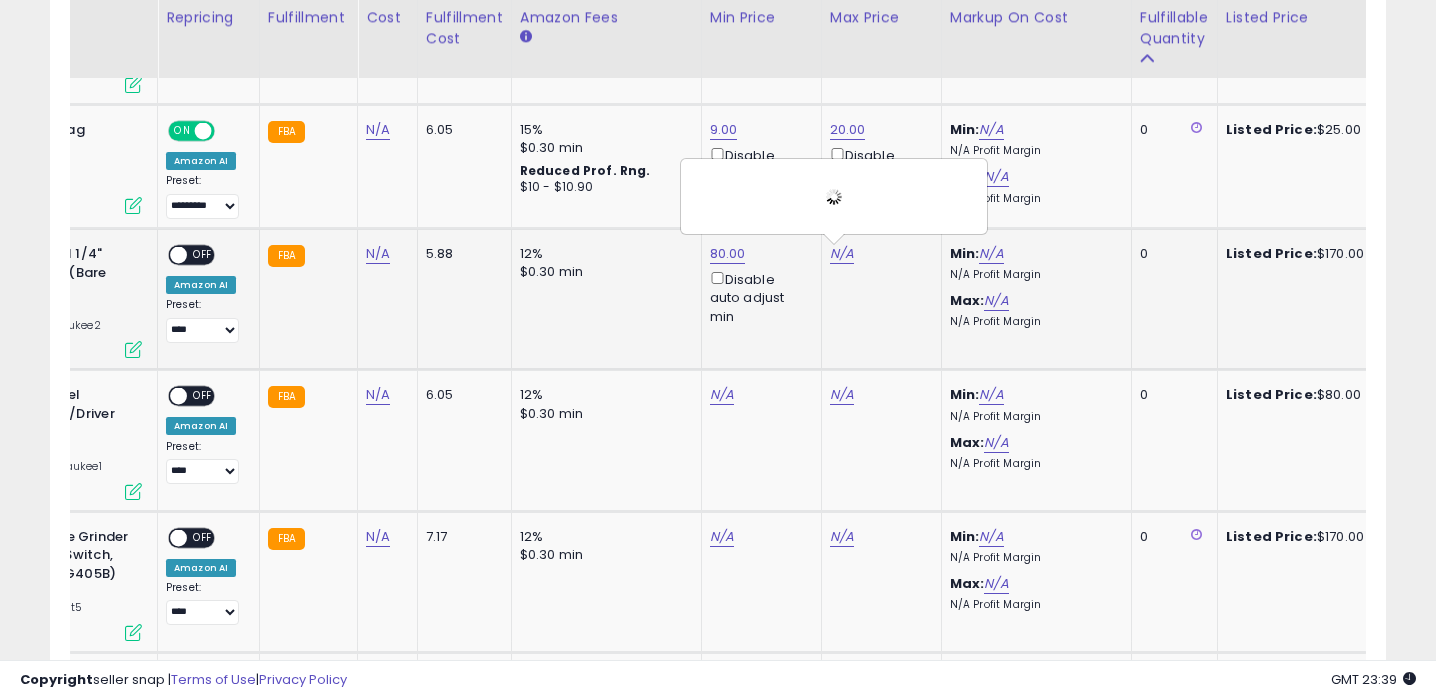 click on "ON   OFF Amazon AI Preset:
**** ********* **** Success
Error" 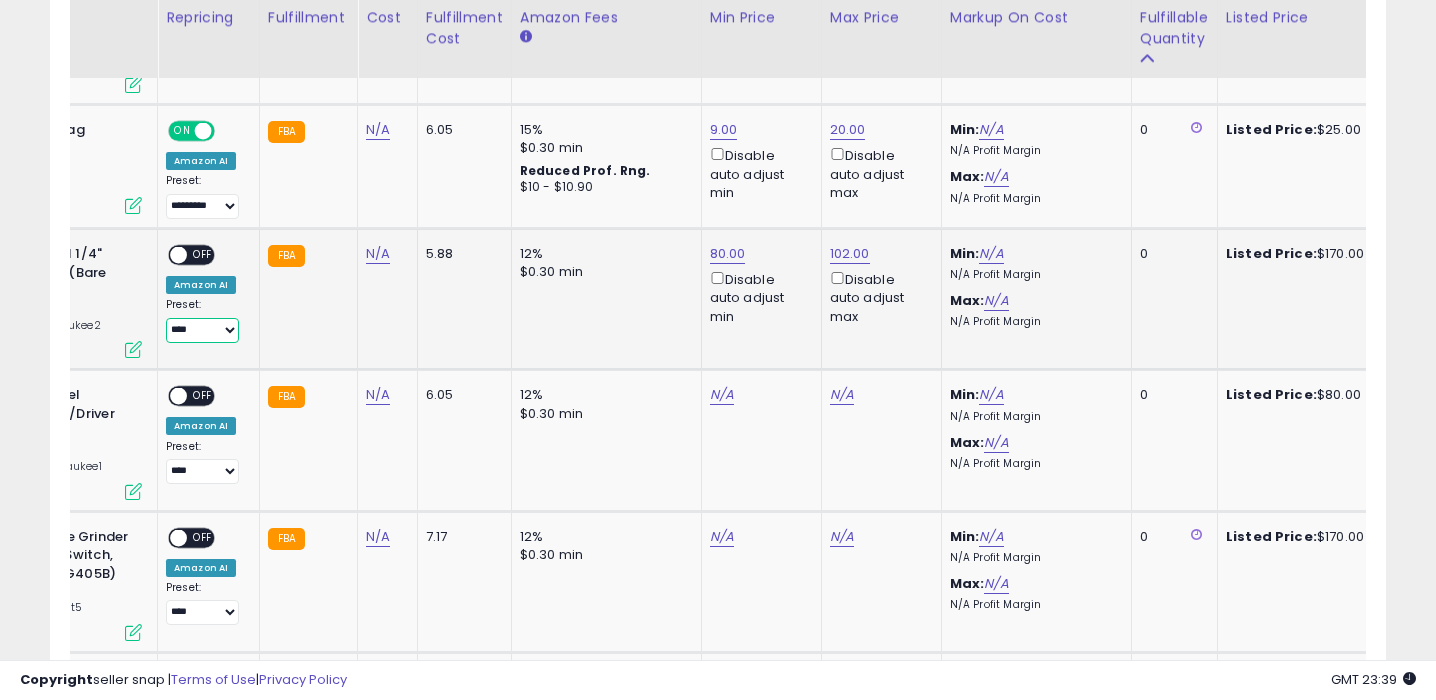 click on "**** ********* ****" at bounding box center [202, 330] 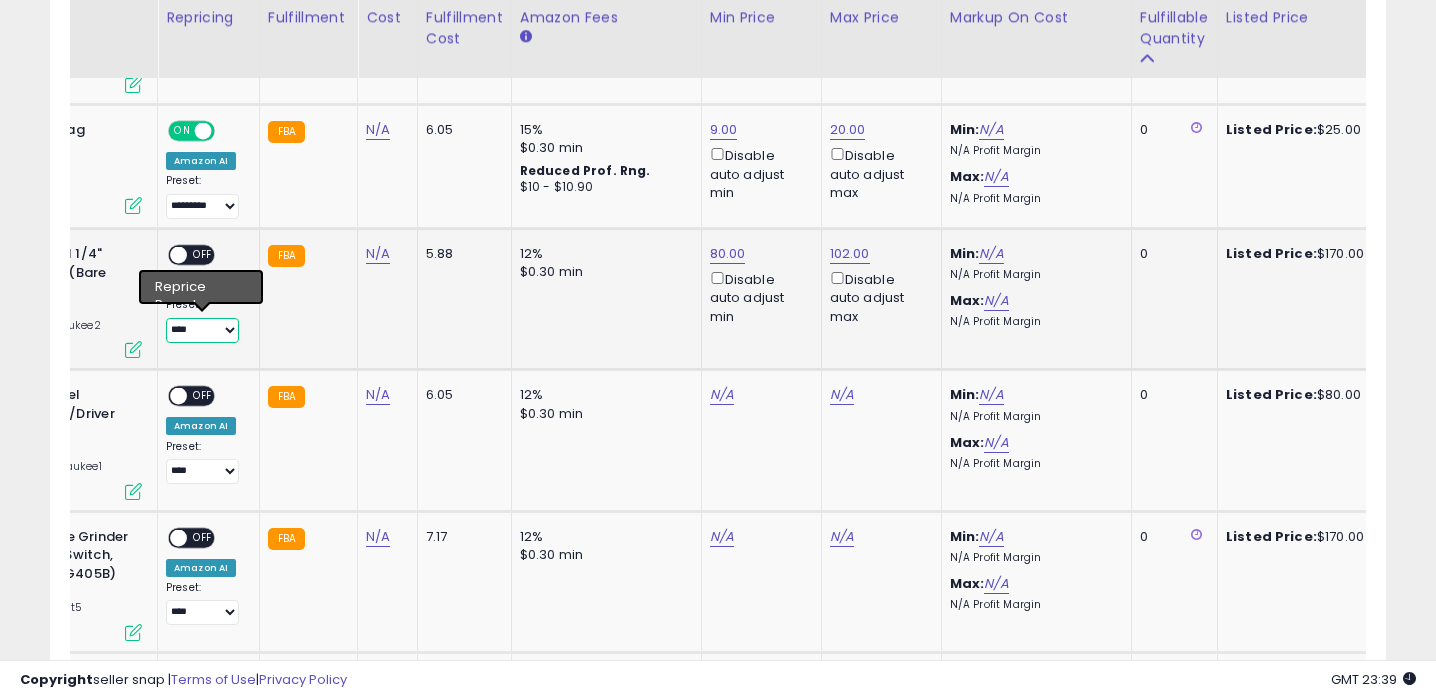 select on "*********" 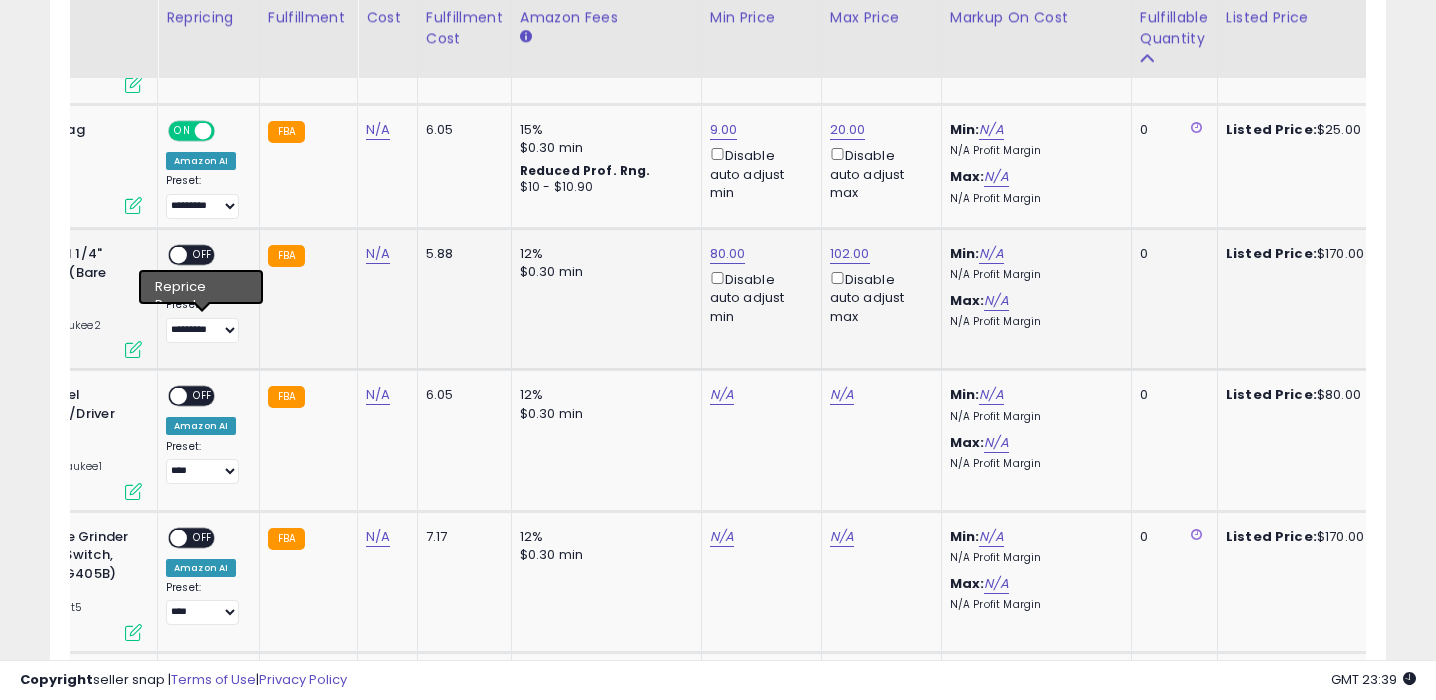 click on "OFF" at bounding box center (203, 255) 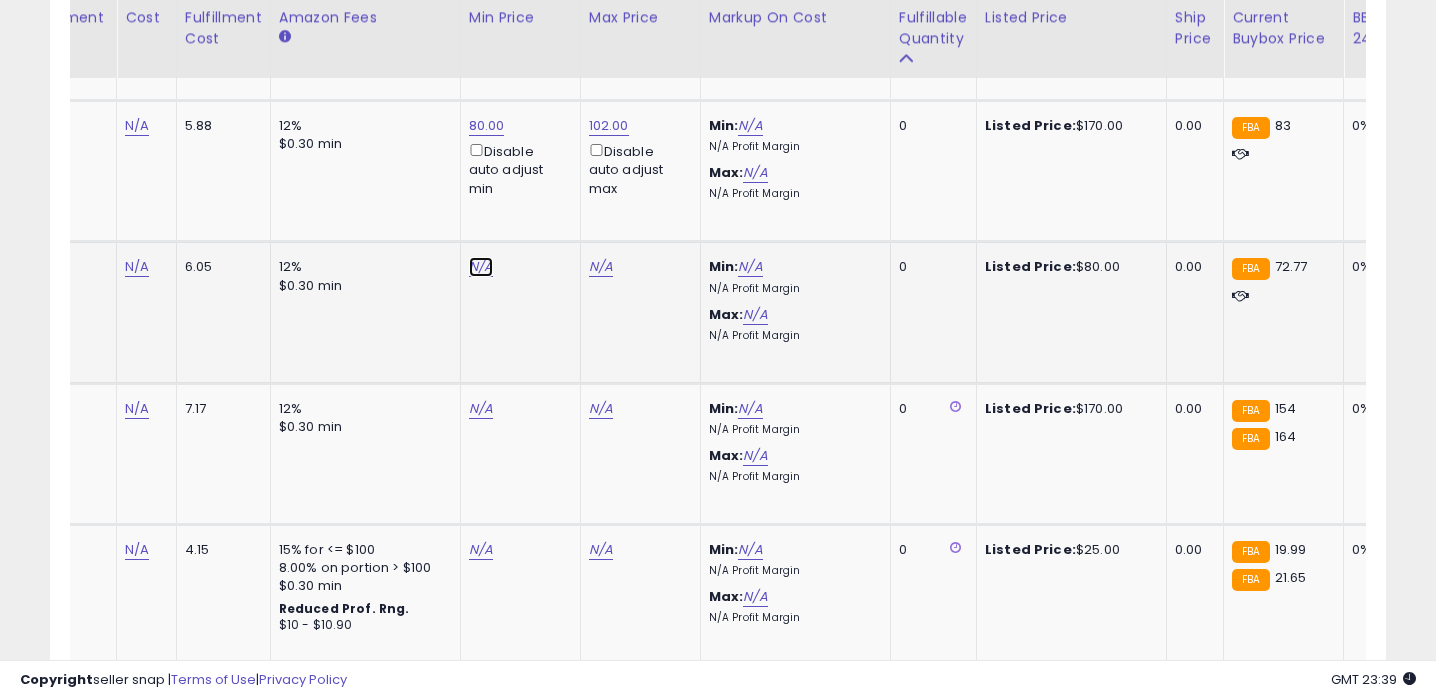 click on "N/A" at bounding box center (481, 267) 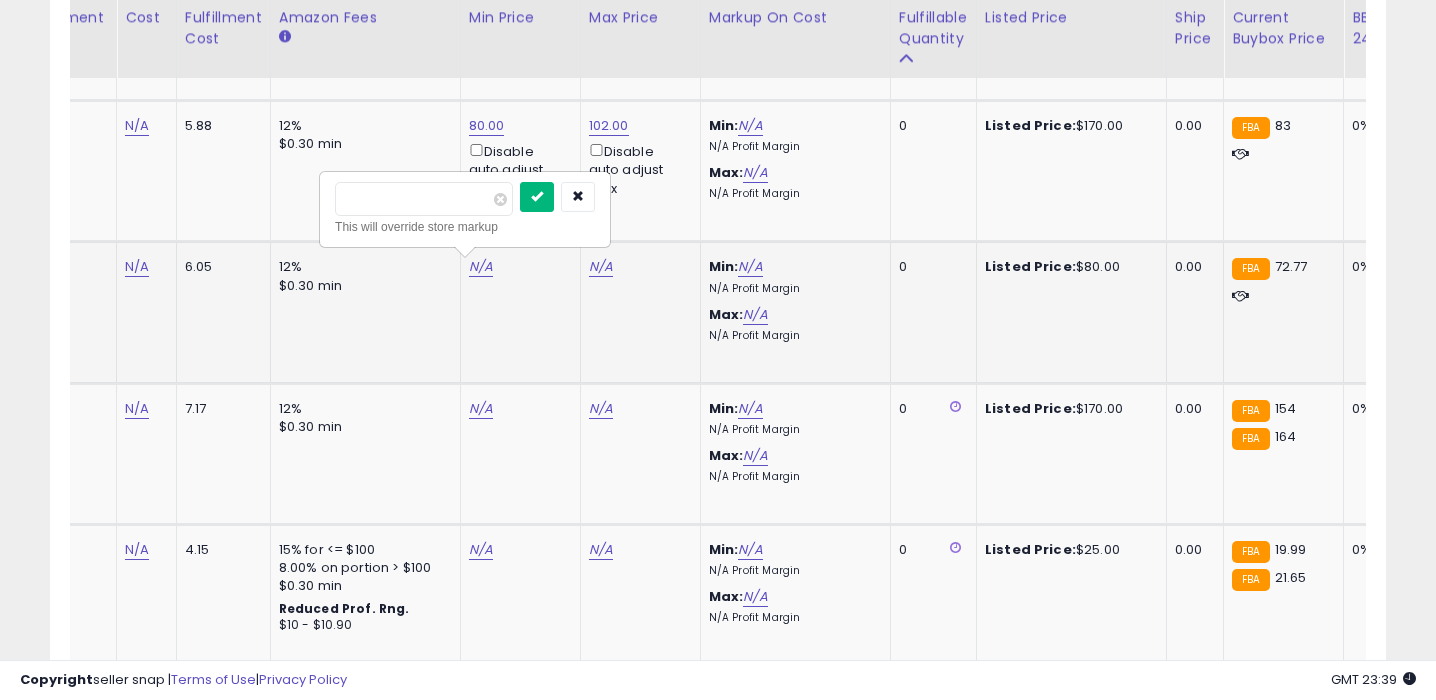 type on "**" 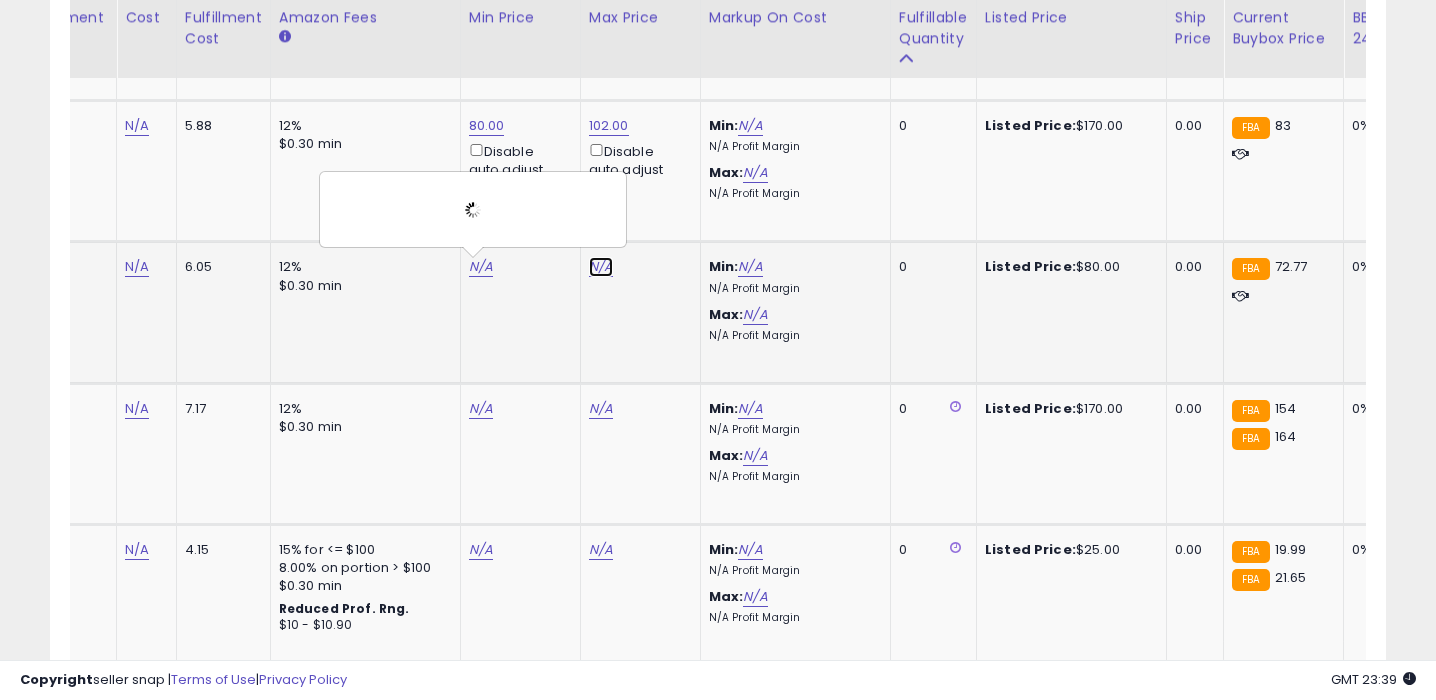 click on "N/A" at bounding box center [601, 267] 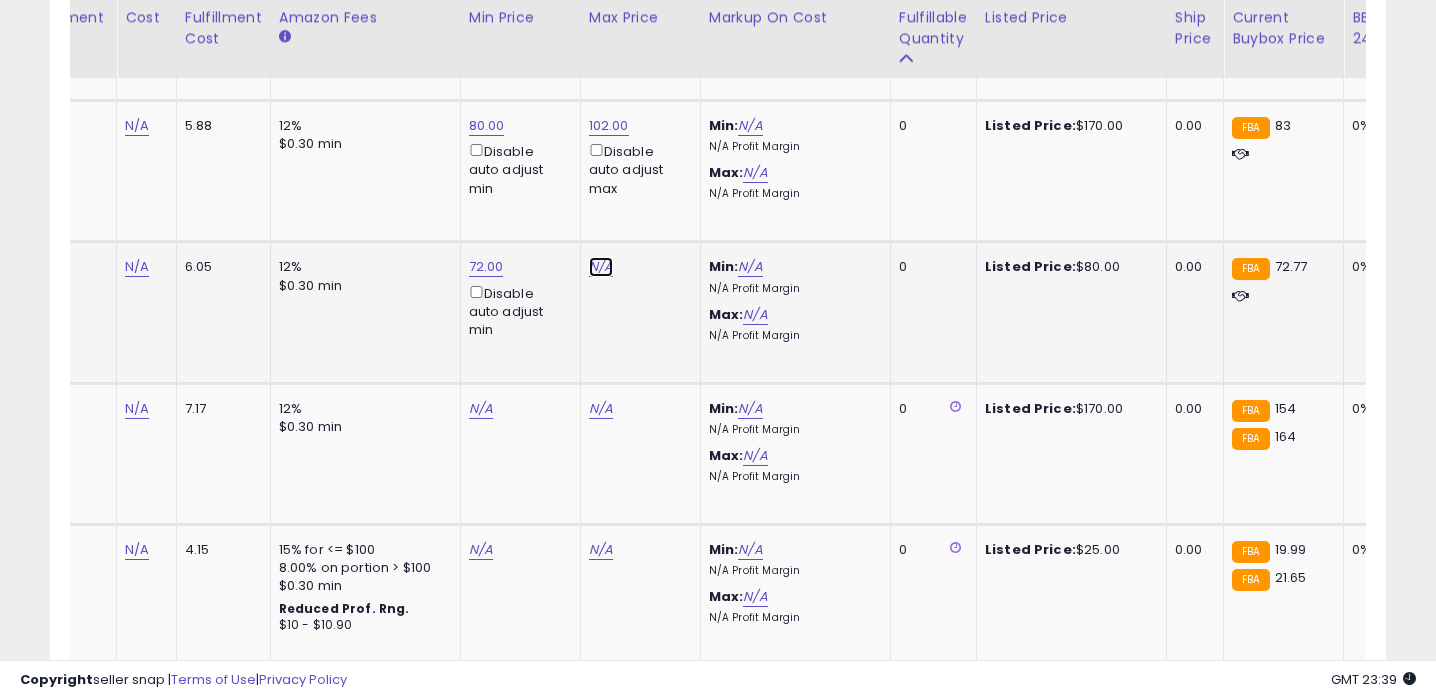 click on "N/A" at bounding box center [601, 267] 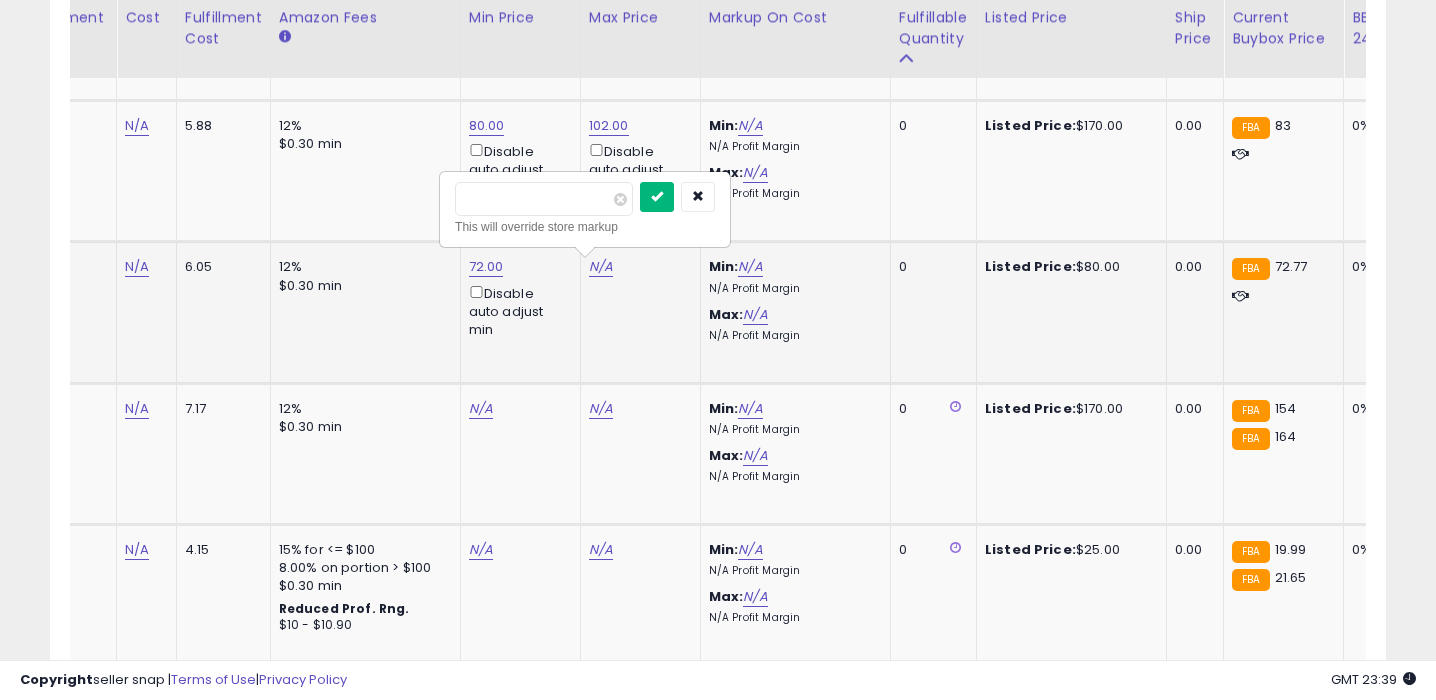type on "**" 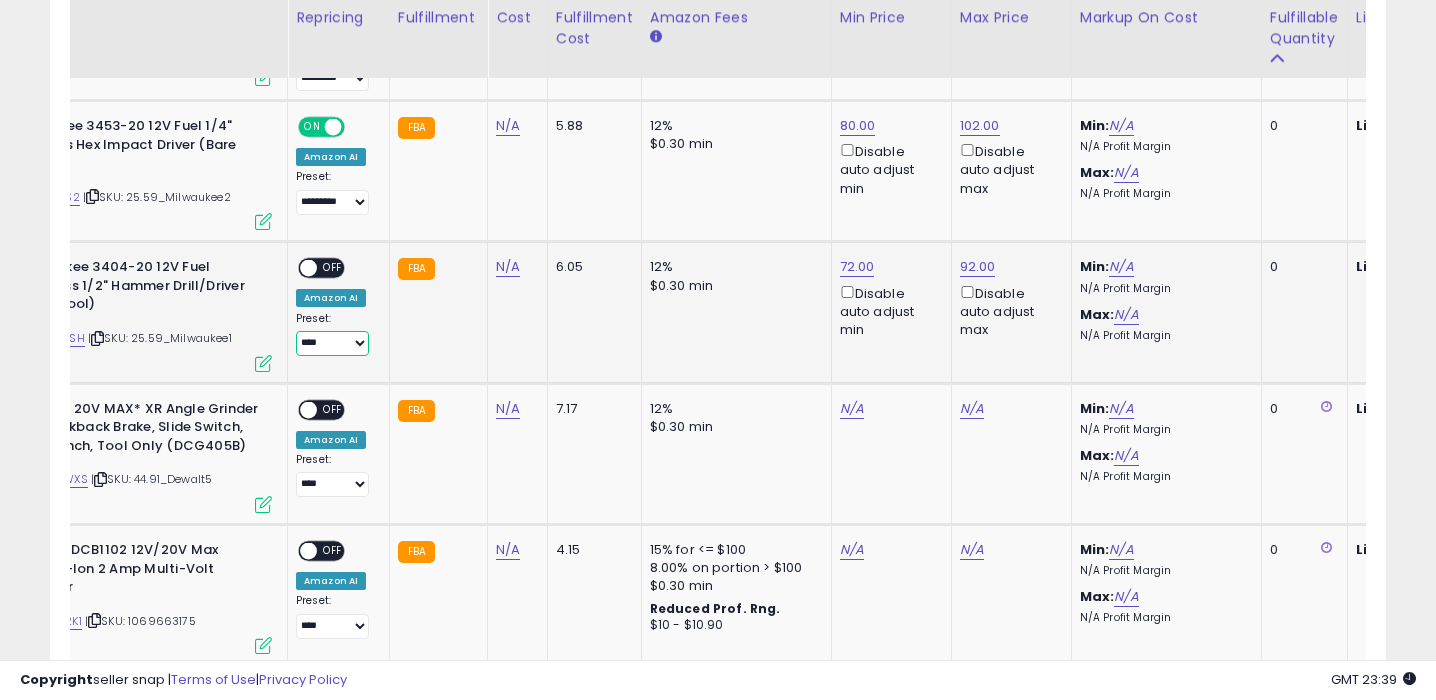click on "**** ********* ****" at bounding box center [332, 343] 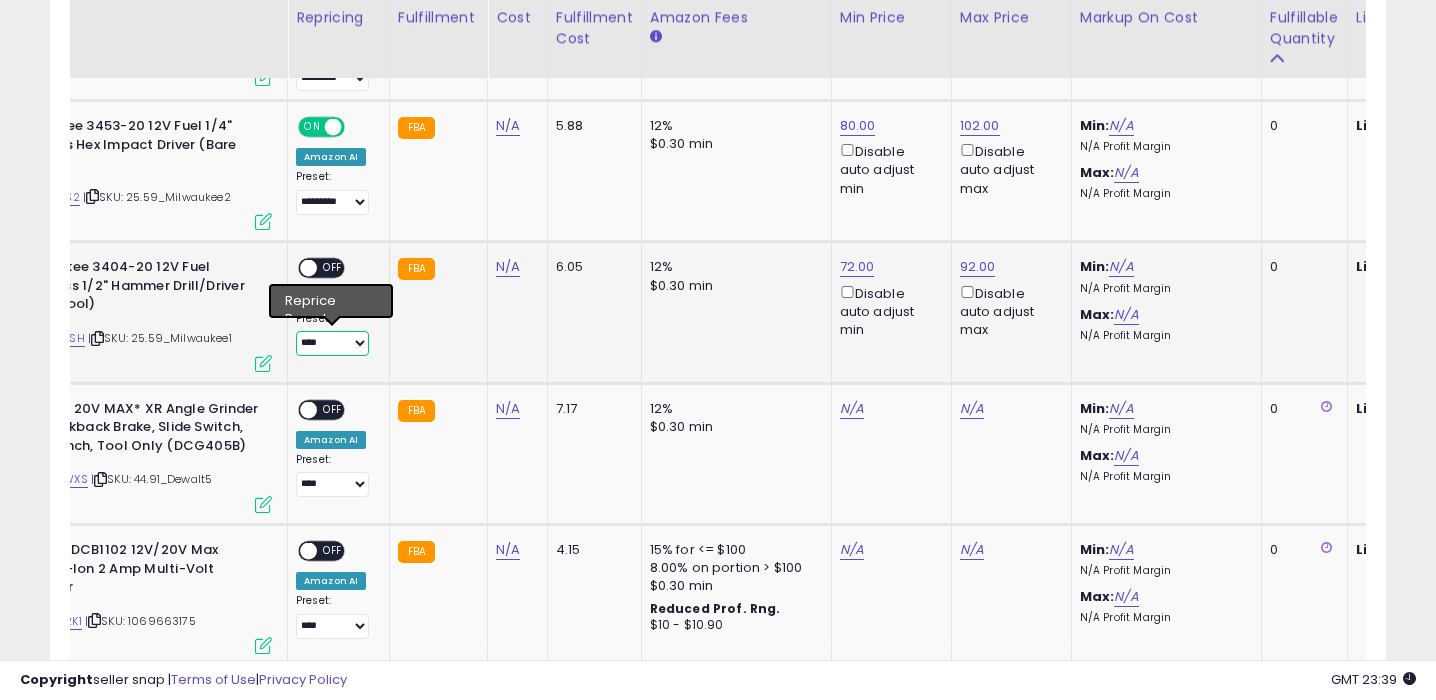 select on "*********" 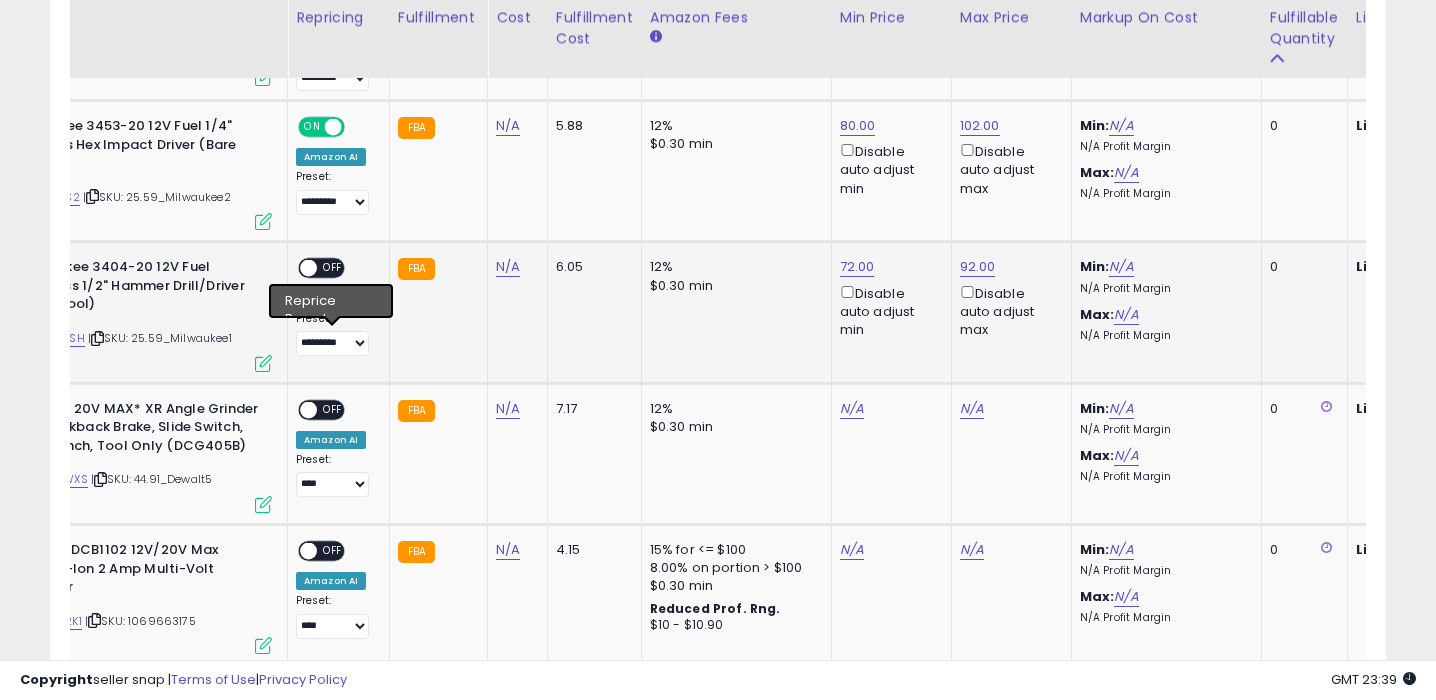 click on "OFF" at bounding box center [333, 268] 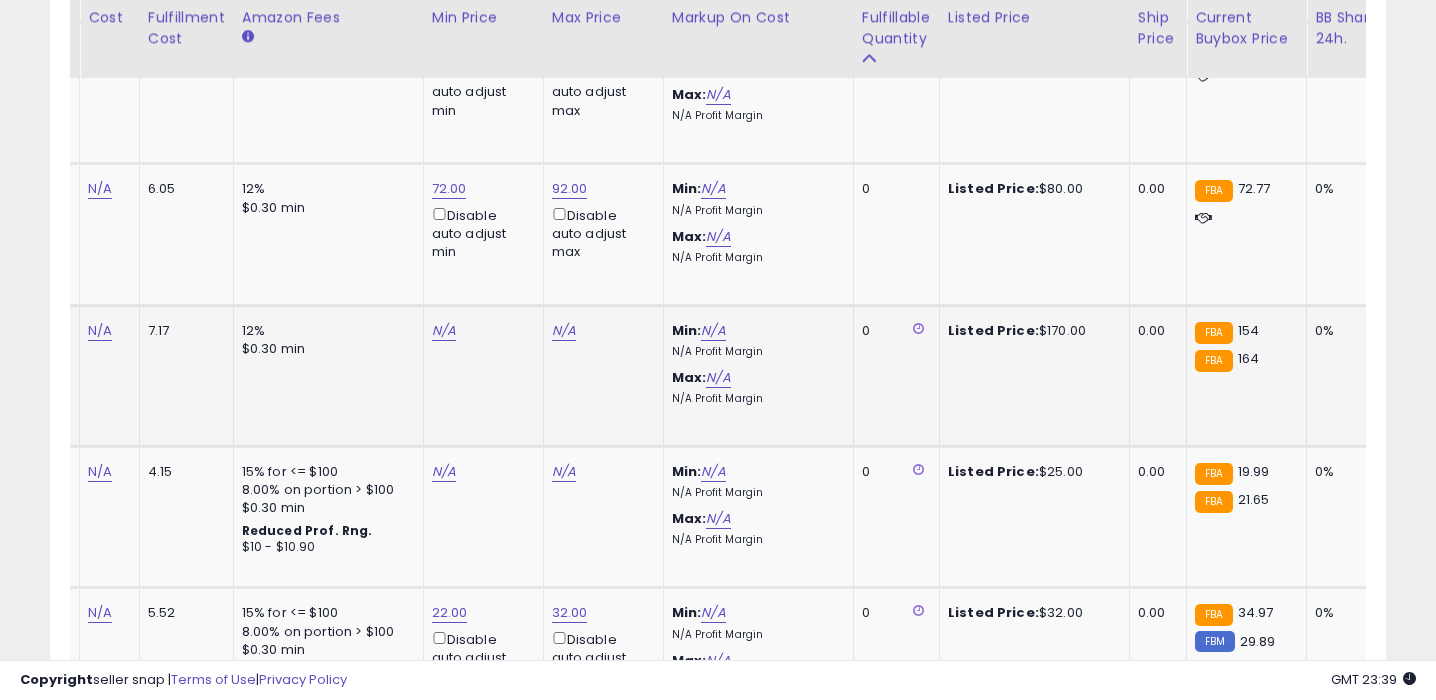 click on "N/A" 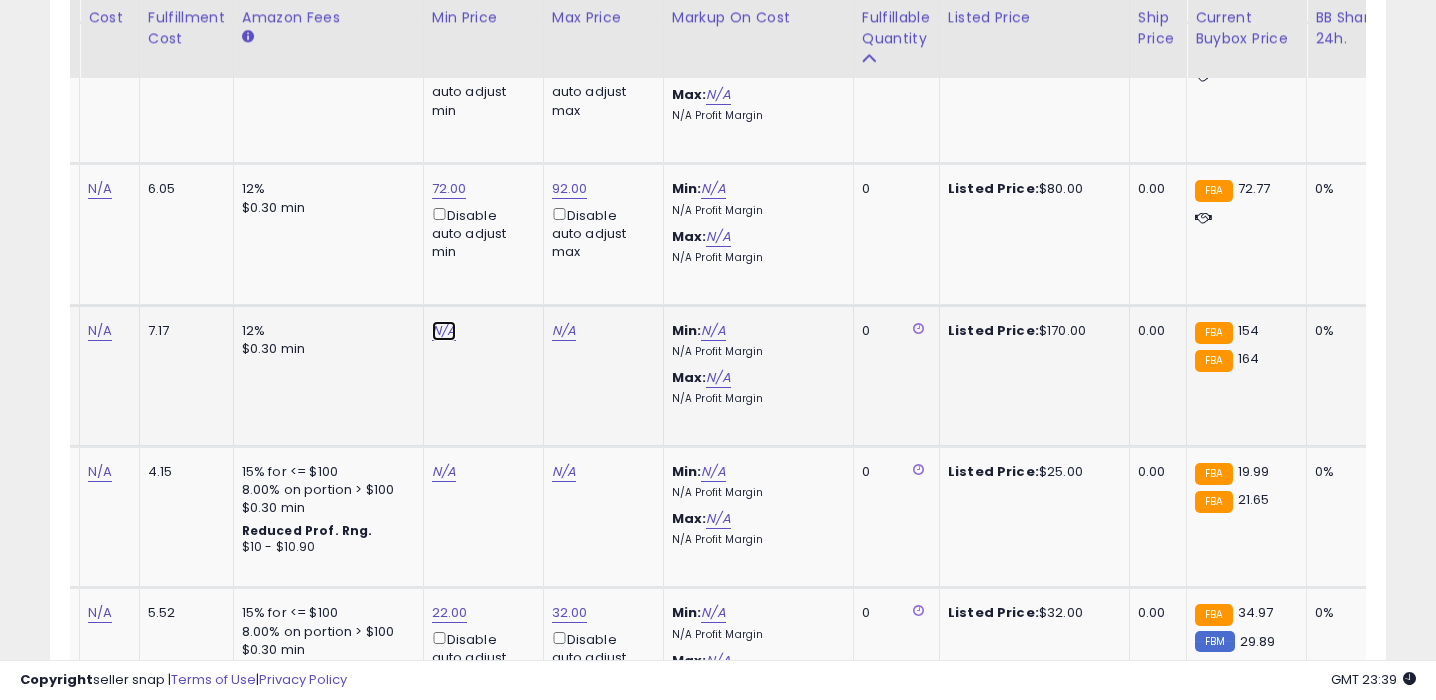 click on "N/A" at bounding box center [444, 331] 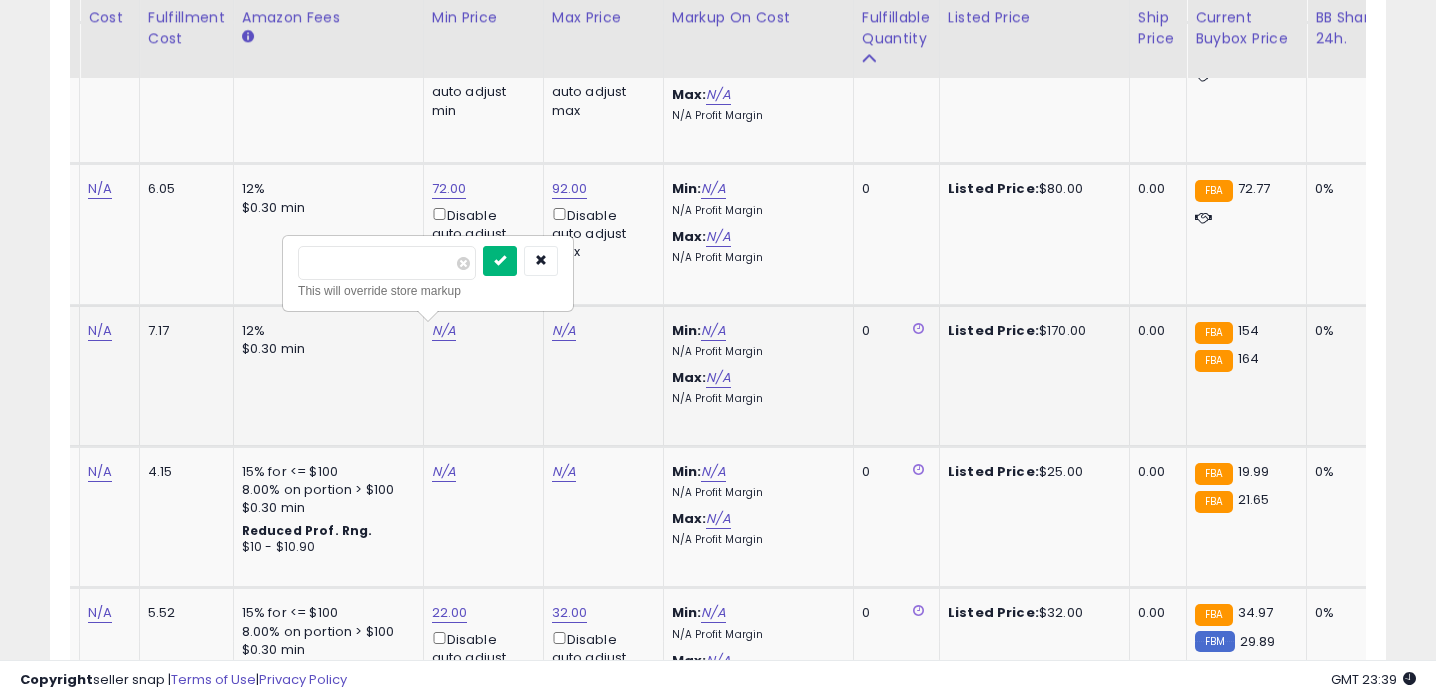 type on "***" 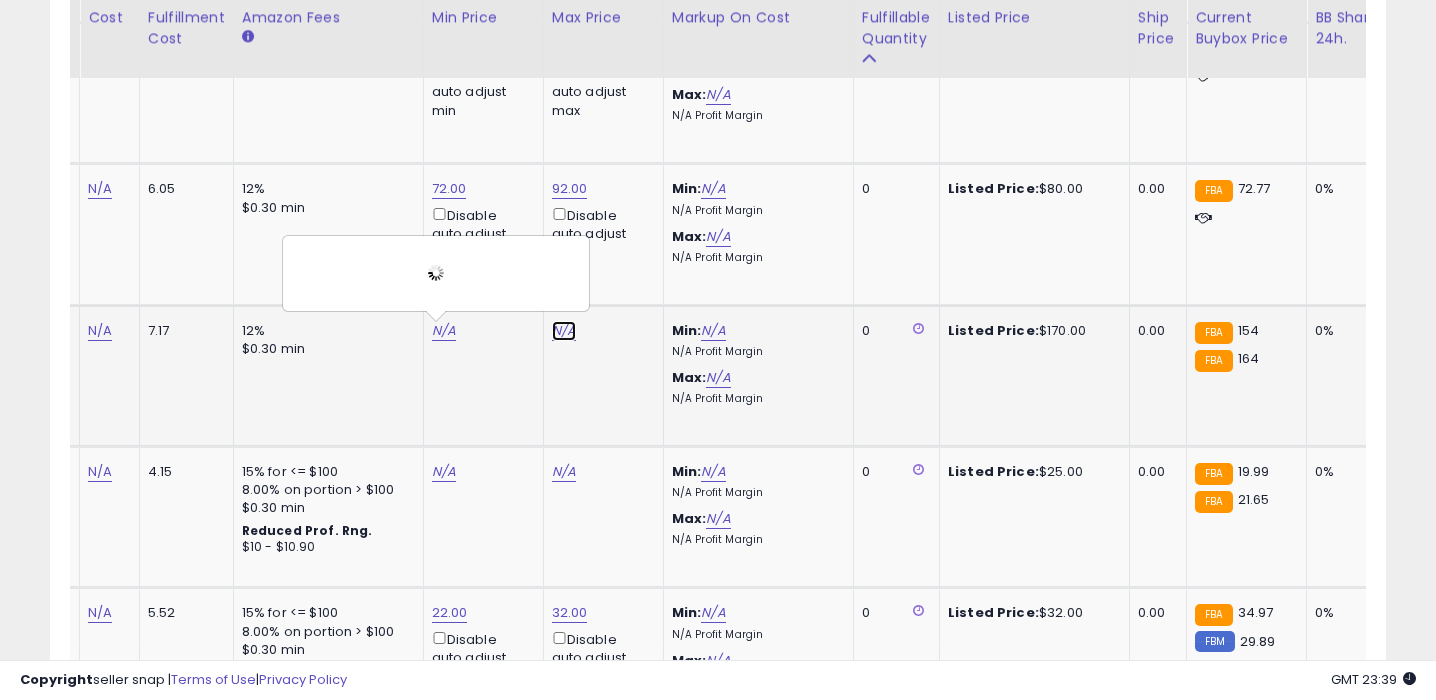 click on "N/A" at bounding box center (564, 331) 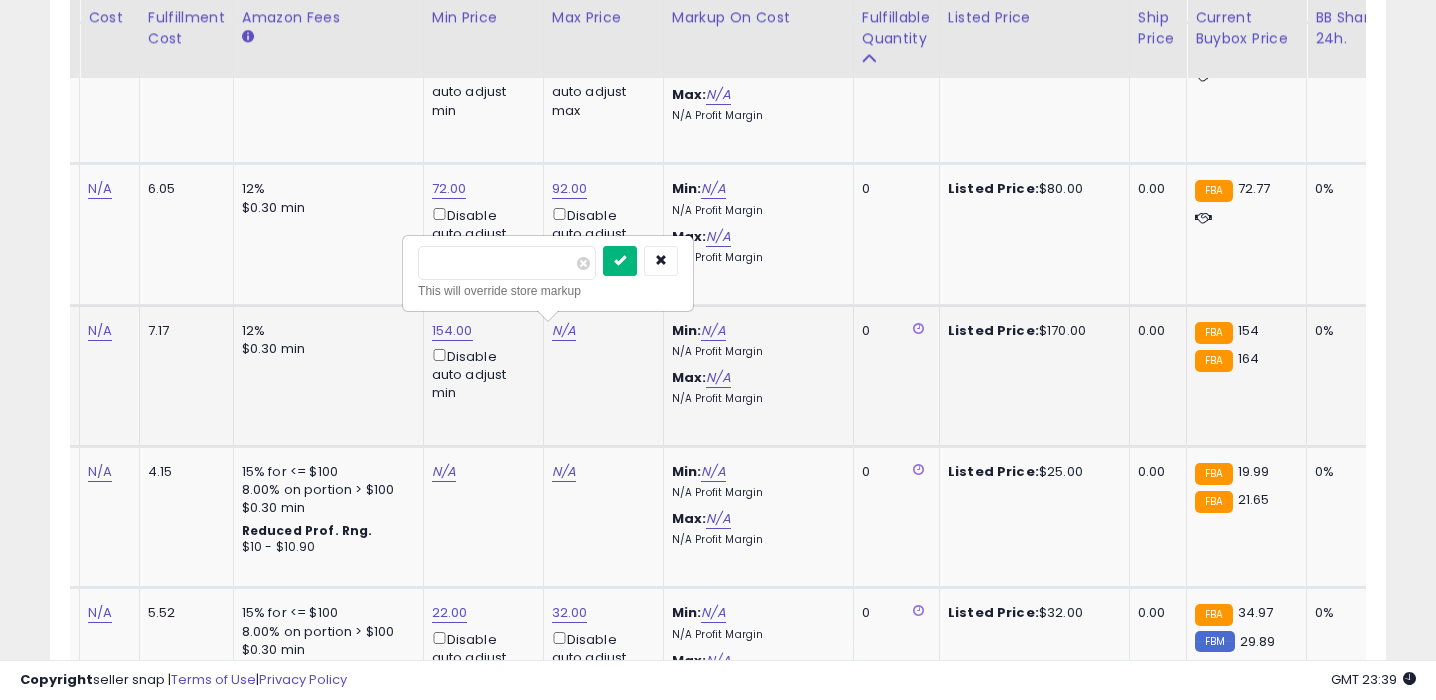 type on "***" 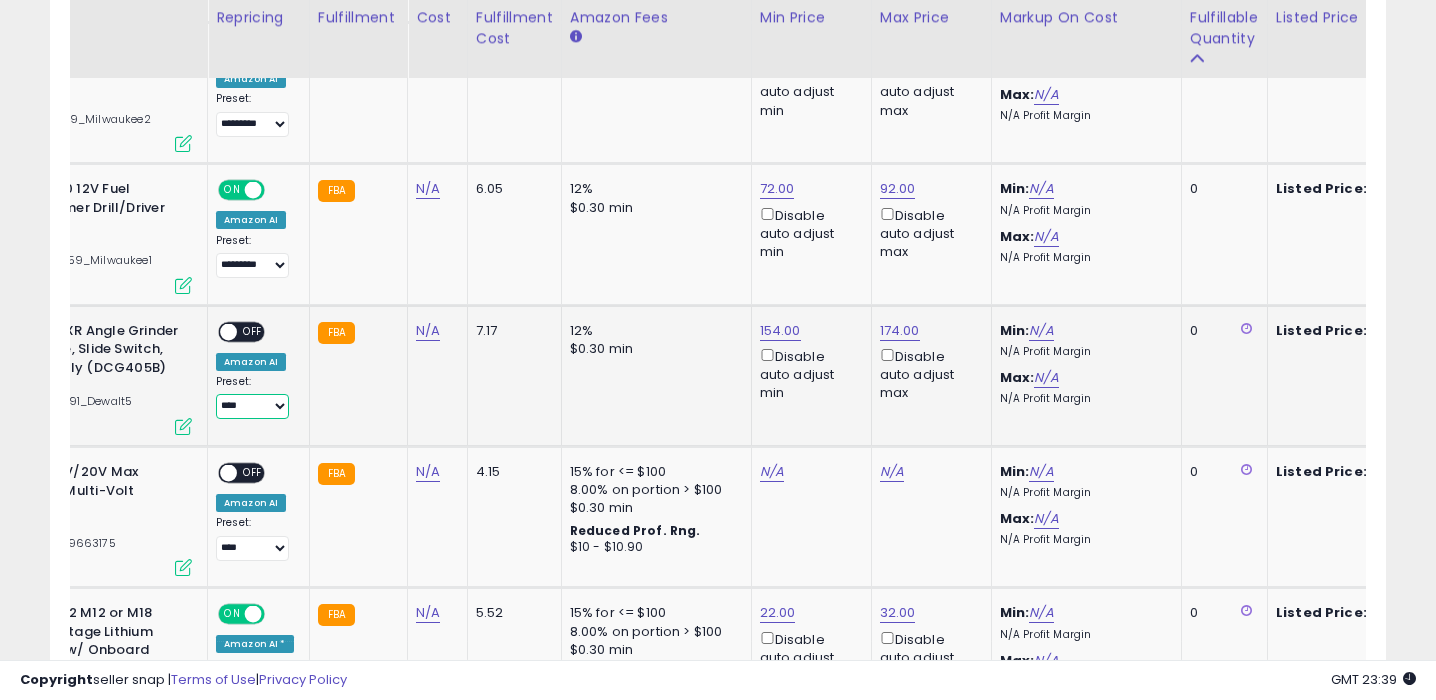 click on "**** ********* ****" at bounding box center [252, 406] 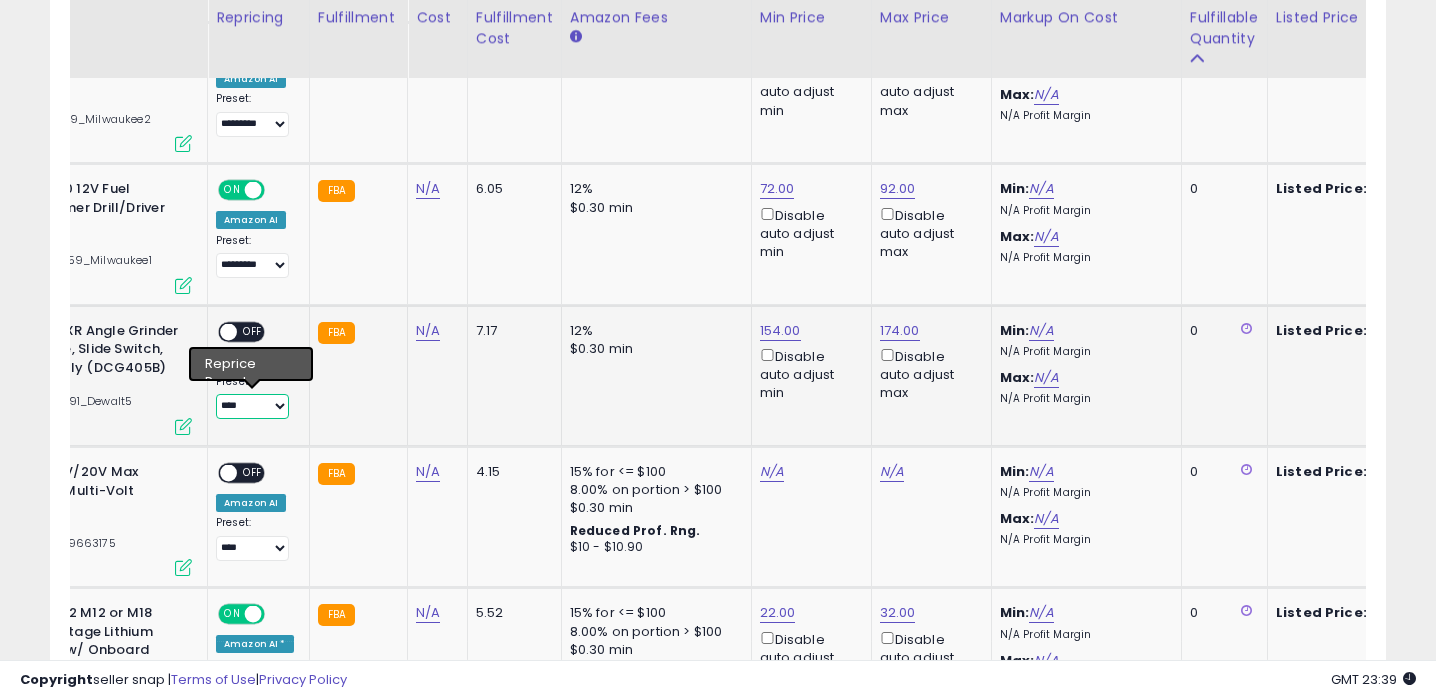 select on "*********" 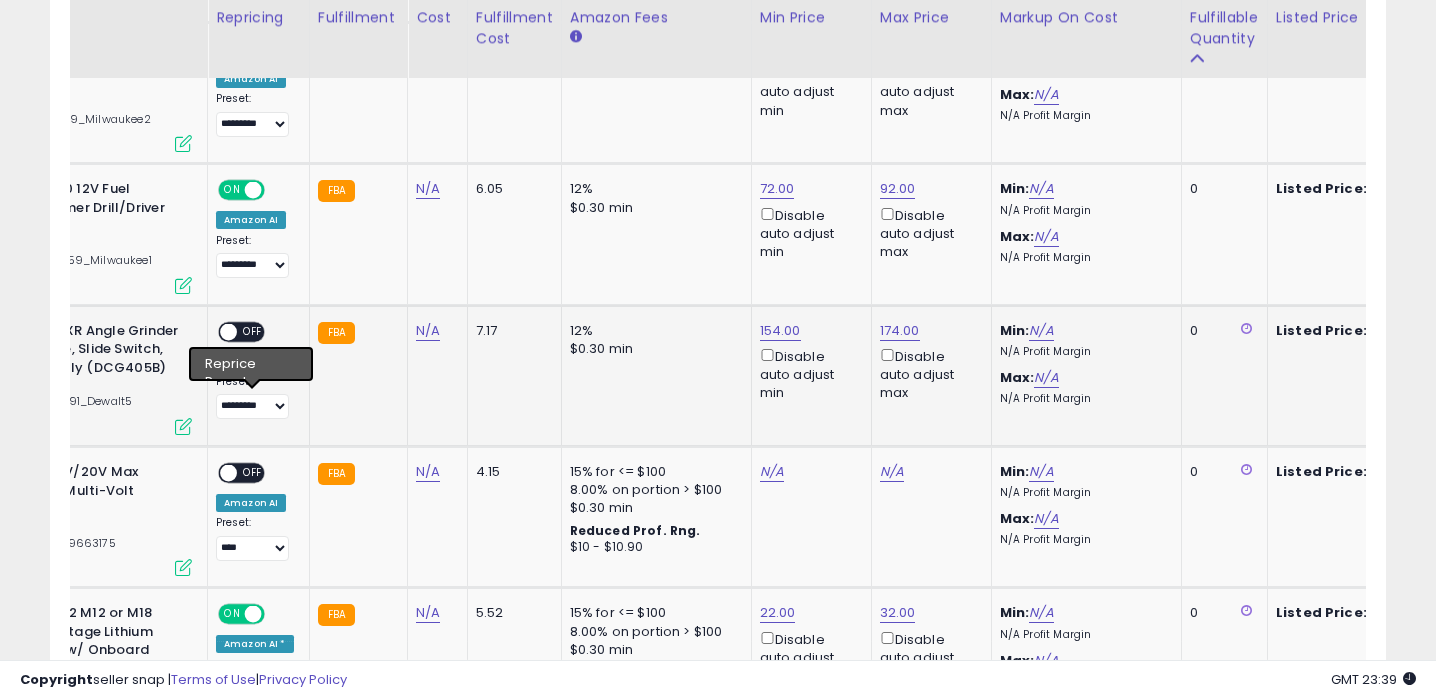 click on "ON   OFF Amazon AI Preset:
**** ********* **** Success
Error" 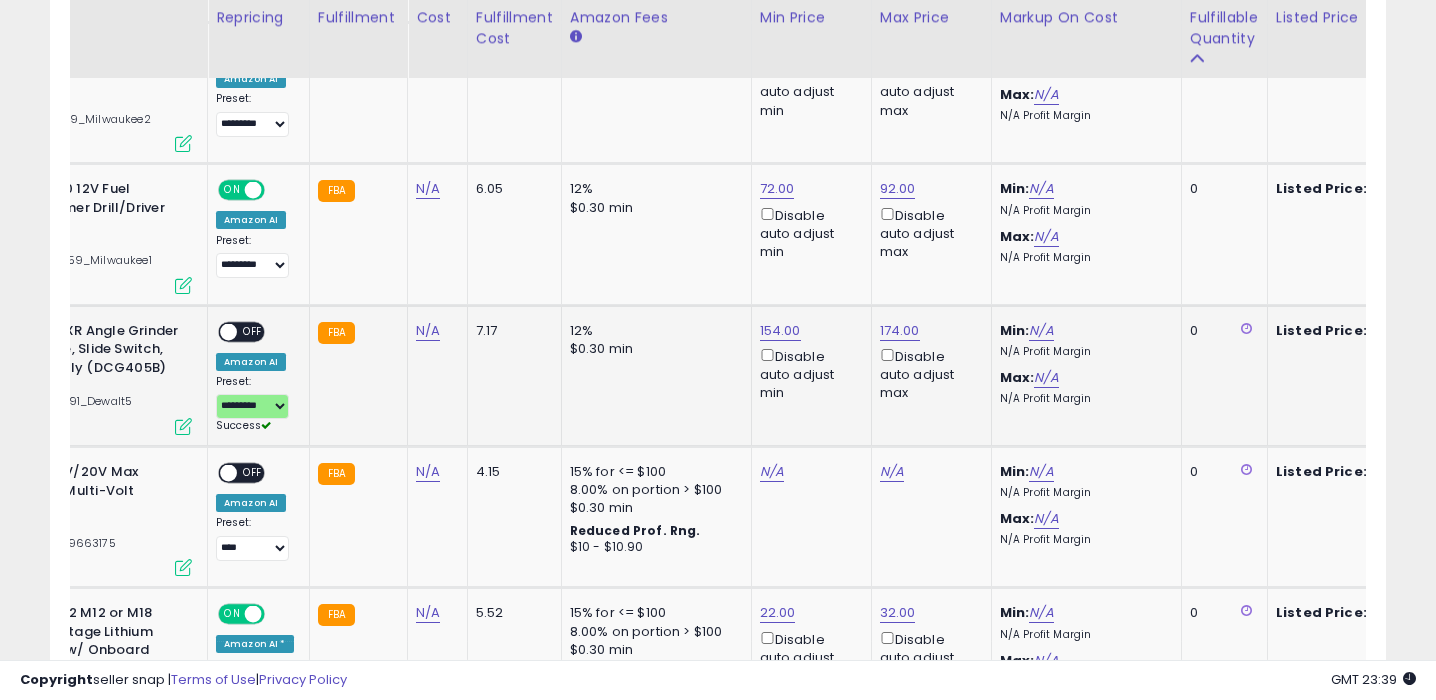 click on "ON   OFF" at bounding box center (219, 331) 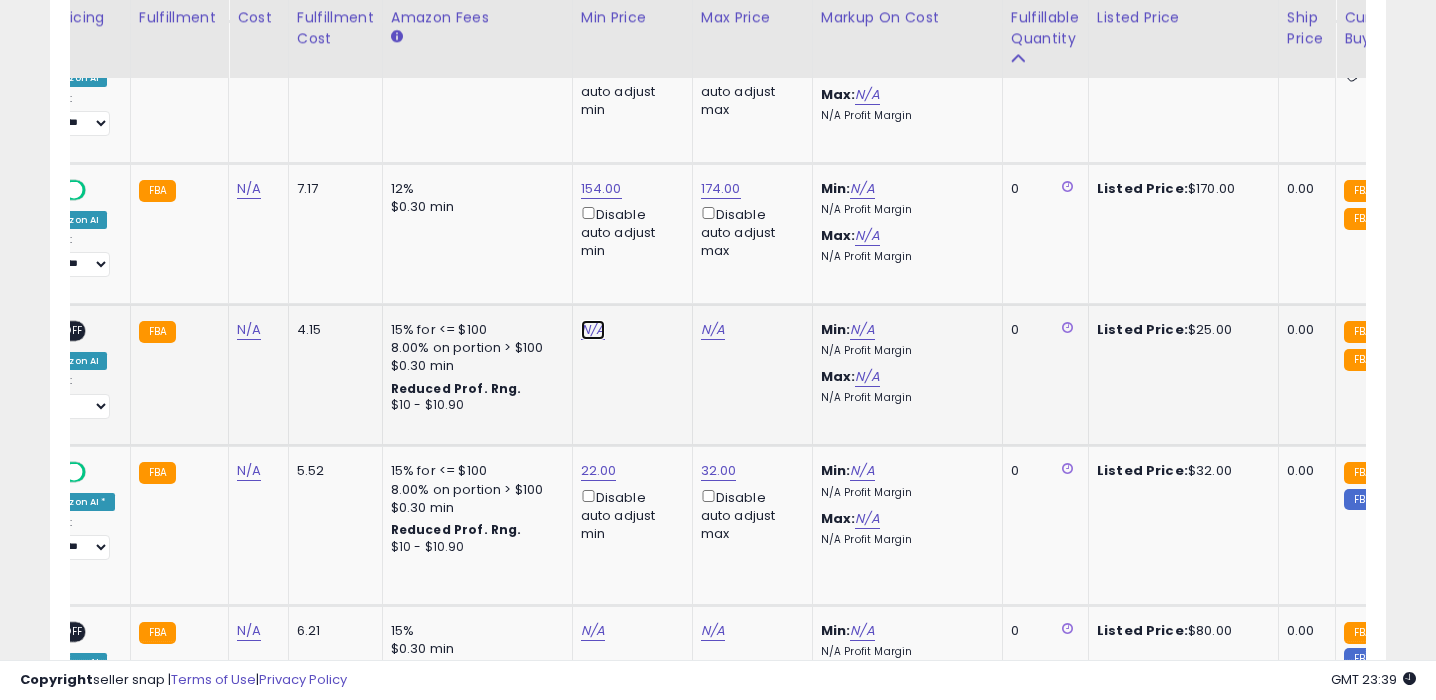 click on "N/A" at bounding box center [593, 330] 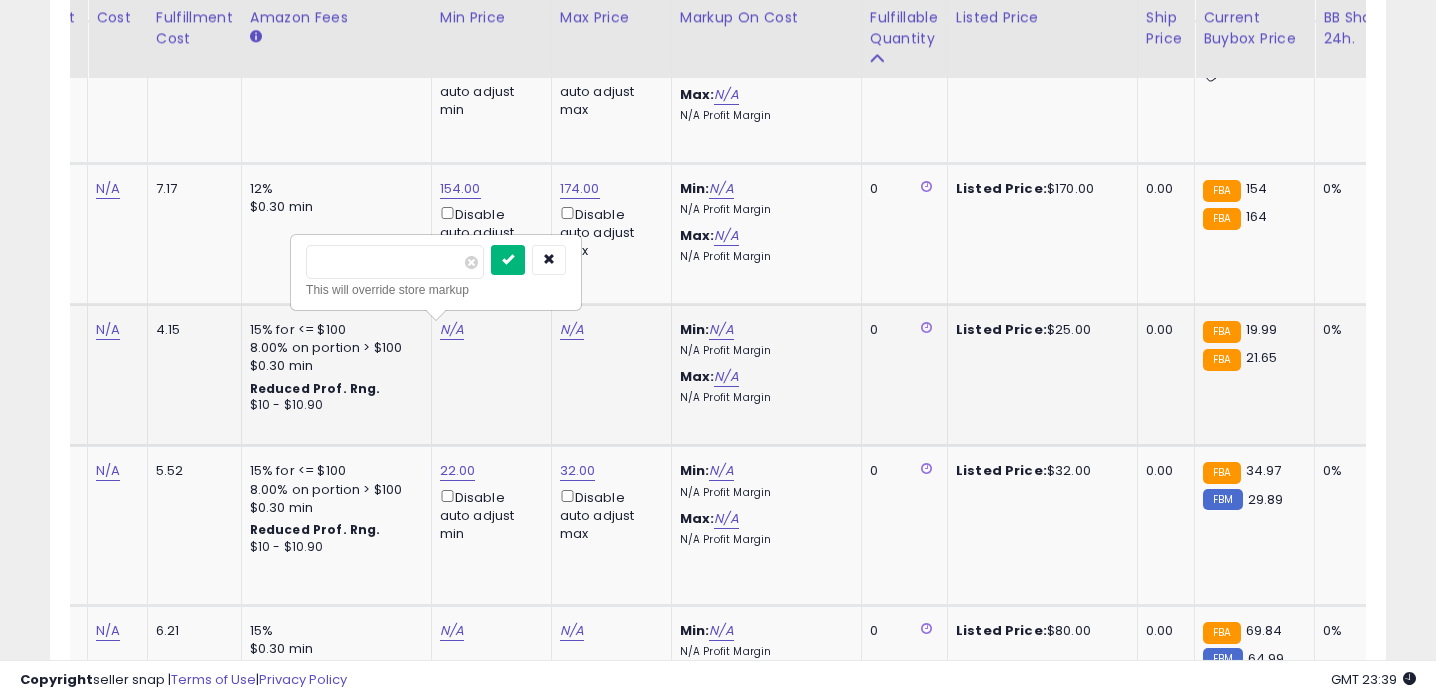 type on "**" 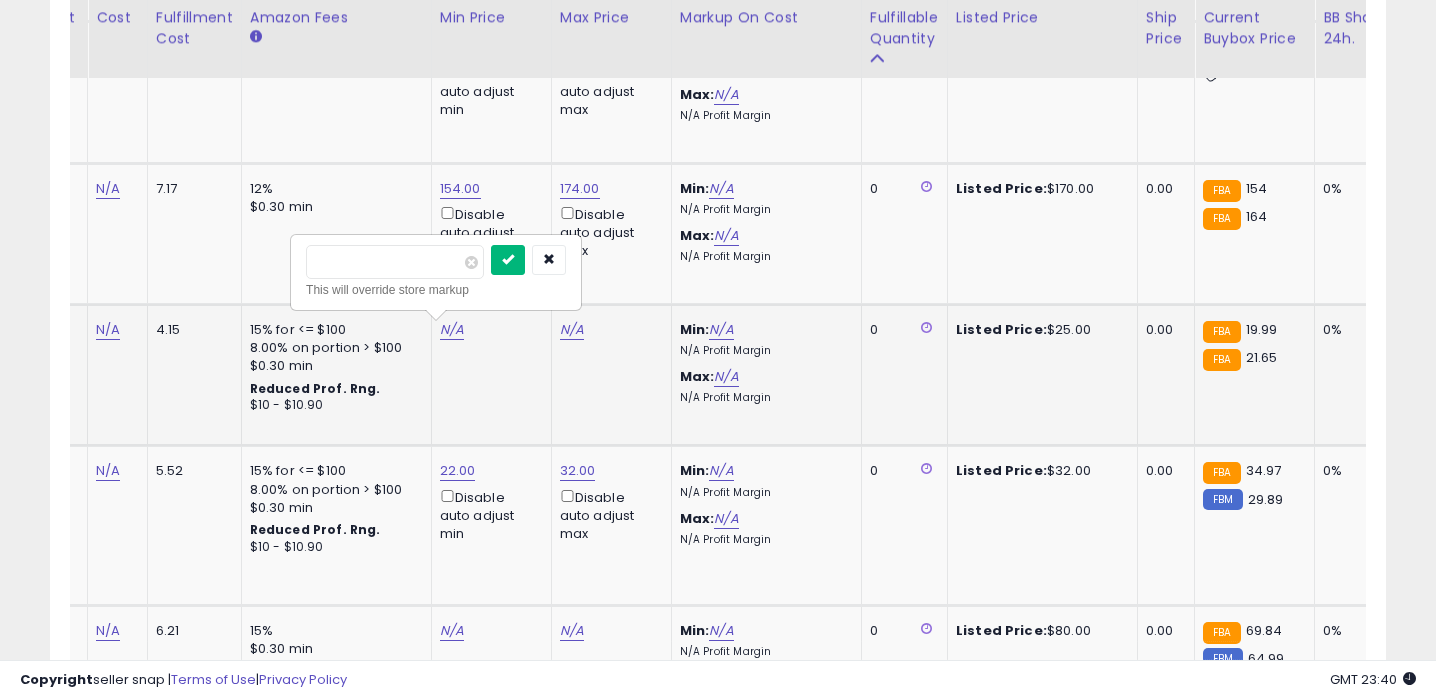 click at bounding box center [508, 260] 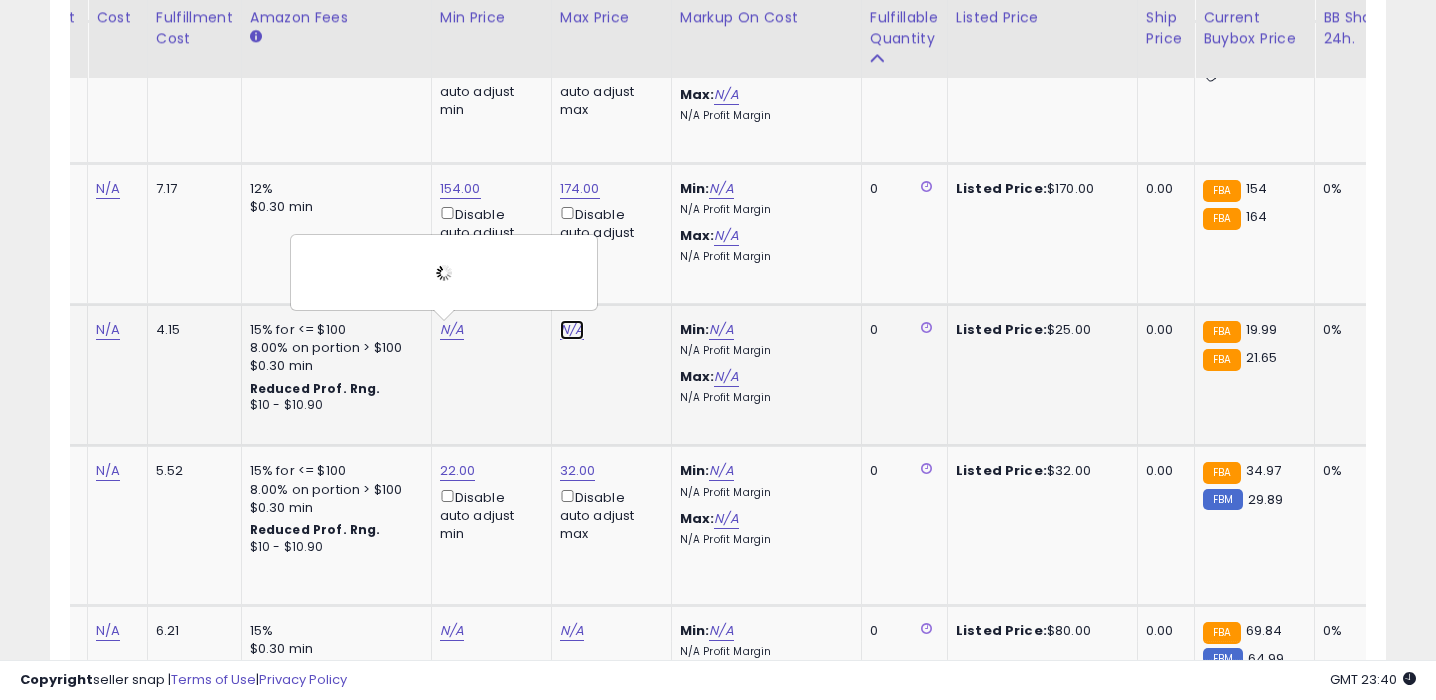 click on "N/A" at bounding box center (572, 330) 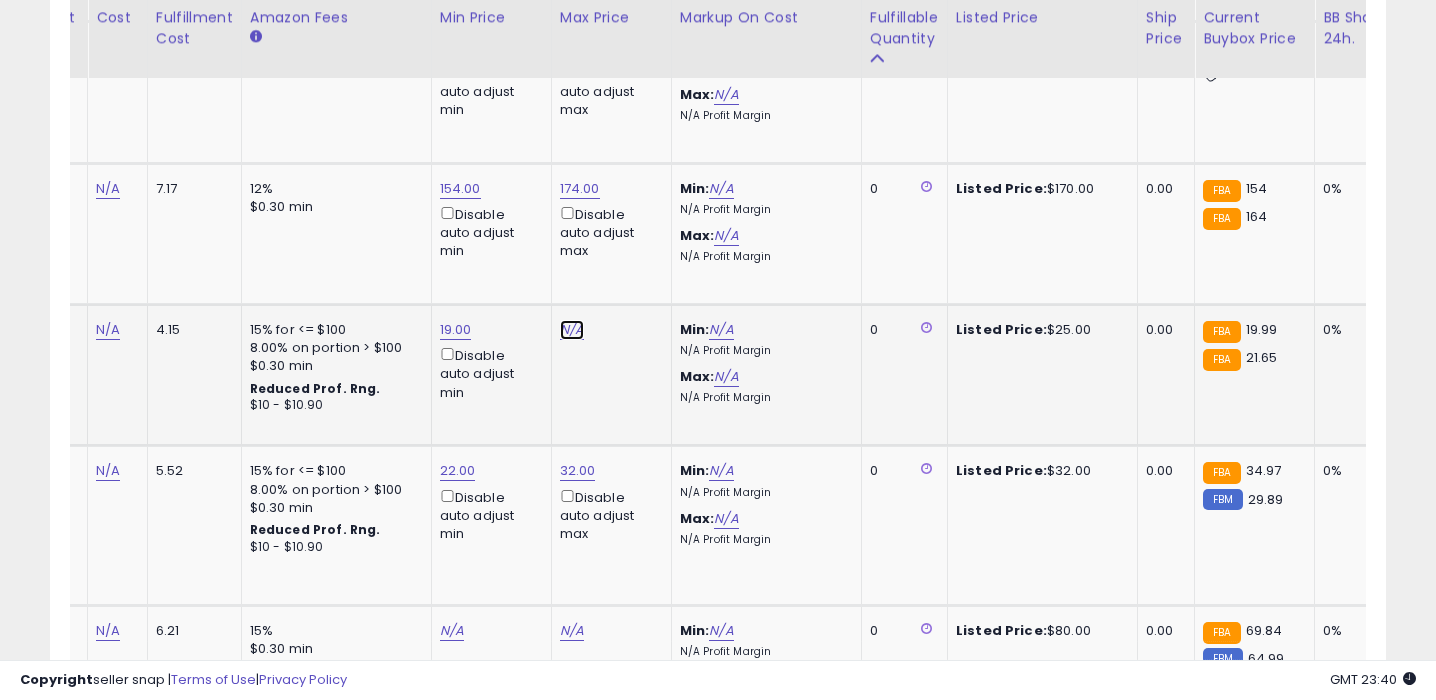 click on "N/A" at bounding box center (572, 330) 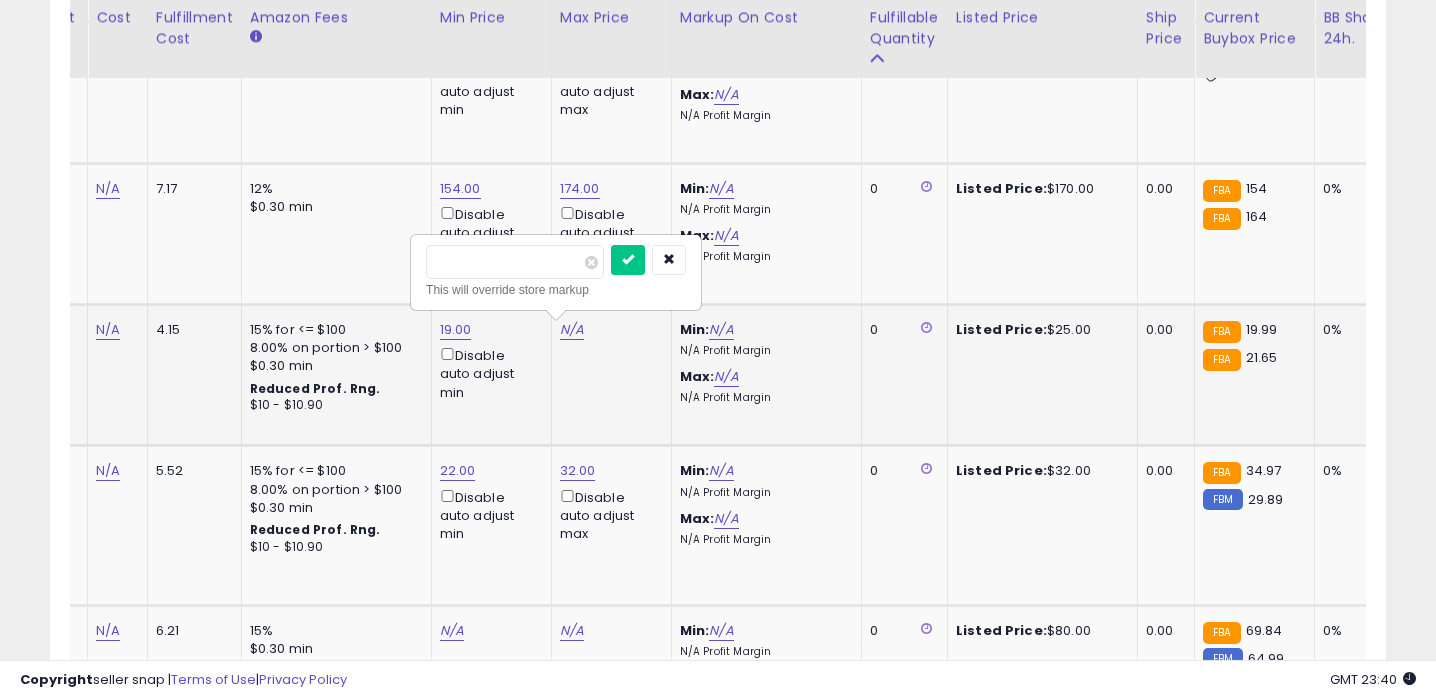 type on "**" 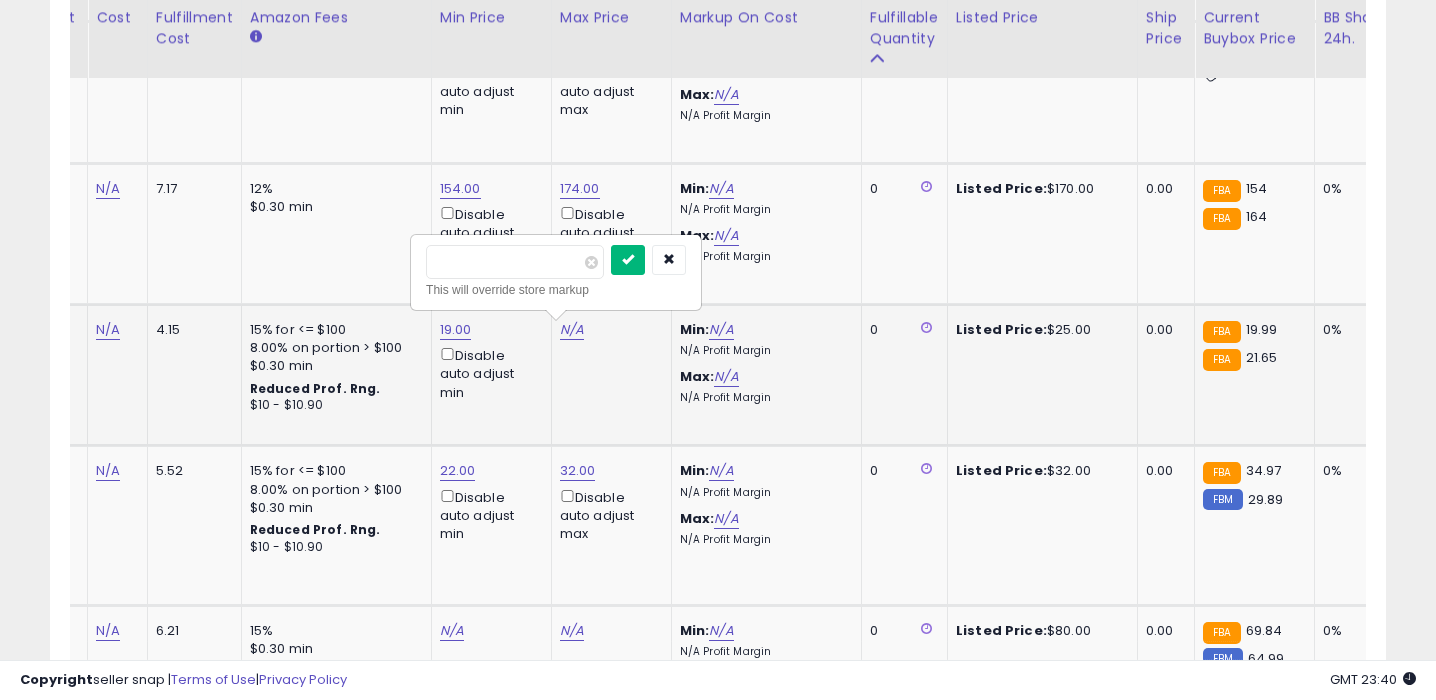 click at bounding box center (628, 260) 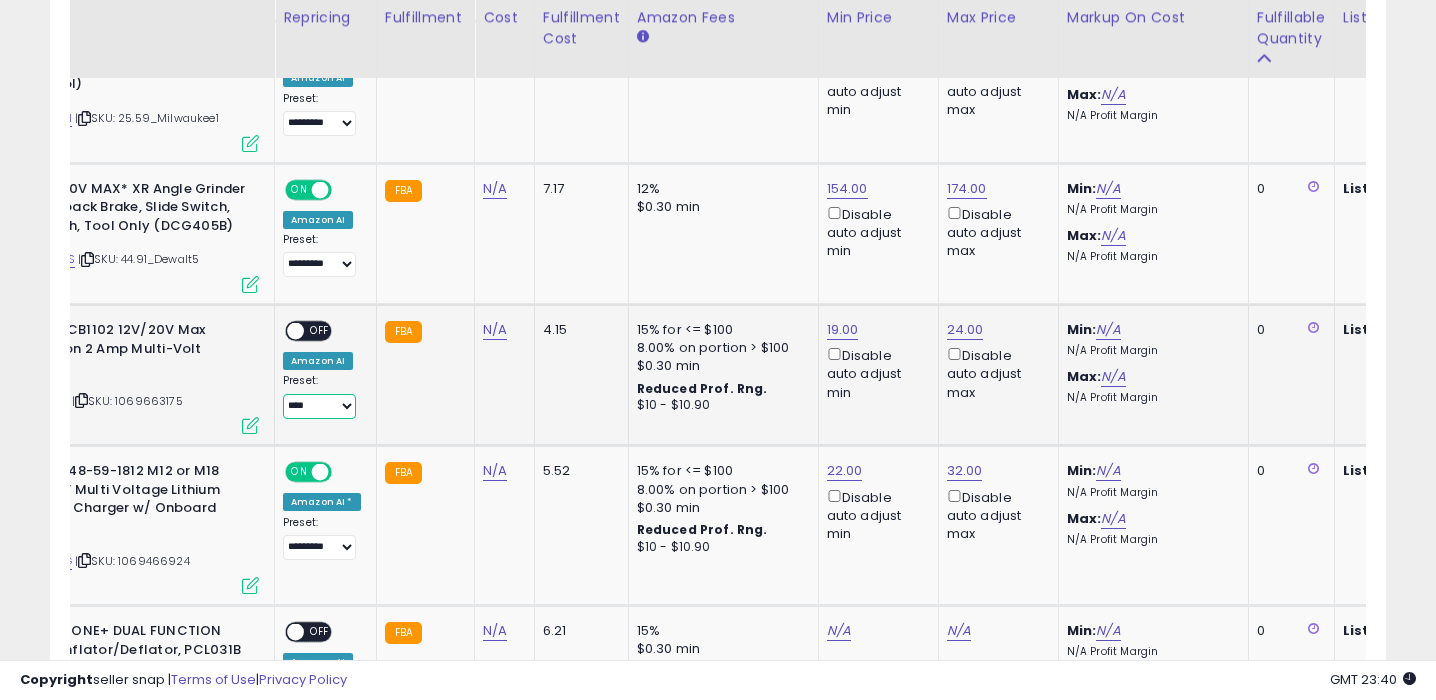 click on "**** ********* ****" at bounding box center (319, 406) 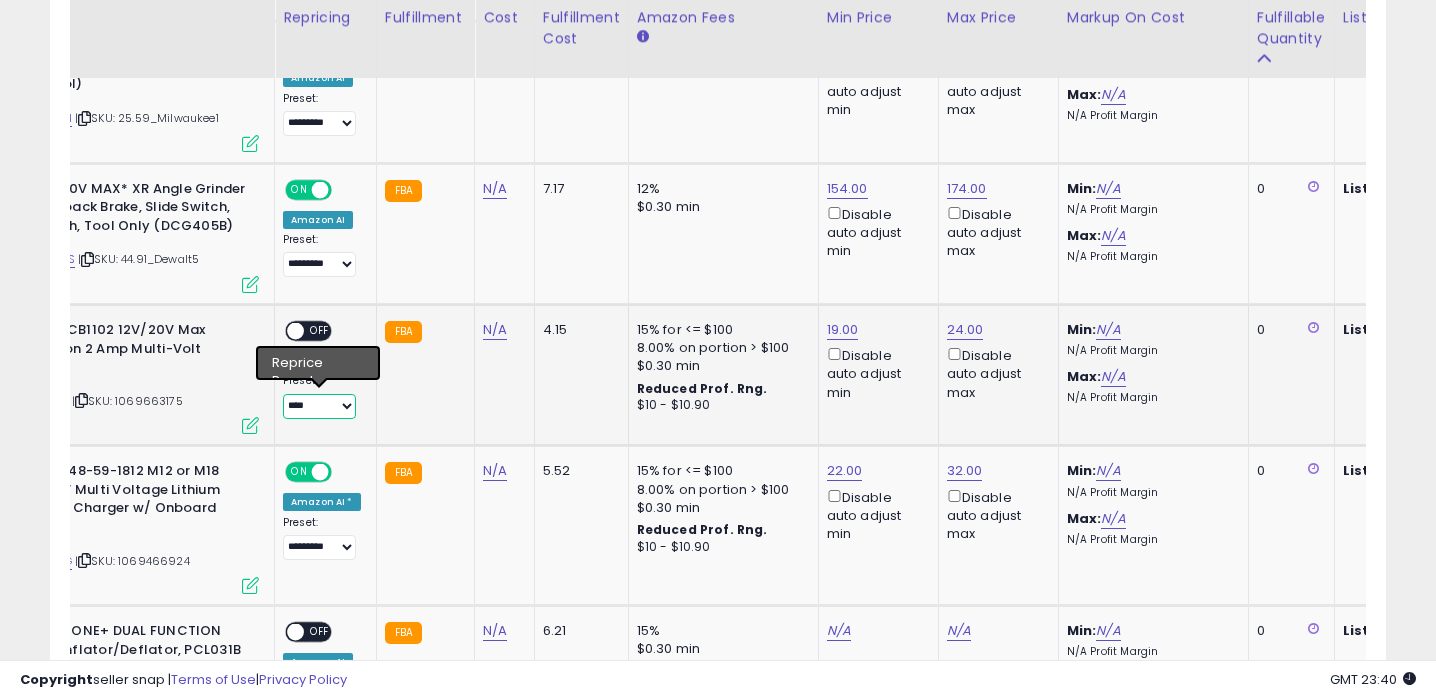 select on "*********" 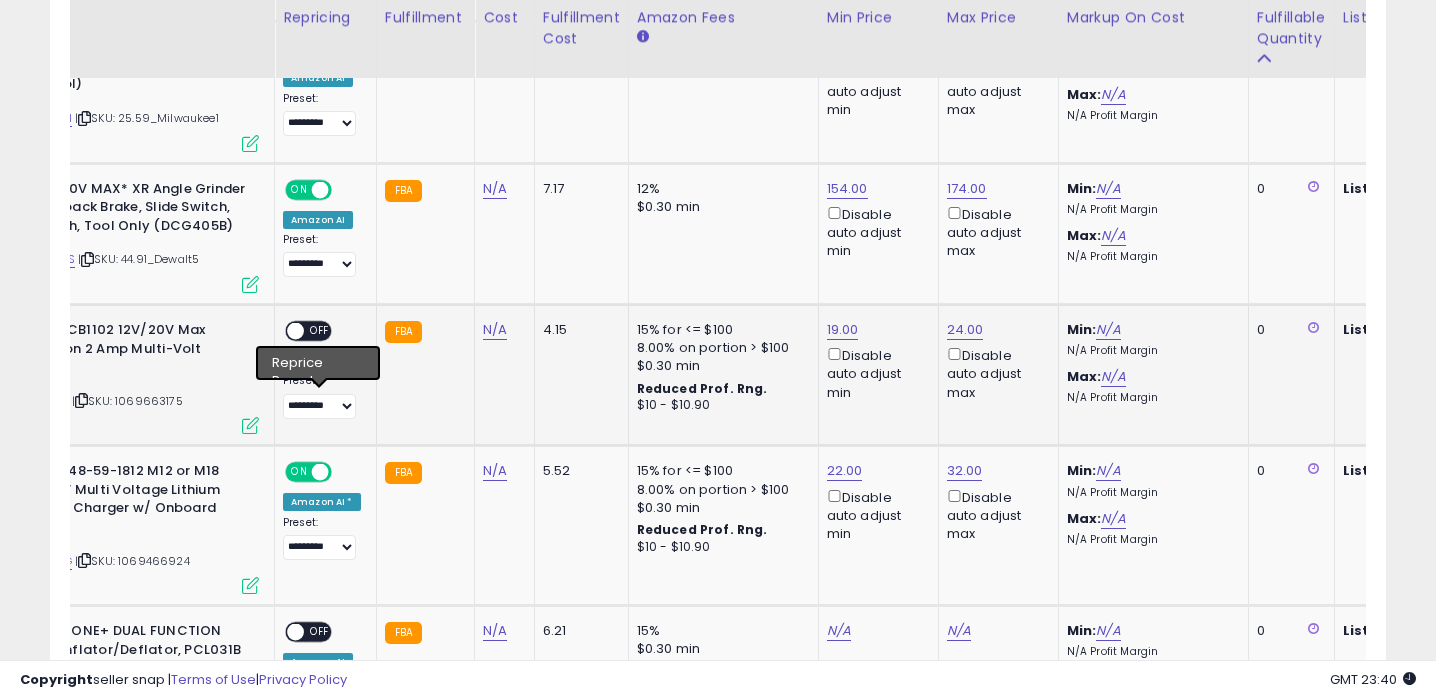 click on "ON   OFF" at bounding box center (308, 330) 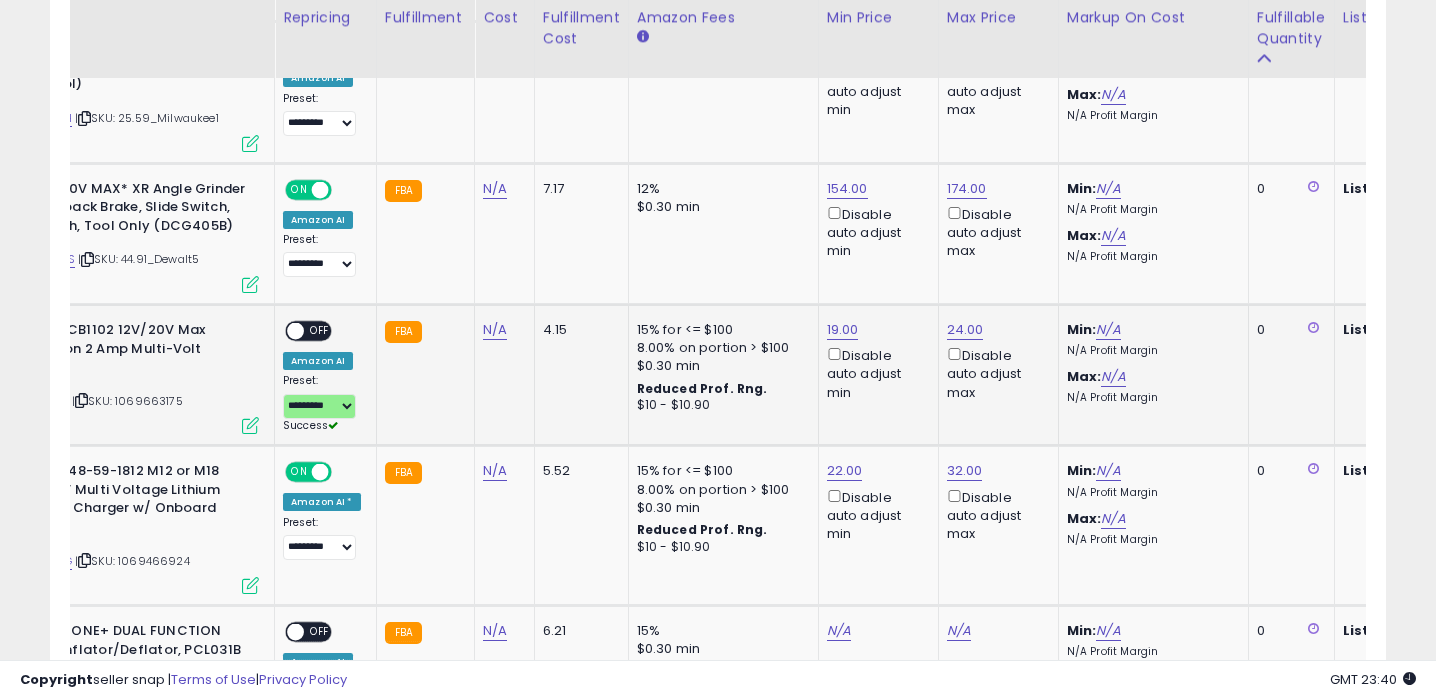 click on "ON   OFF Amazon AI Preset:
**** ********* **** Success
Error" at bounding box center (322, 377) 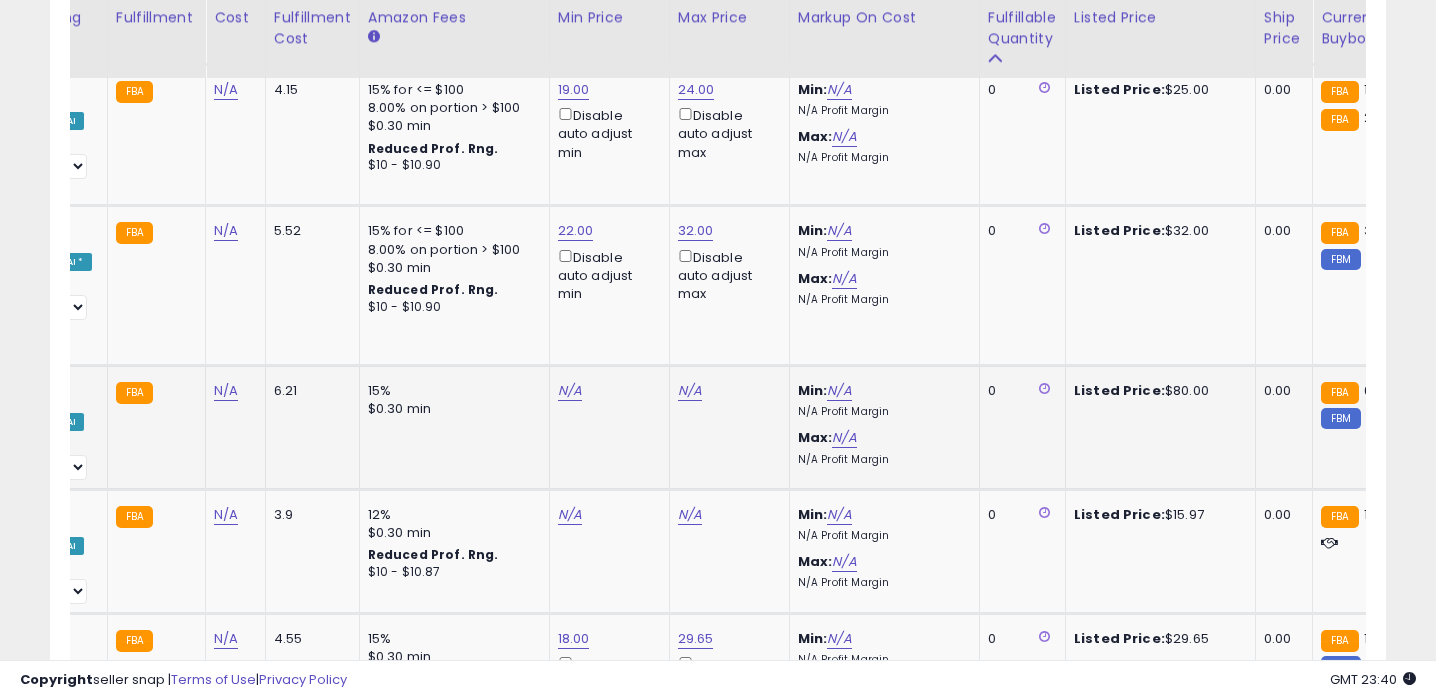 click on "N/A" at bounding box center [606, 391] 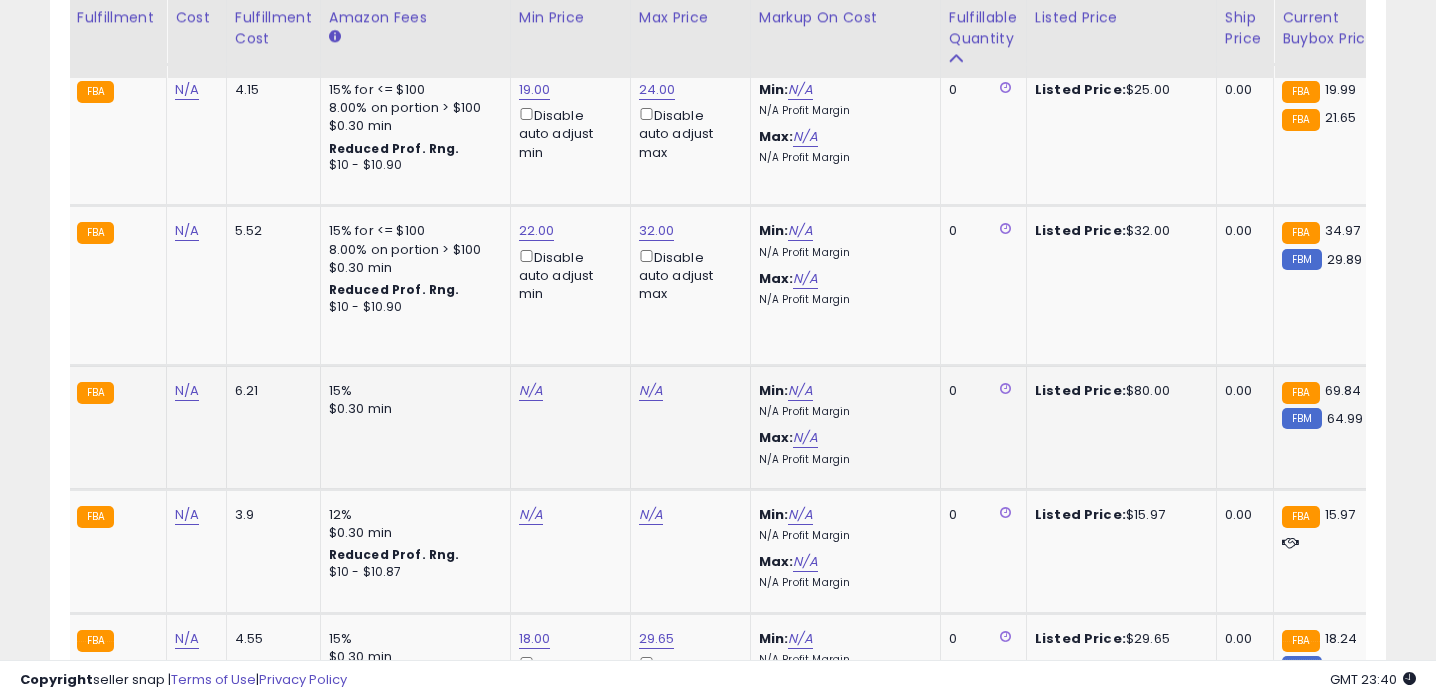 click on "N/A" at bounding box center [567, 391] 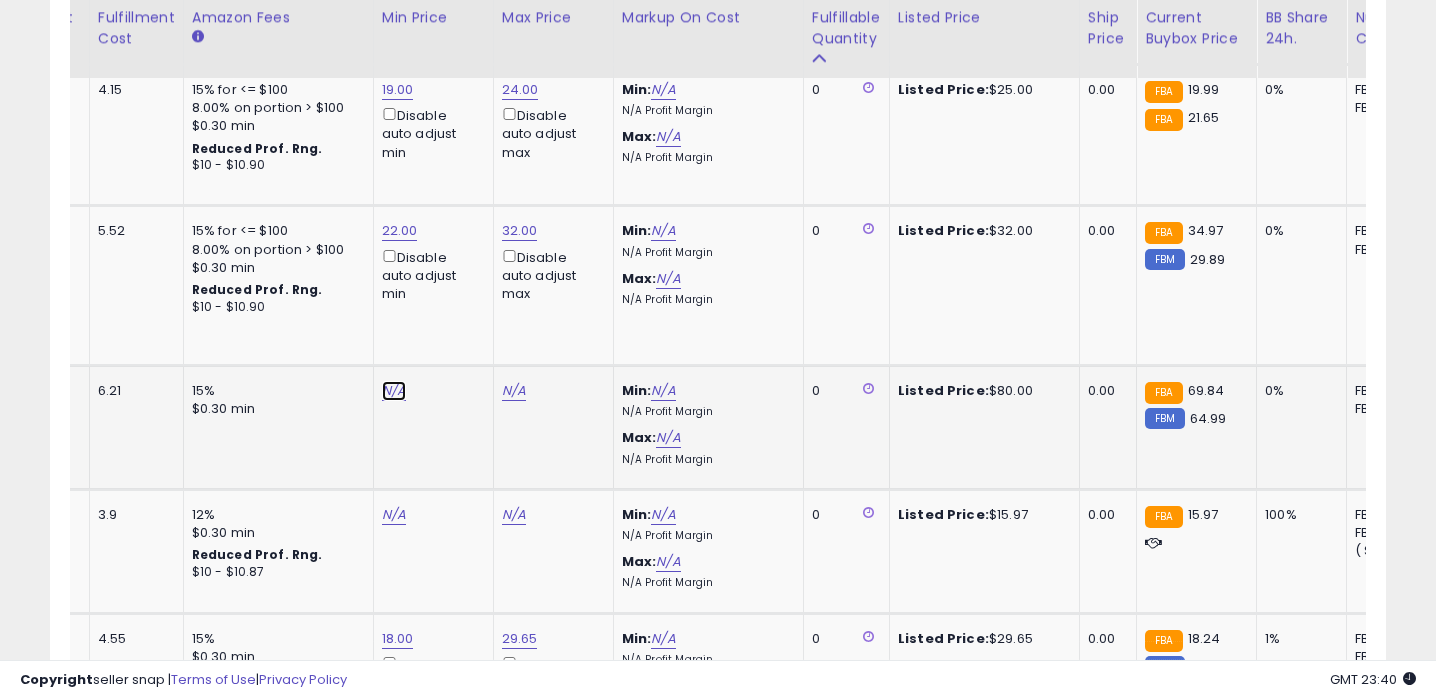 click on "N/A" at bounding box center [394, 391] 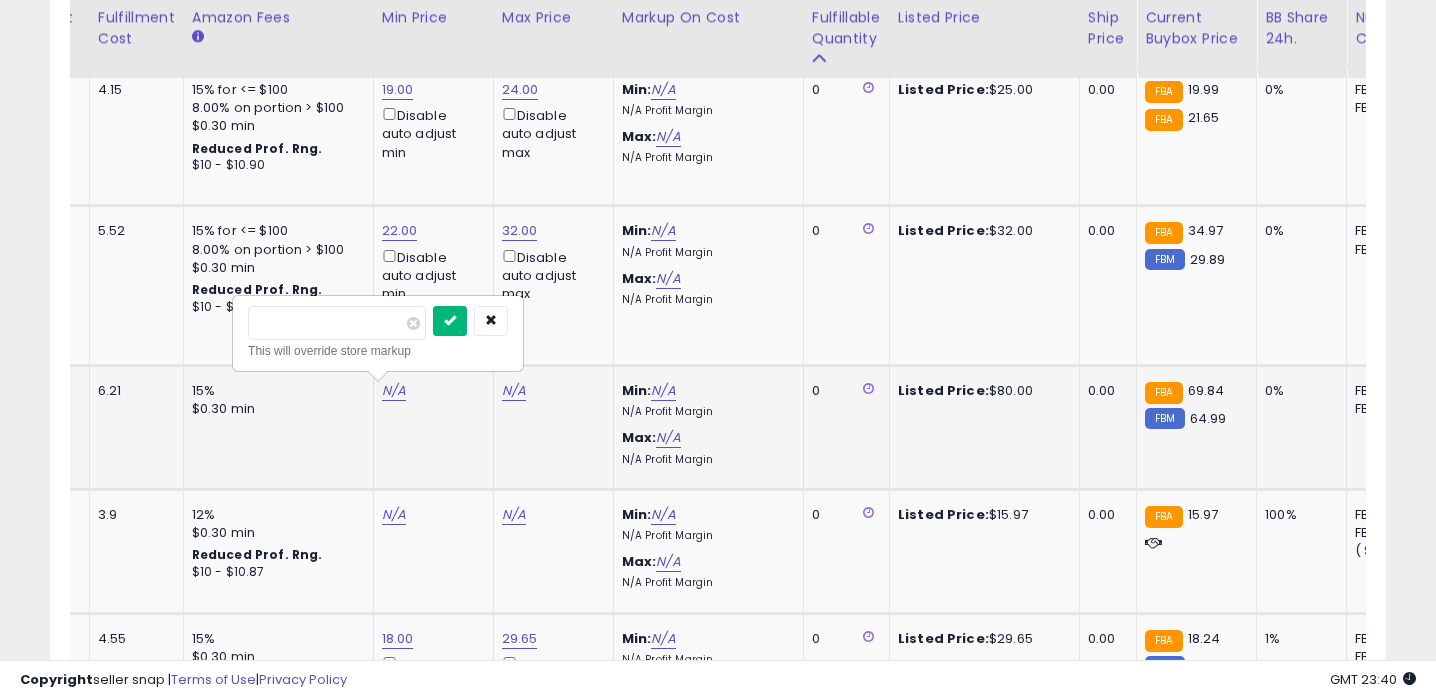type on "**" 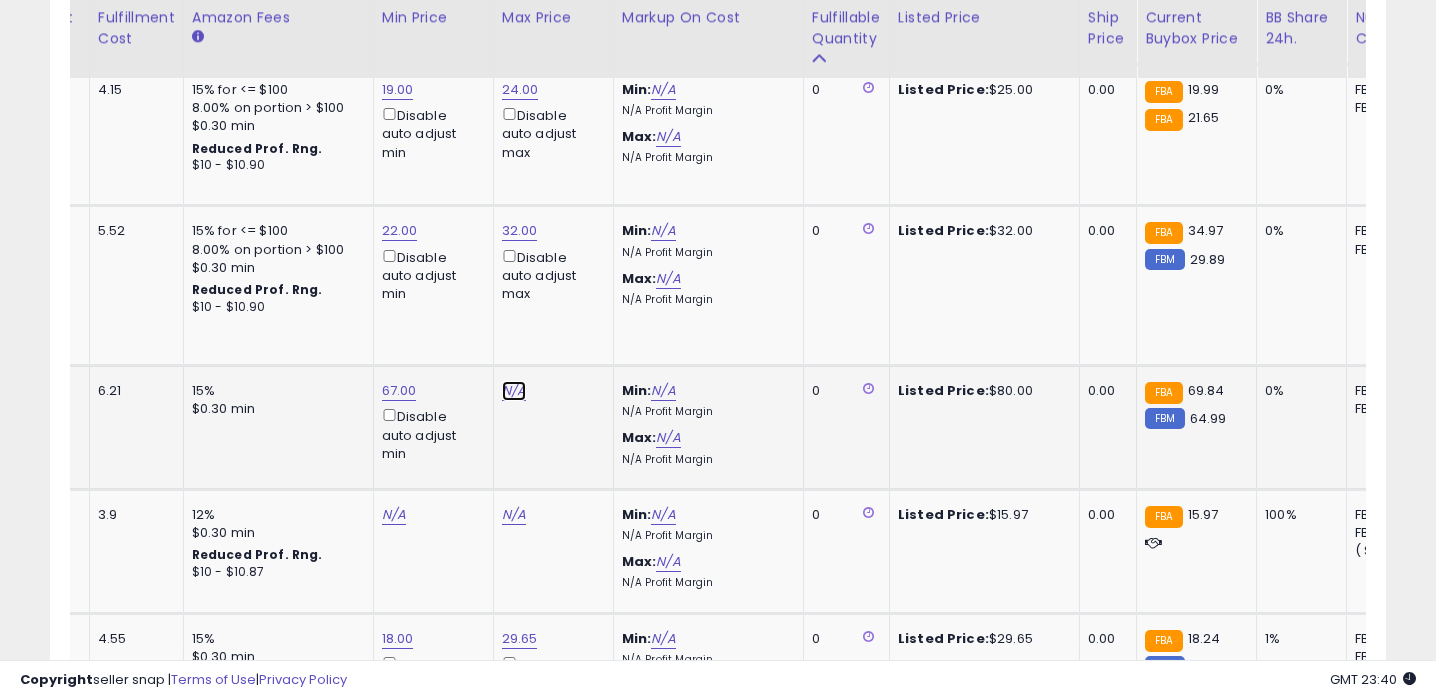 click on "N/A" at bounding box center [514, 391] 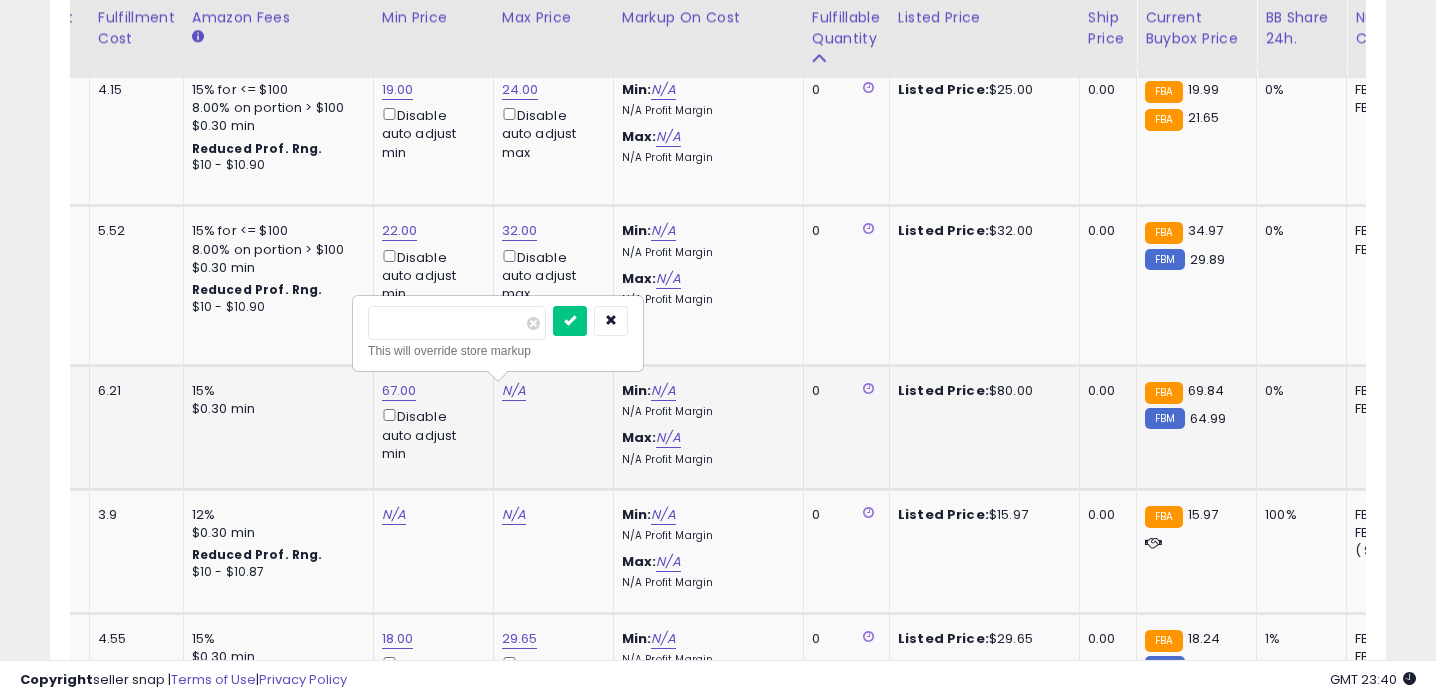 type on "*" 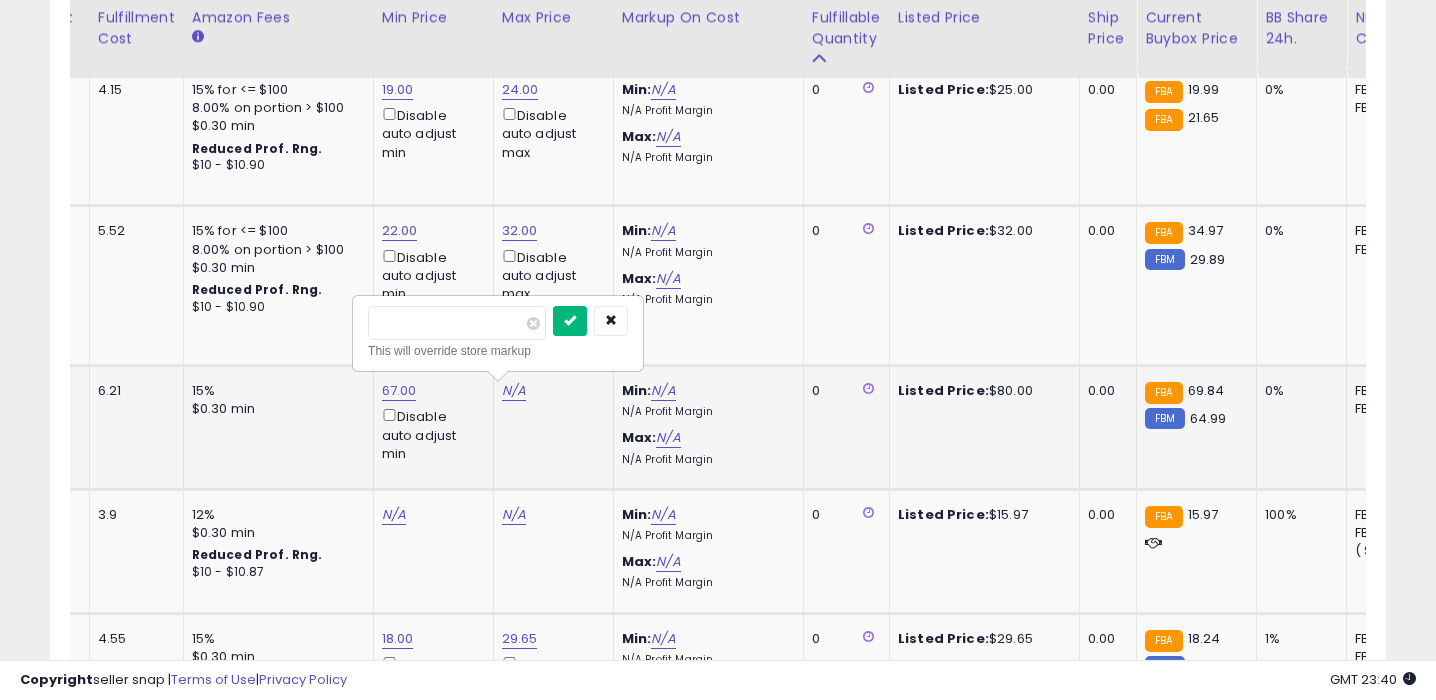 type on "**" 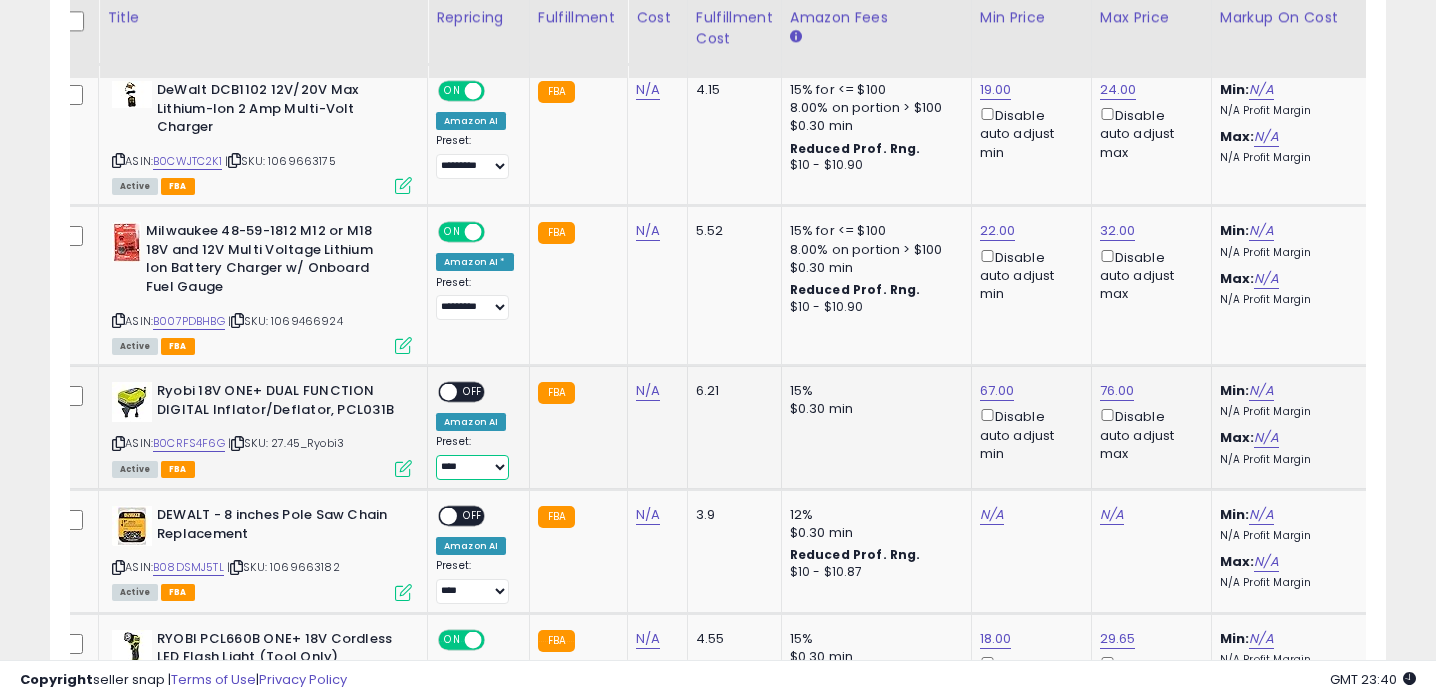 click on "**** ********* ****" at bounding box center [472, 467] 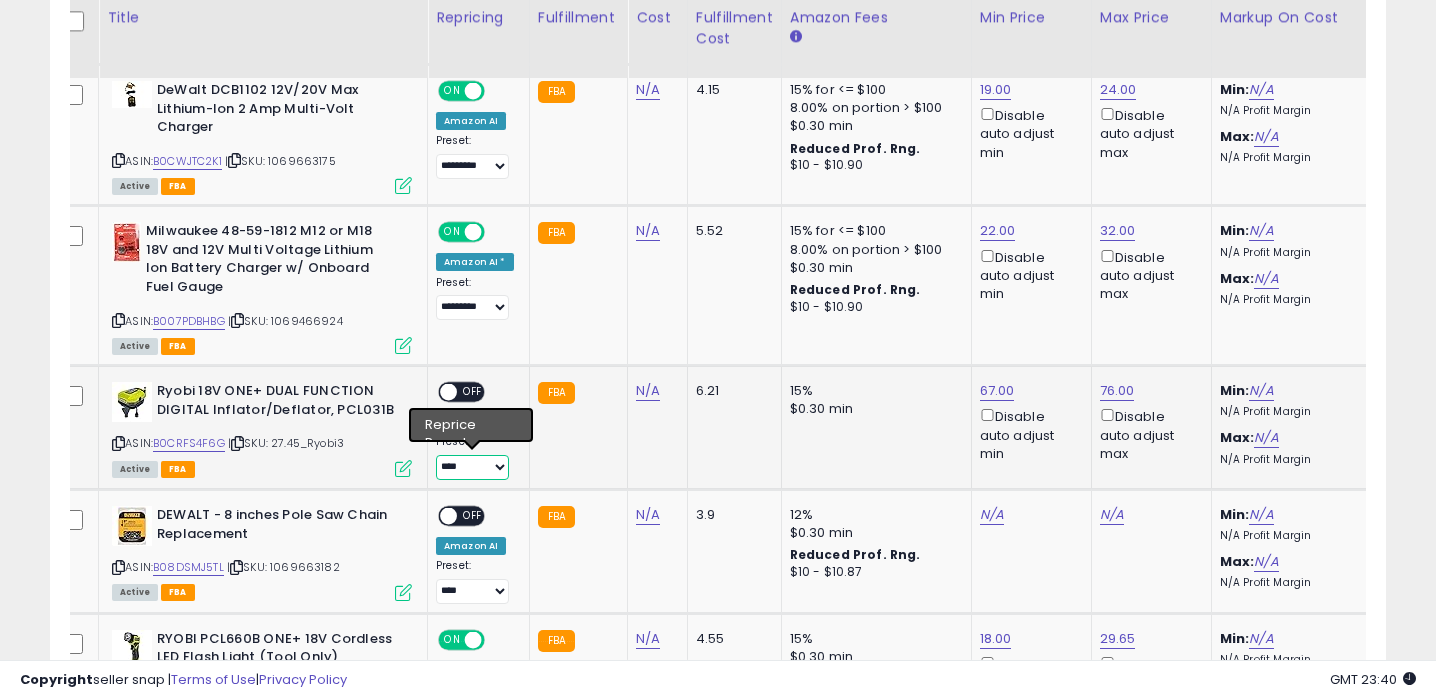 select on "*********" 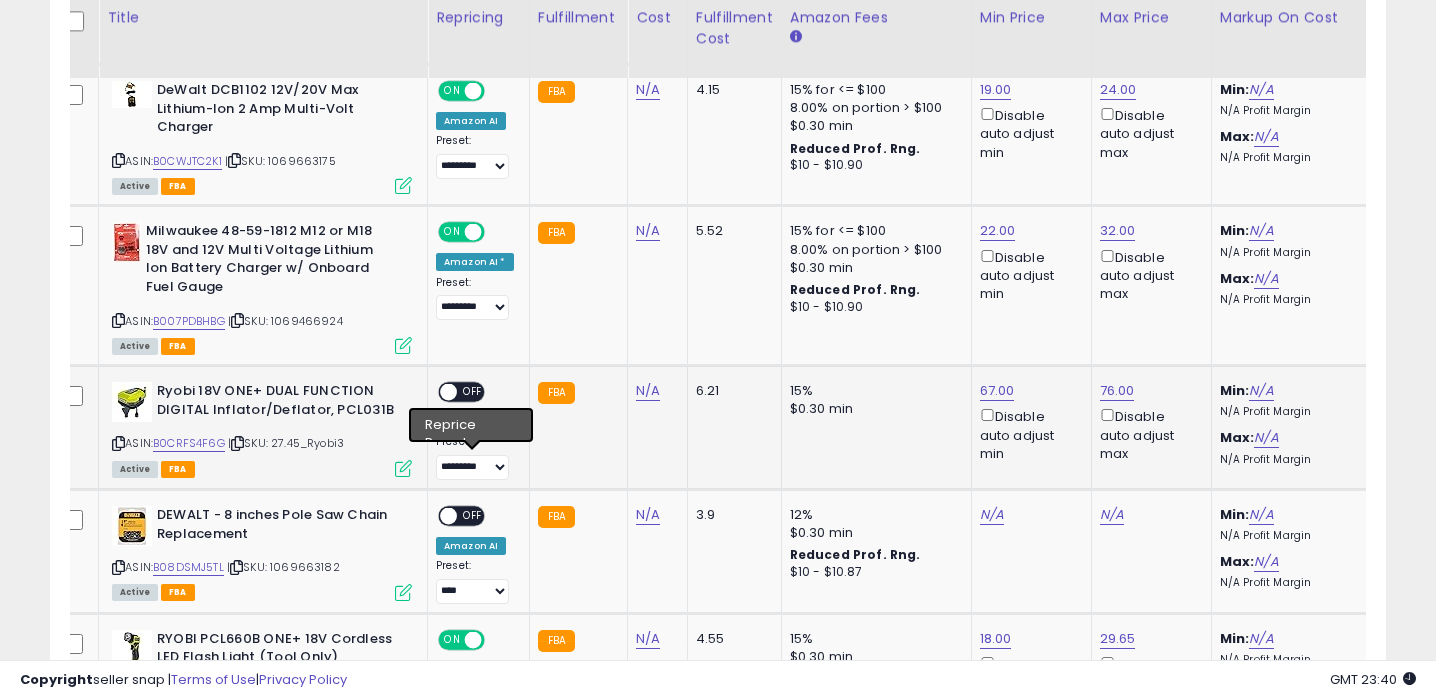 click on "ON   OFF" at bounding box center (439, 392) 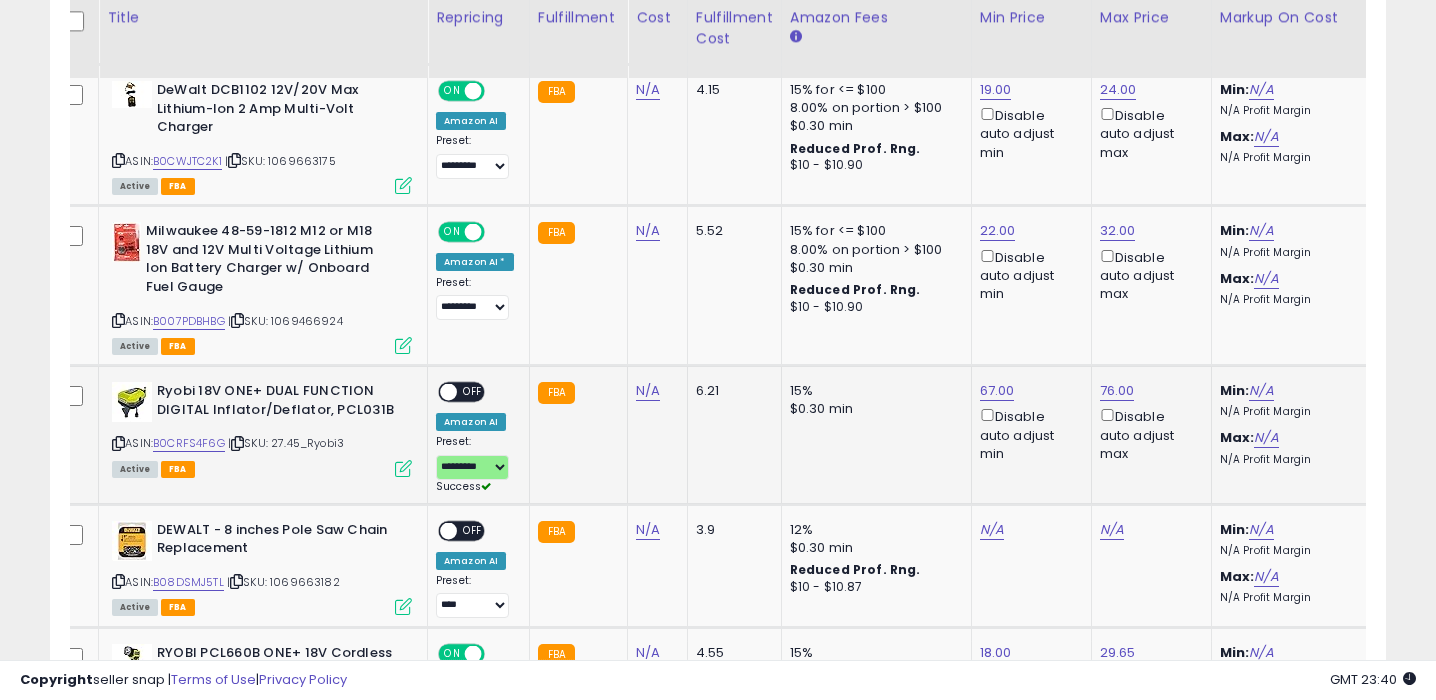click on "OFF" at bounding box center [473, 392] 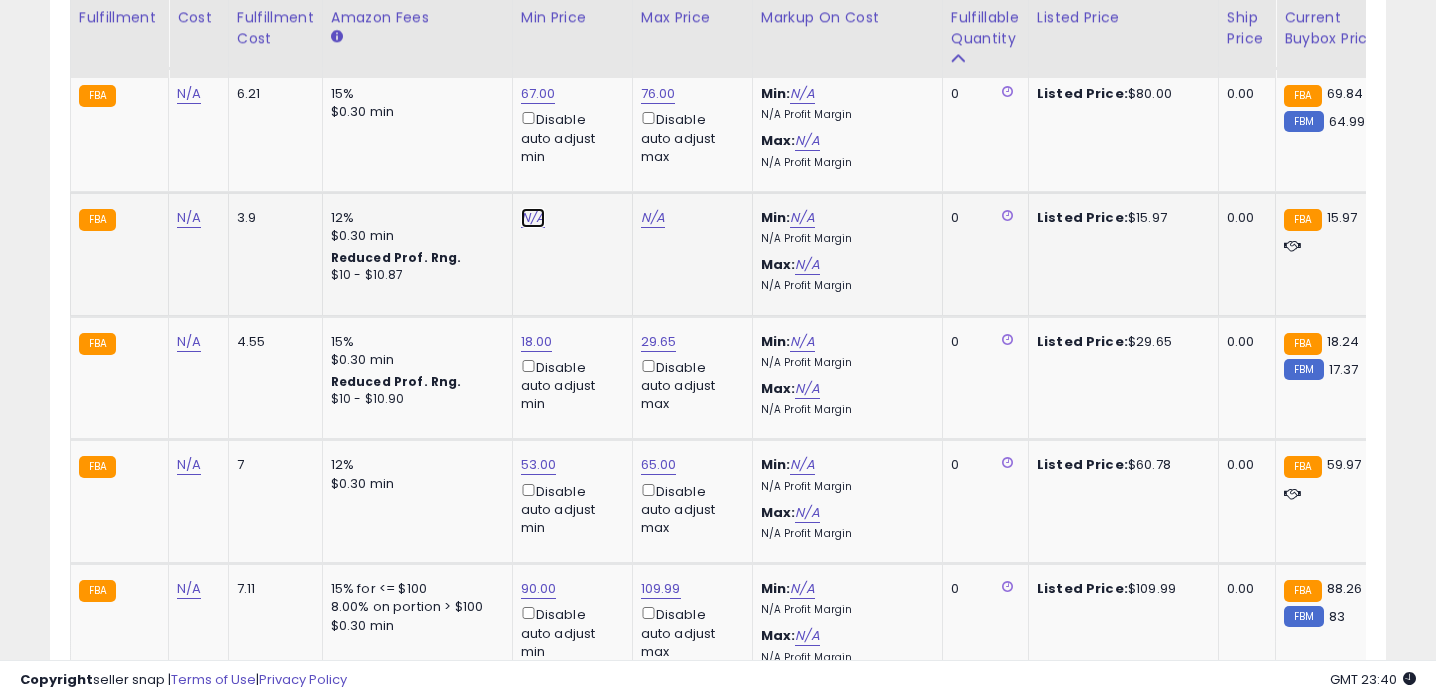 click on "N/A" at bounding box center (533, 218) 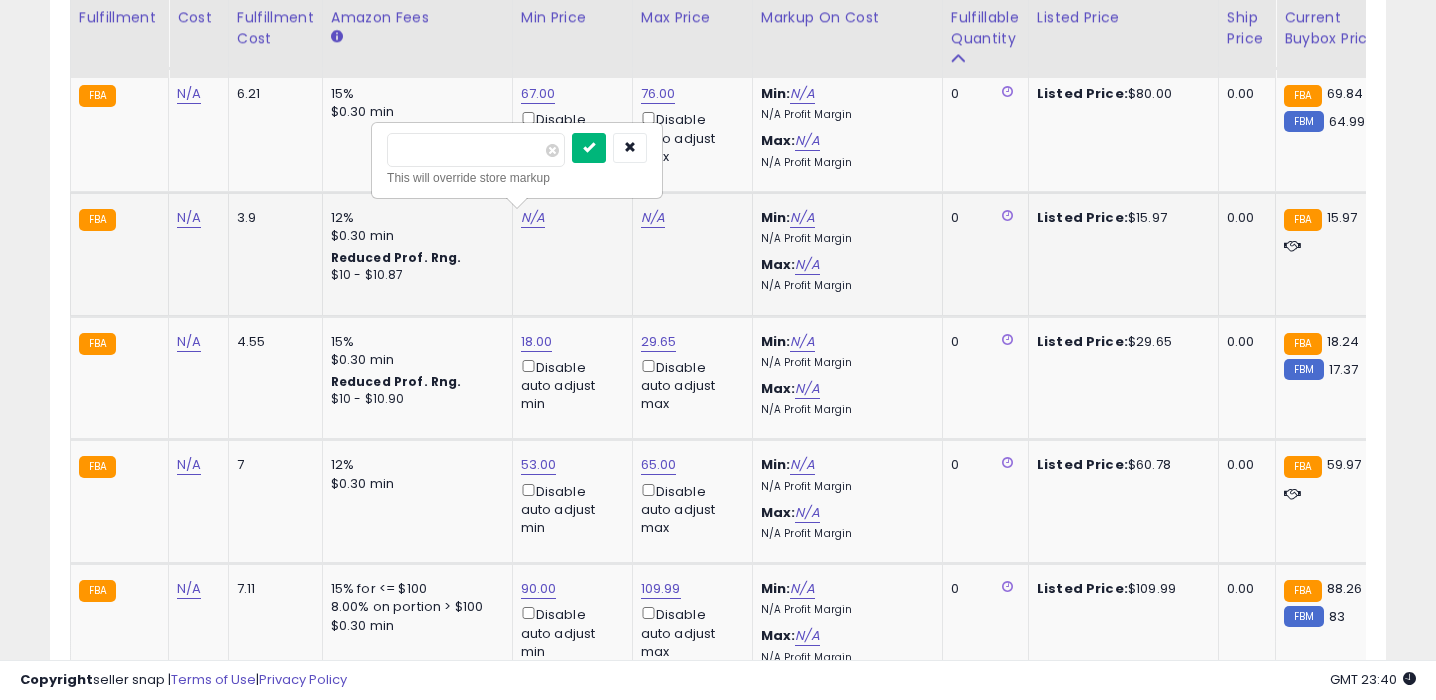 type on "**" 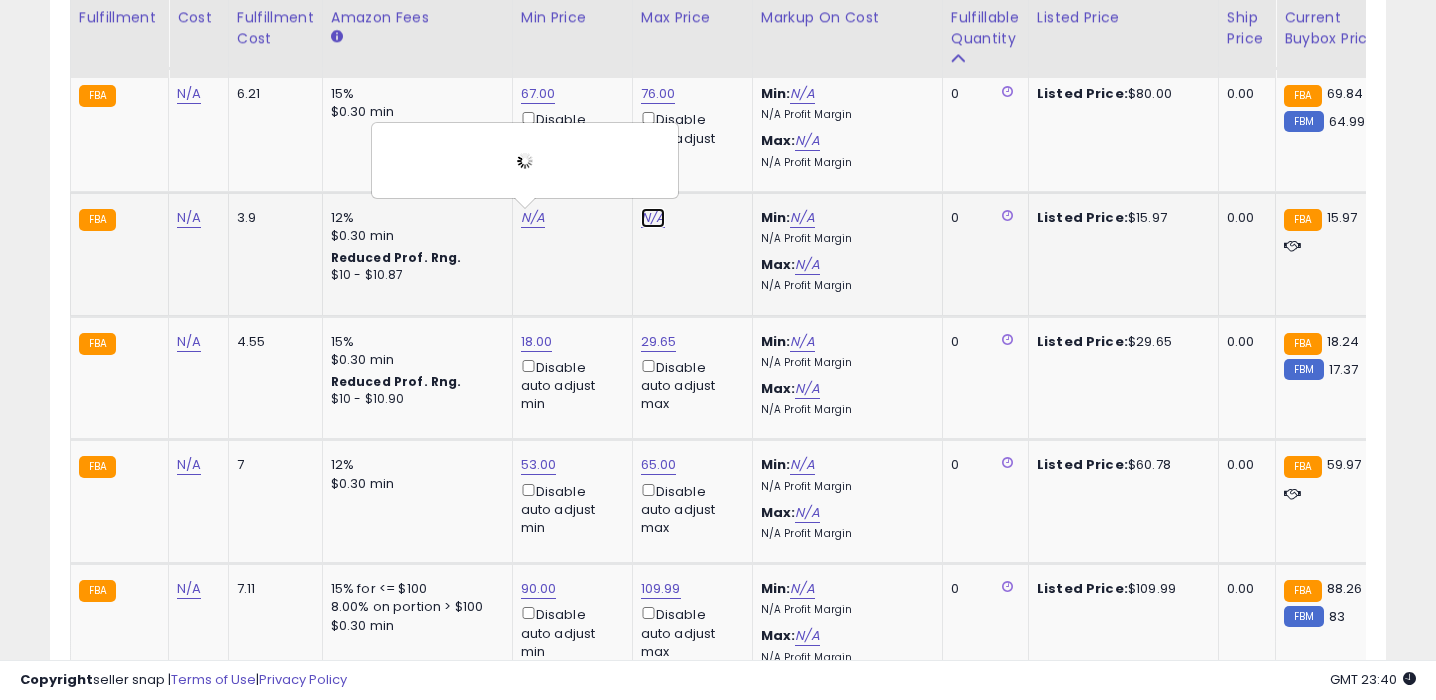 click on "N/A" at bounding box center [653, 218] 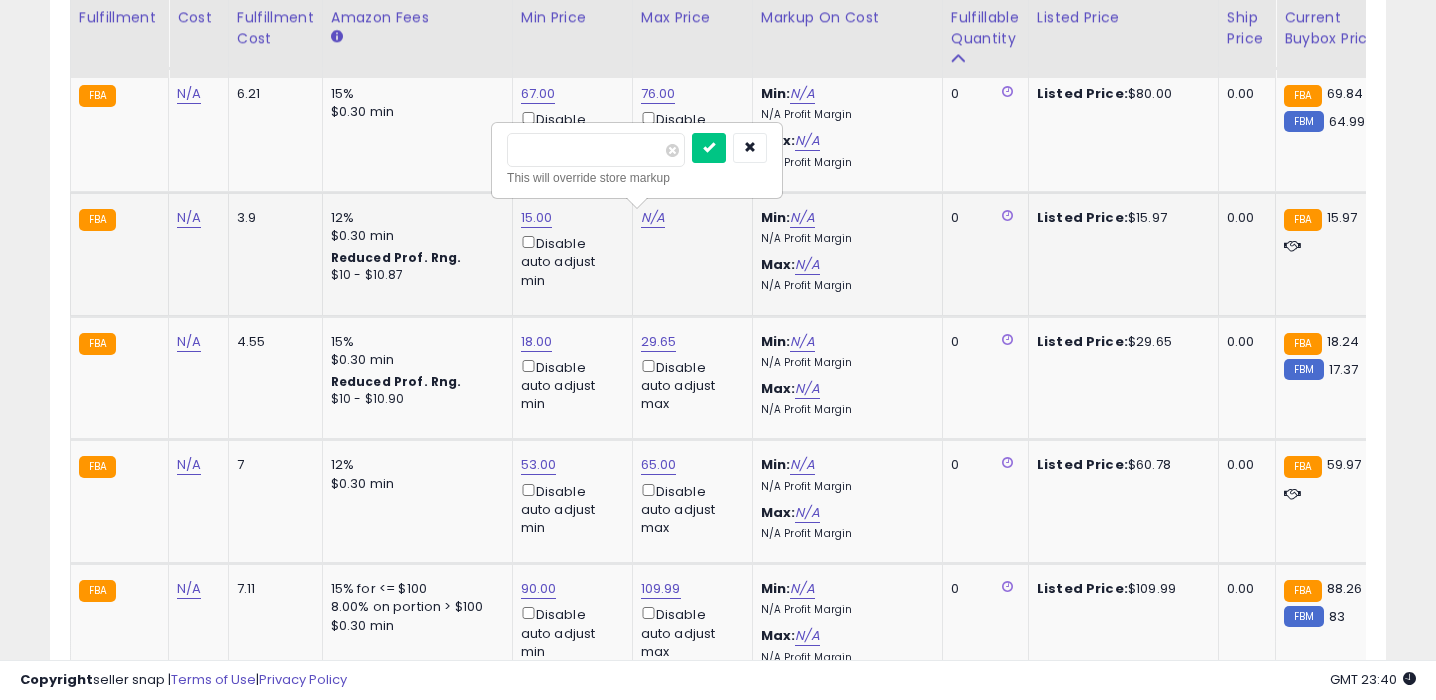 type on "**" 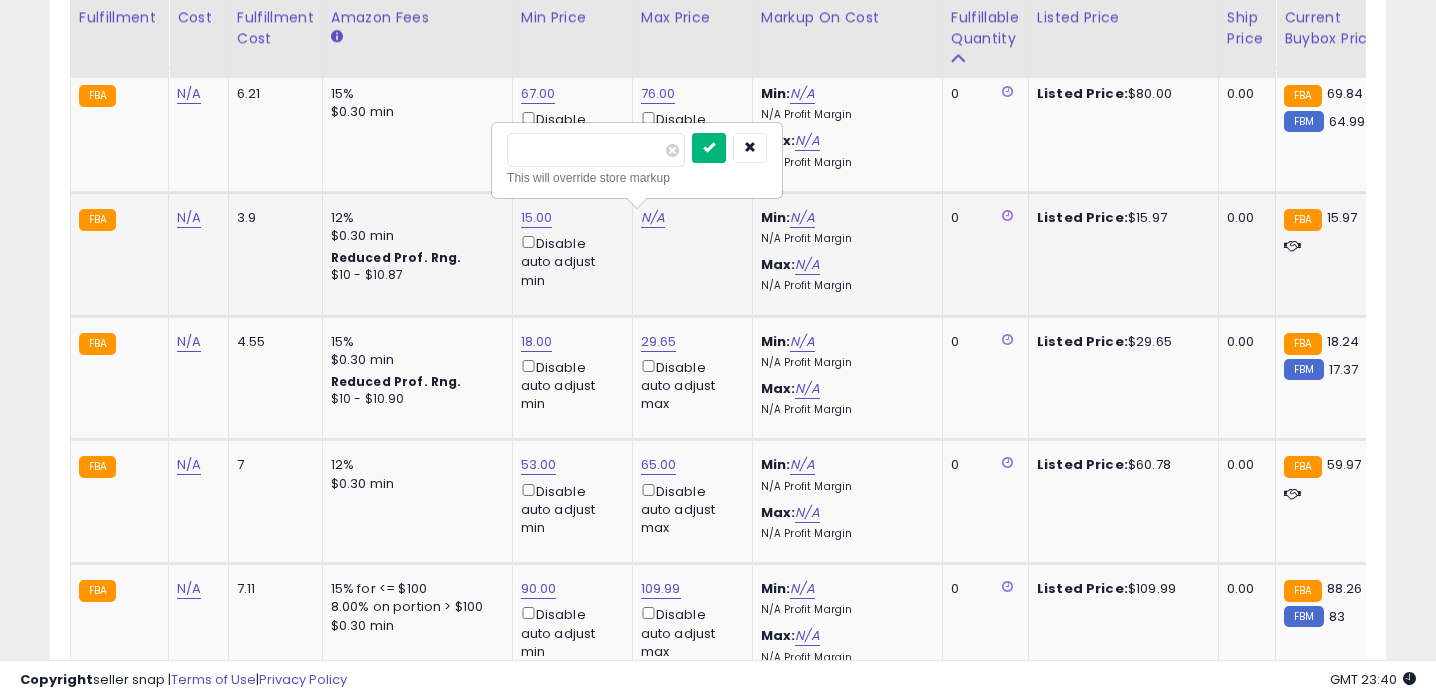 click at bounding box center [709, 148] 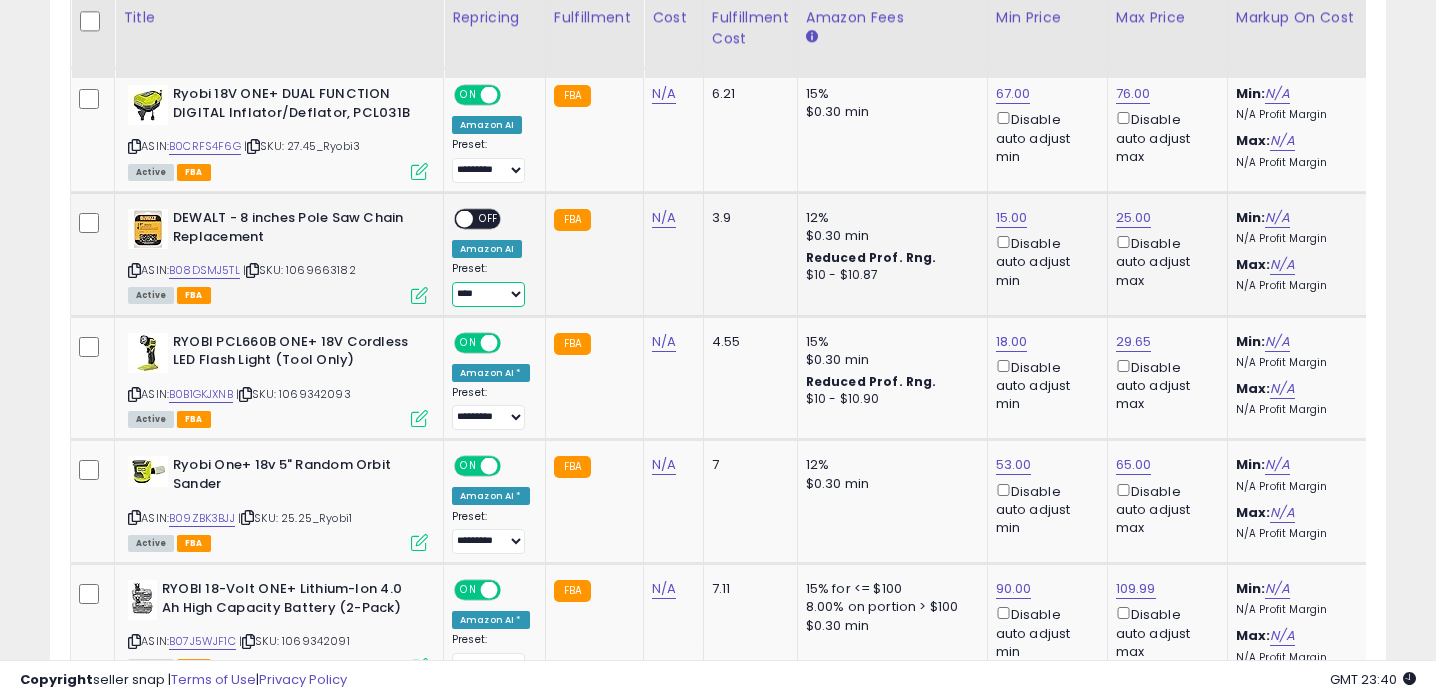 click on "**** ********* ****" at bounding box center [488, 294] 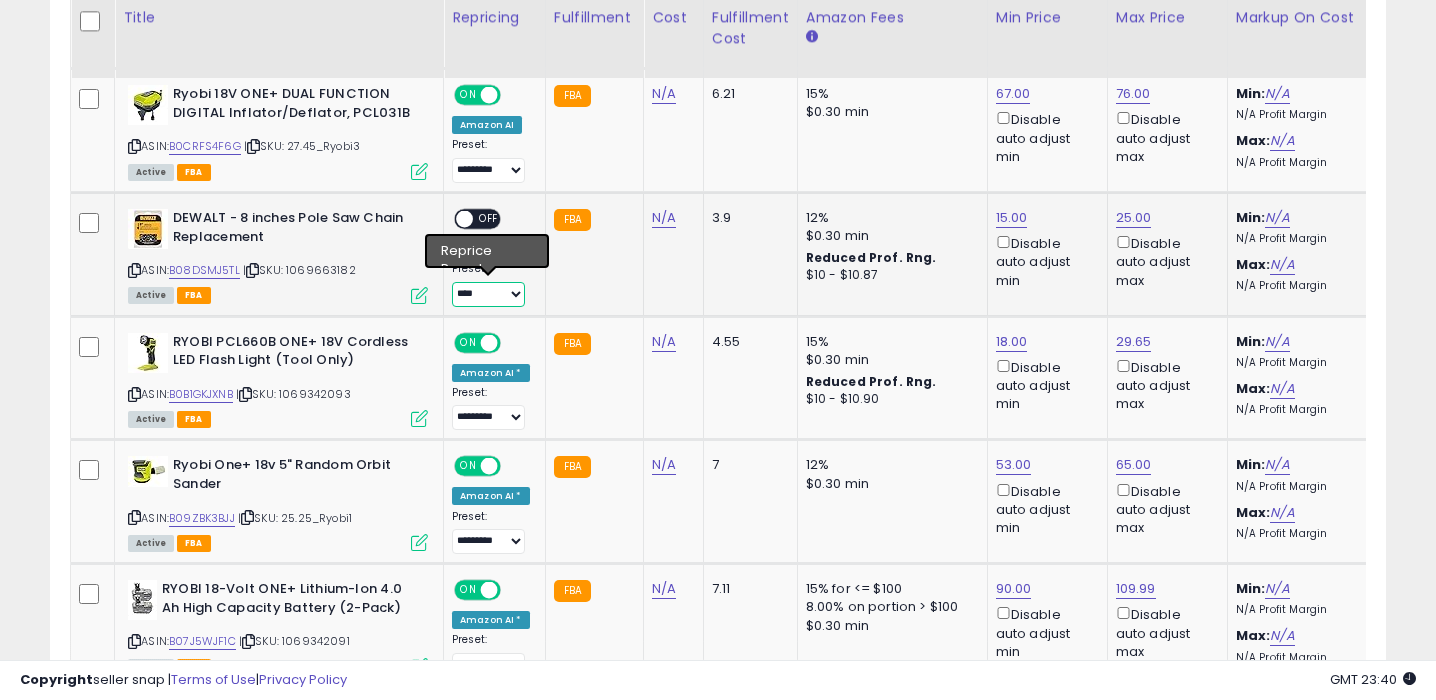 select on "*********" 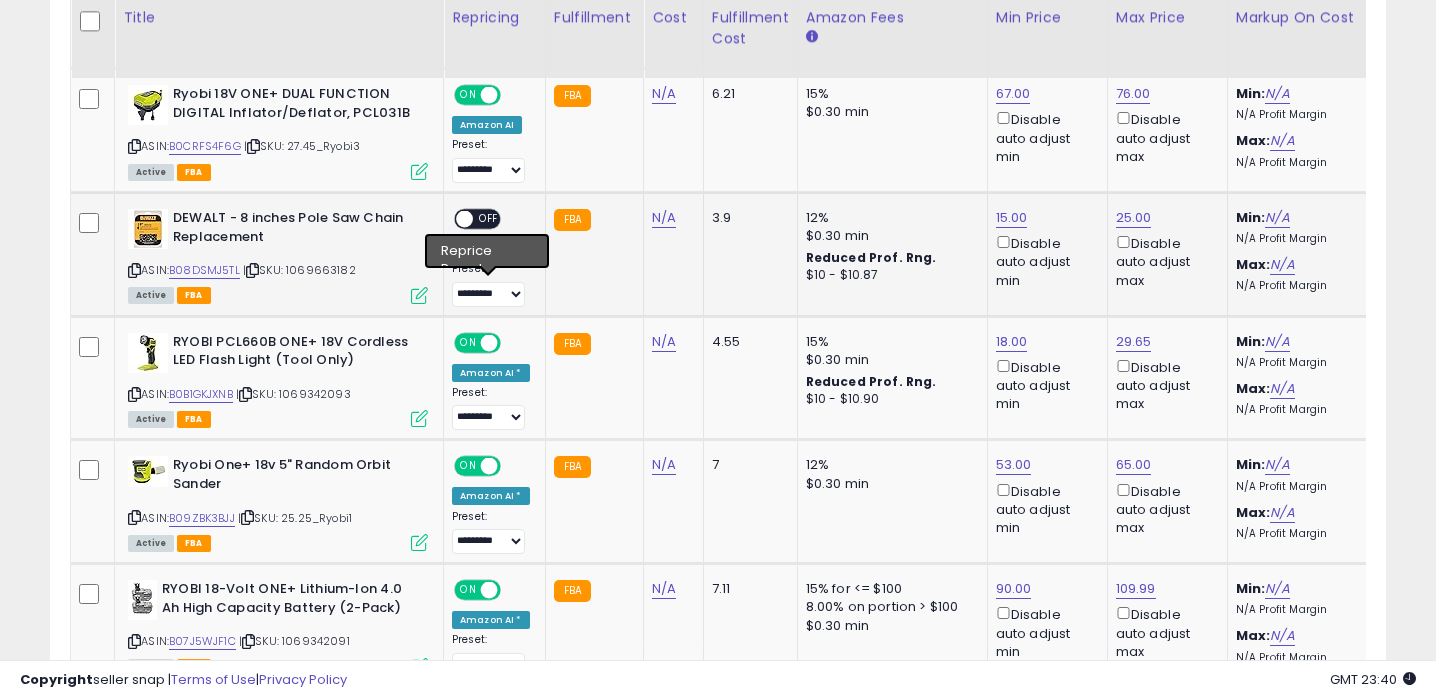 click on "OFF" at bounding box center [489, 219] 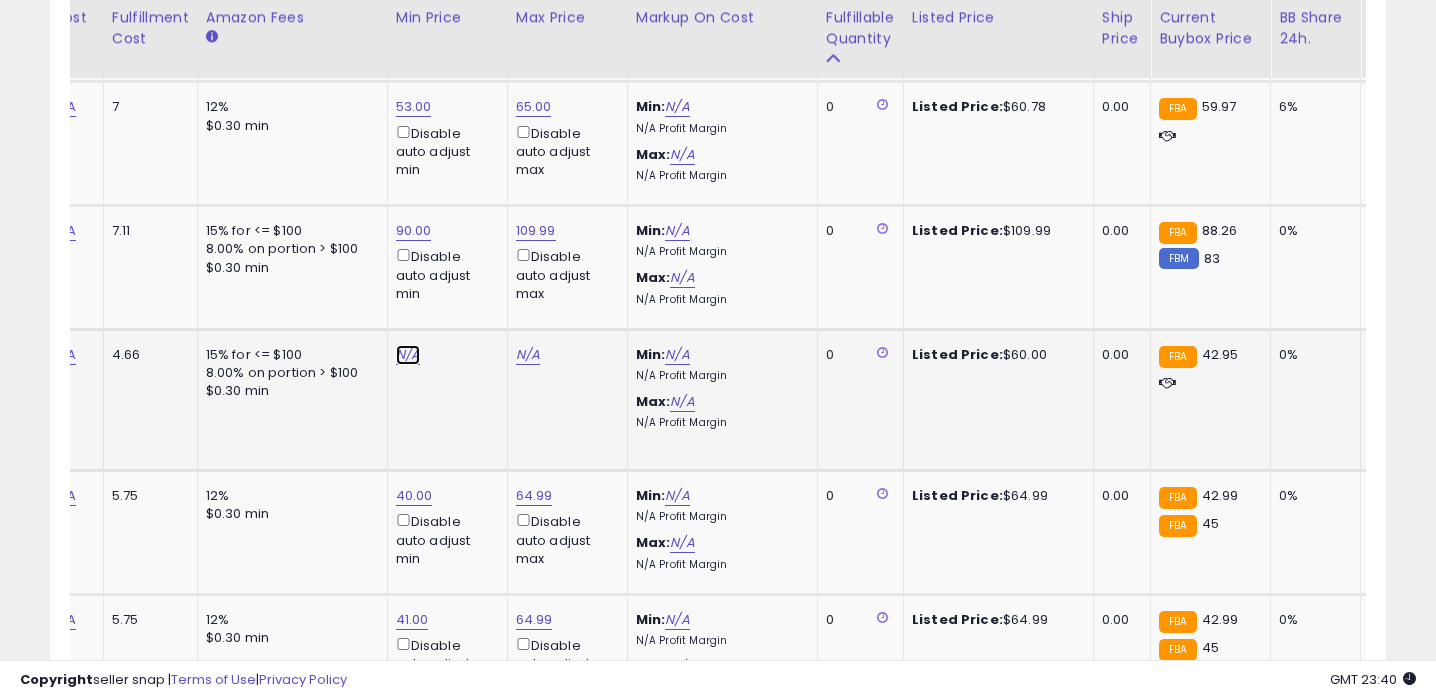 click on "N/A" at bounding box center [408, 355] 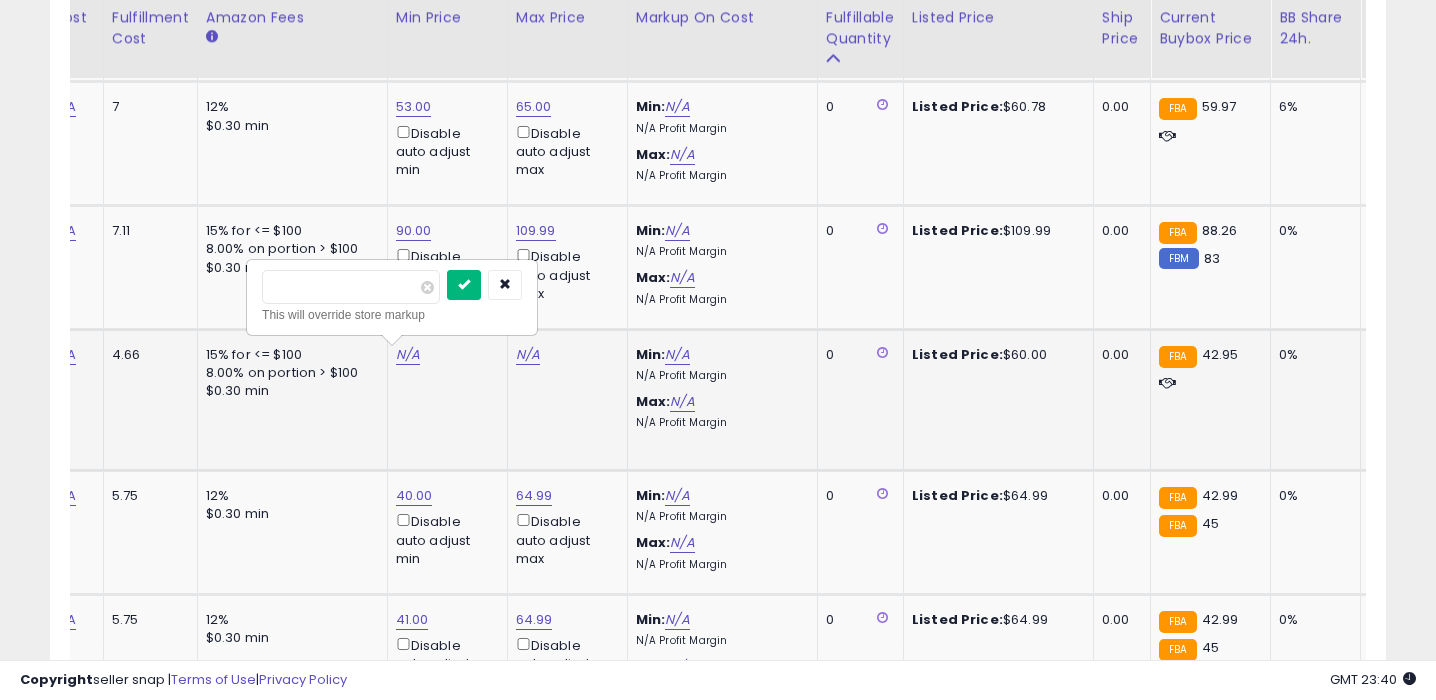 type on "**" 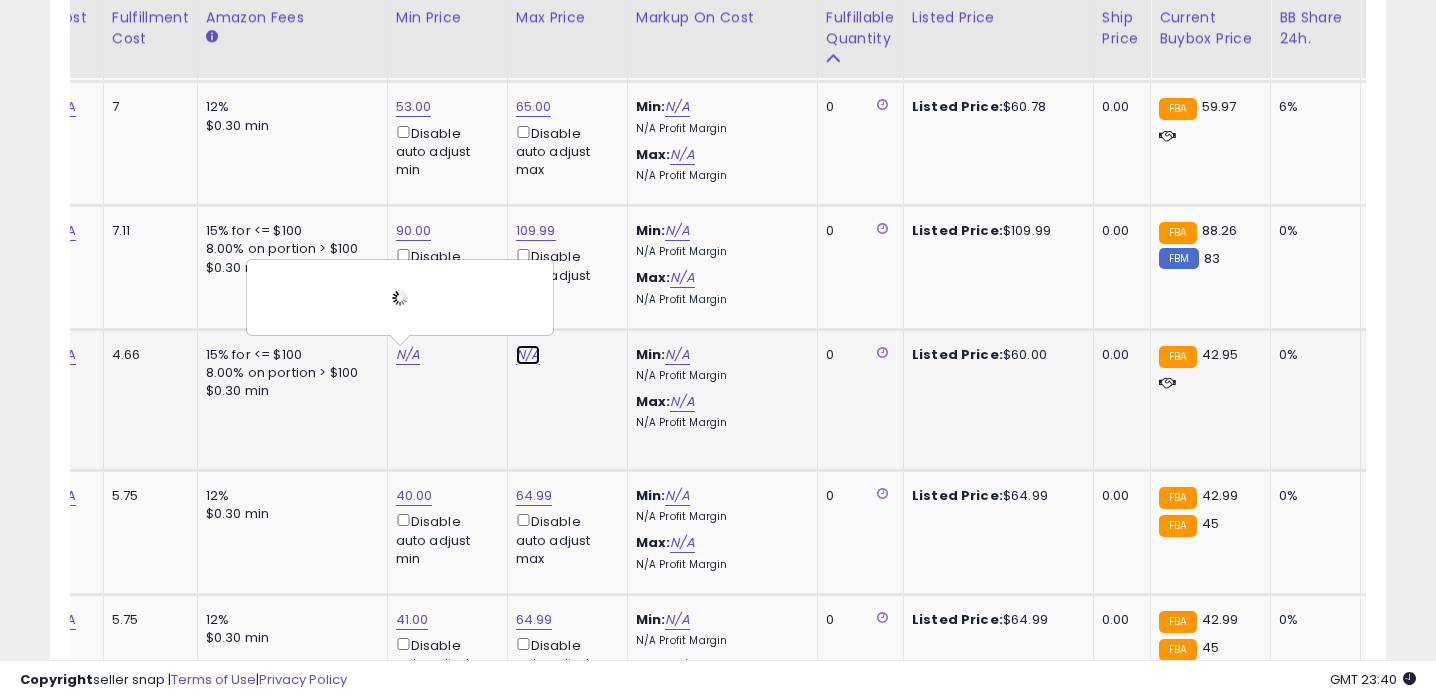 click on "N/A" at bounding box center (528, 355) 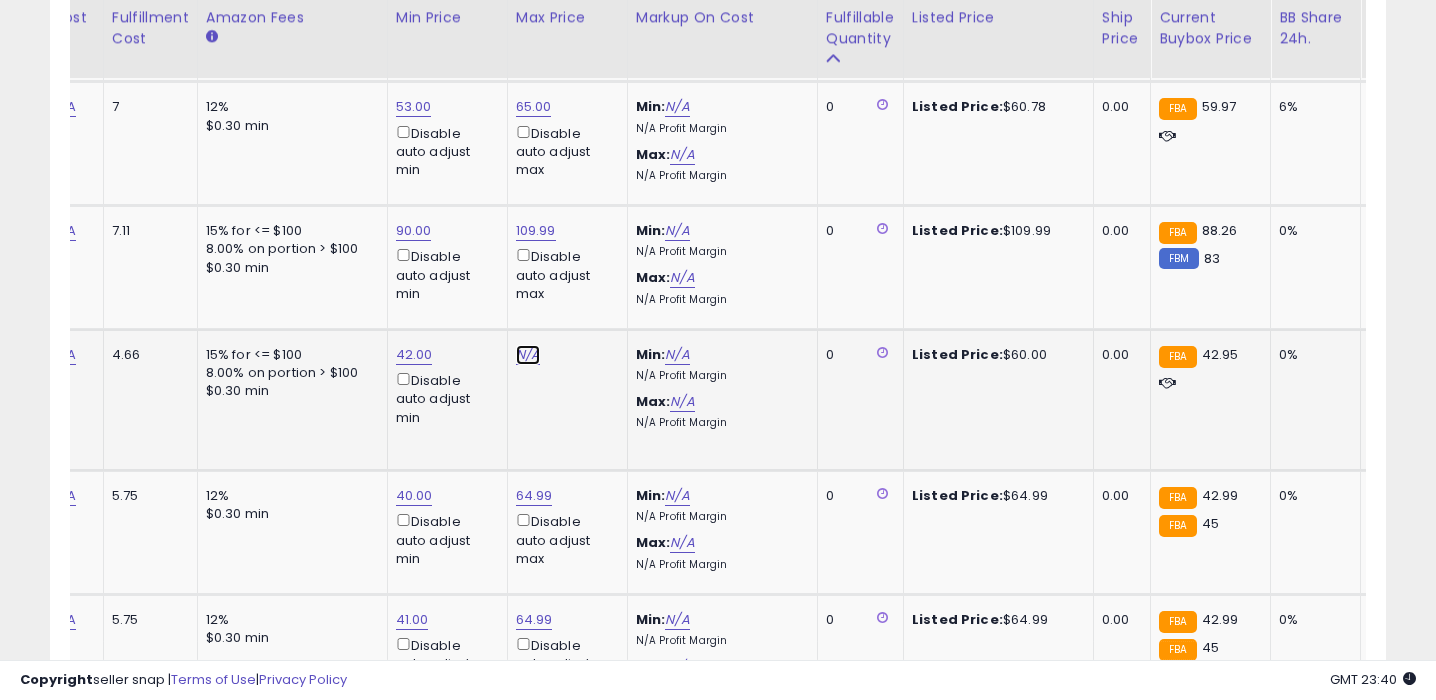 click on "N/A" at bounding box center (528, 355) 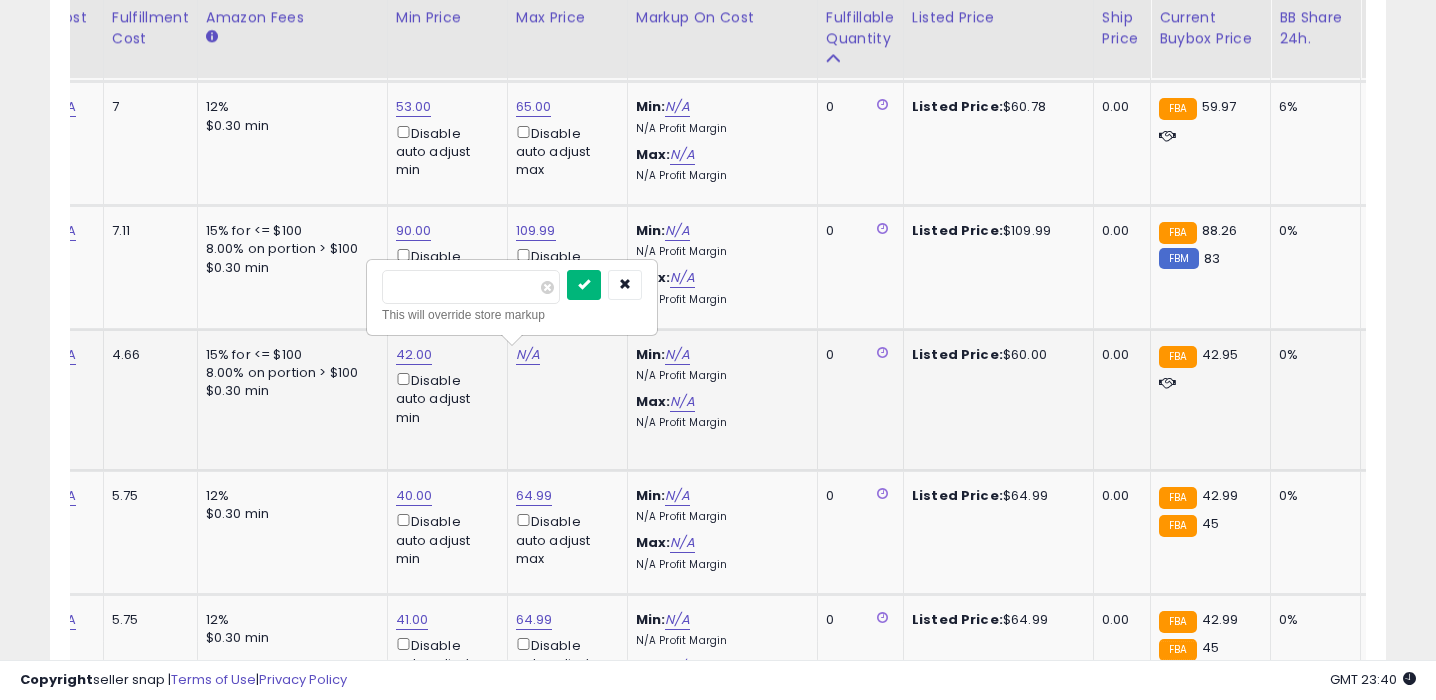 type on "**" 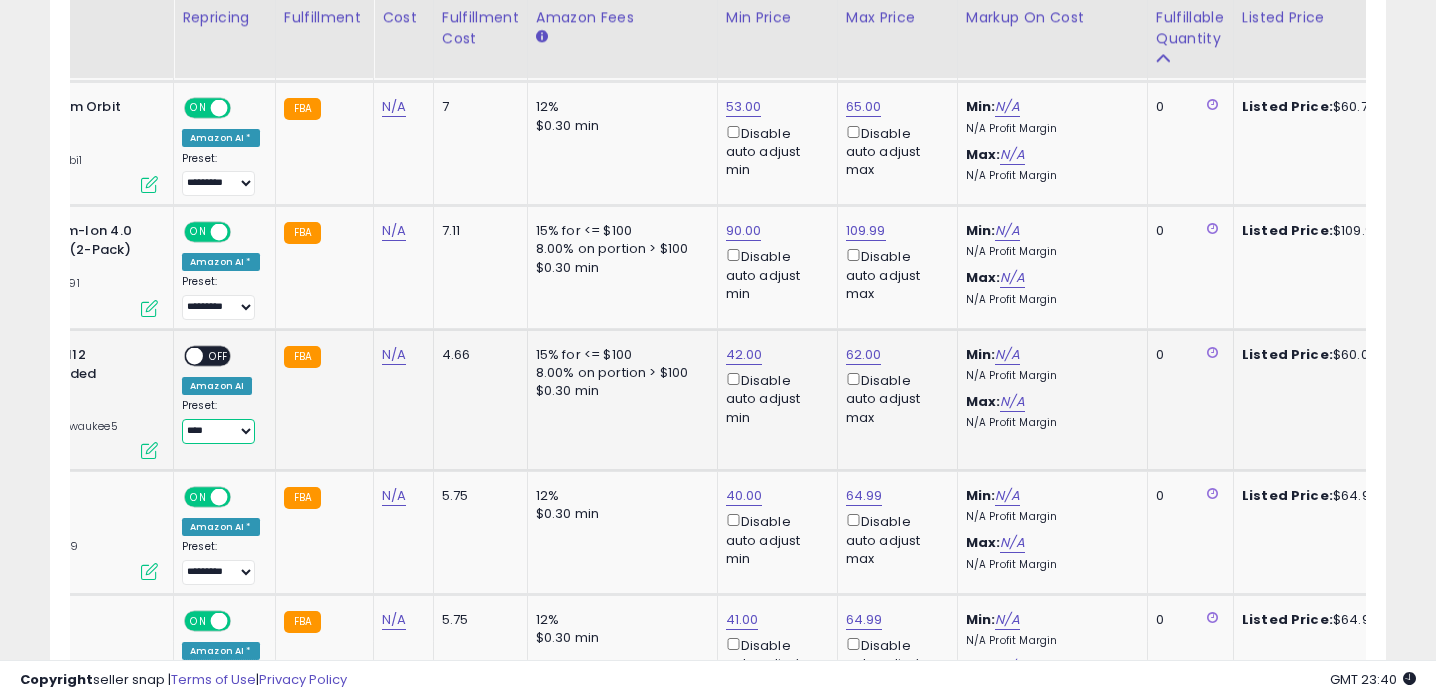 click on "**** ********* ****" at bounding box center (218, 431) 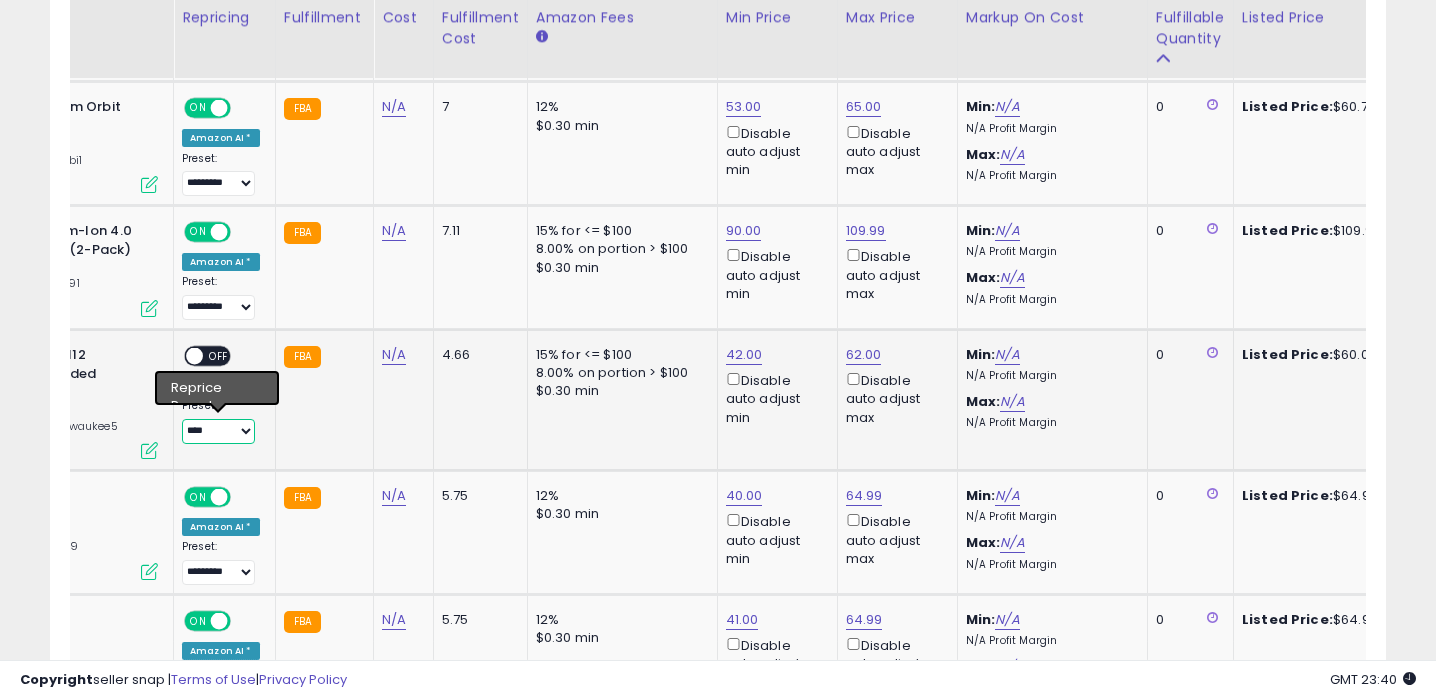 select on "*********" 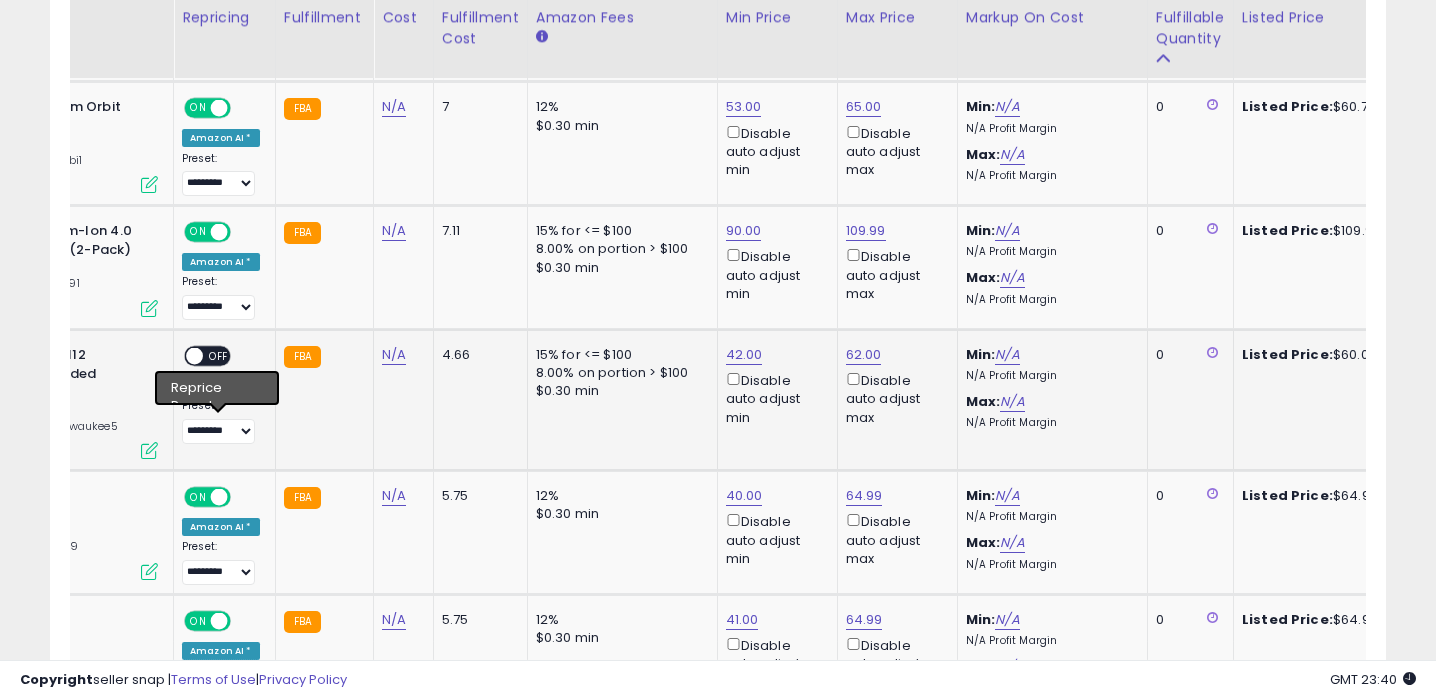 click on "ON   OFF Amazon AI Preset:
**** ********* **** Success
Error" 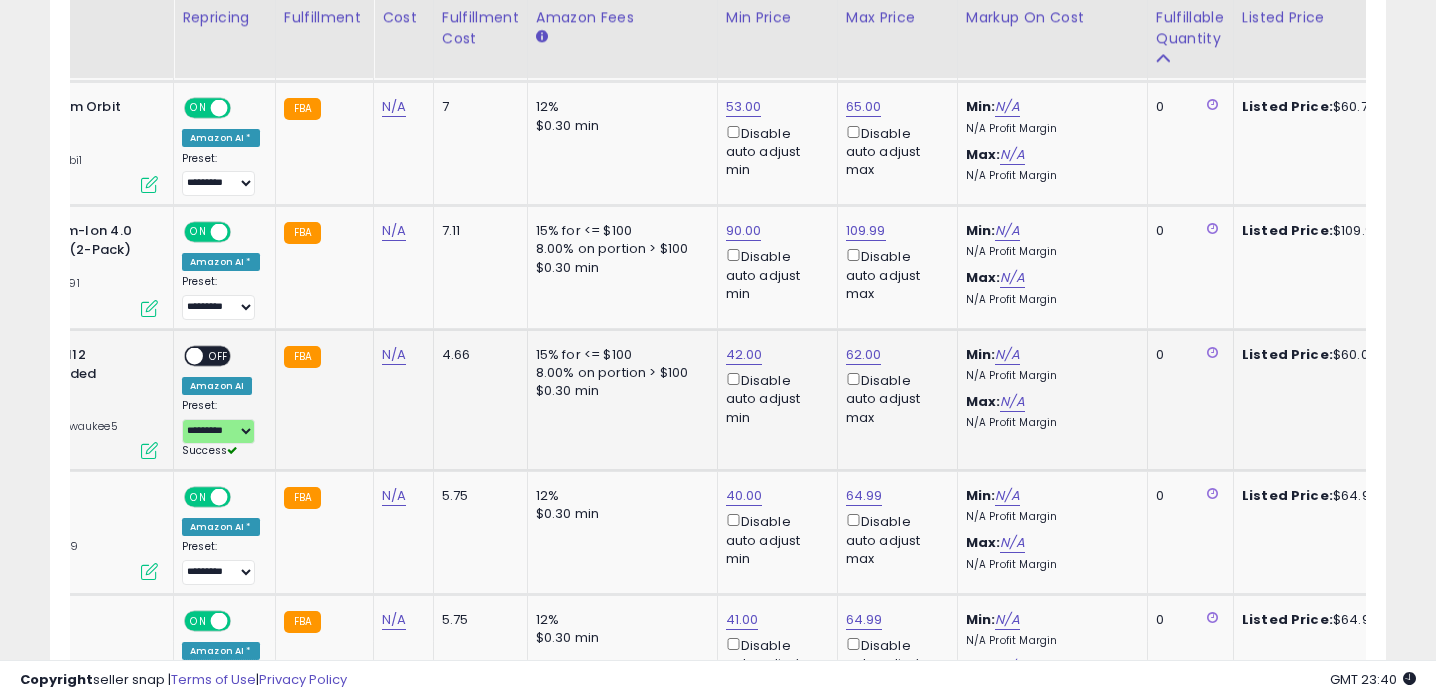 click on "OFF" at bounding box center (219, 356) 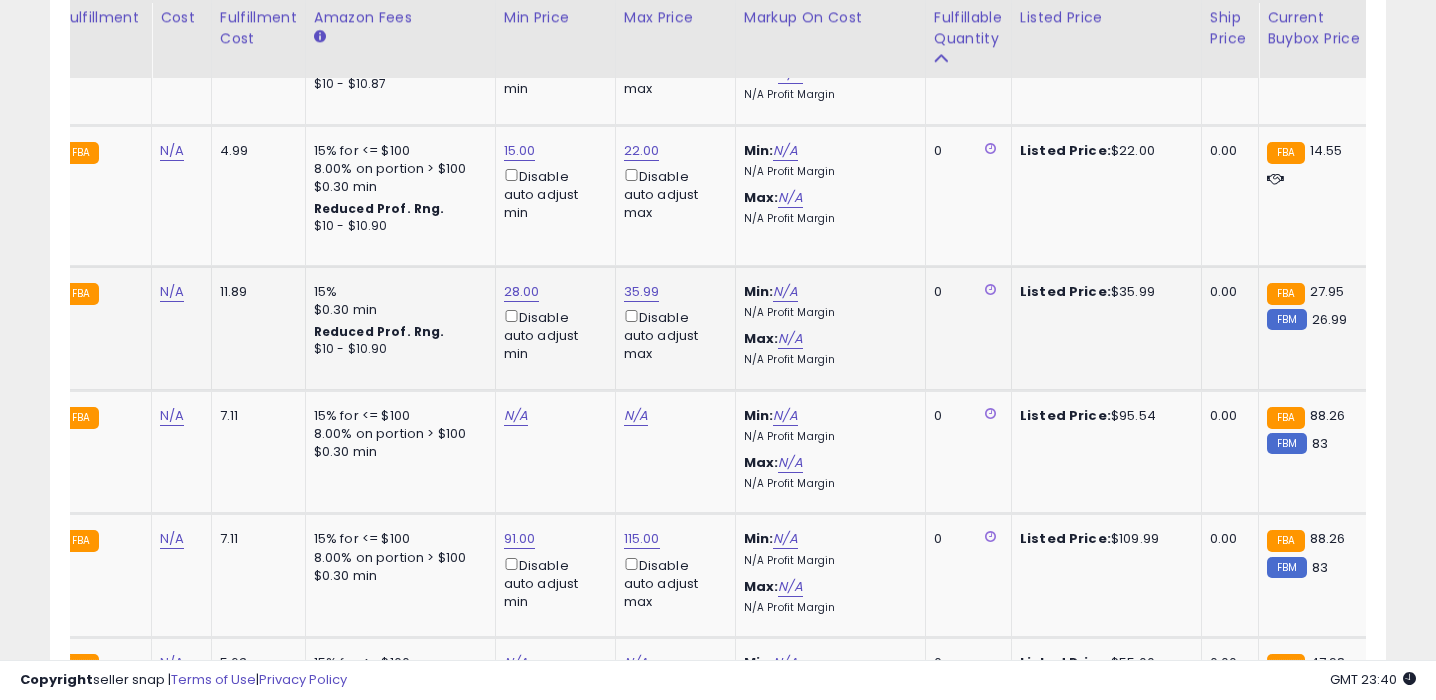 click on "28.00  Disable auto adjust min" 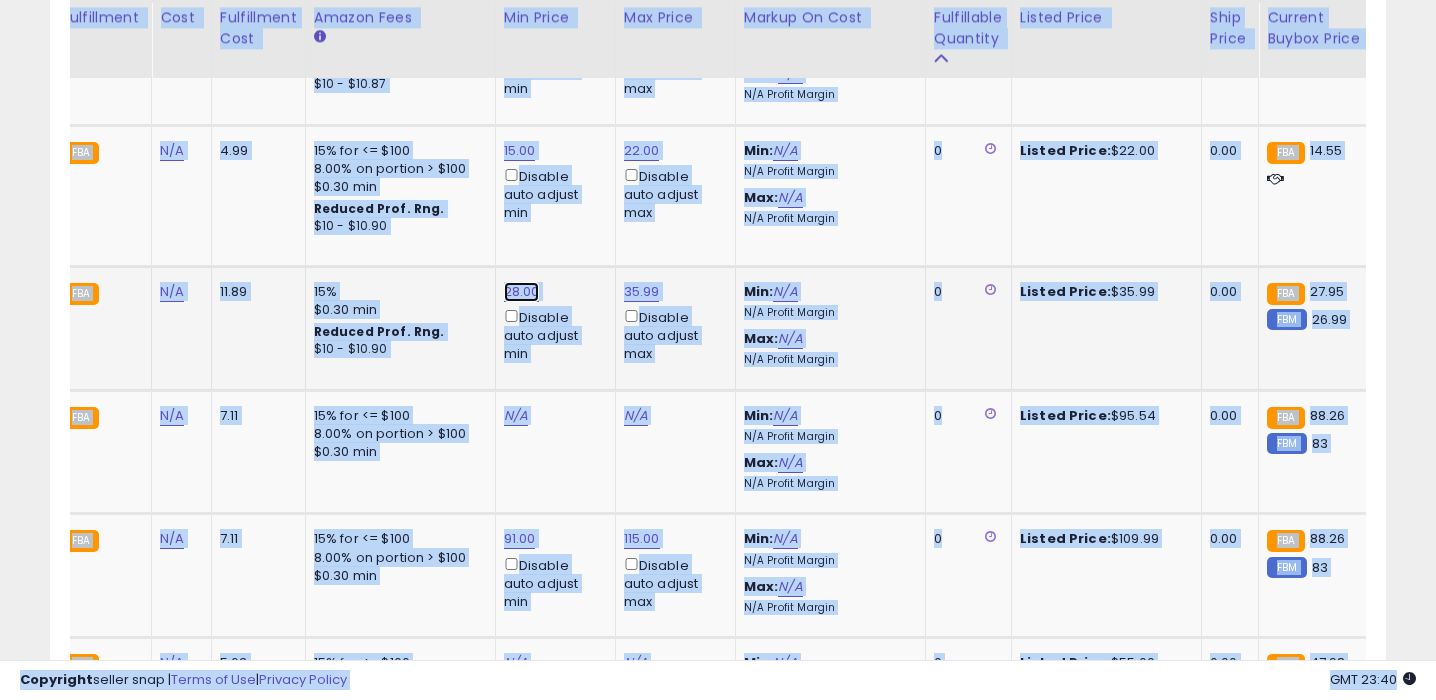 click on "28.00" at bounding box center (522, -2360) 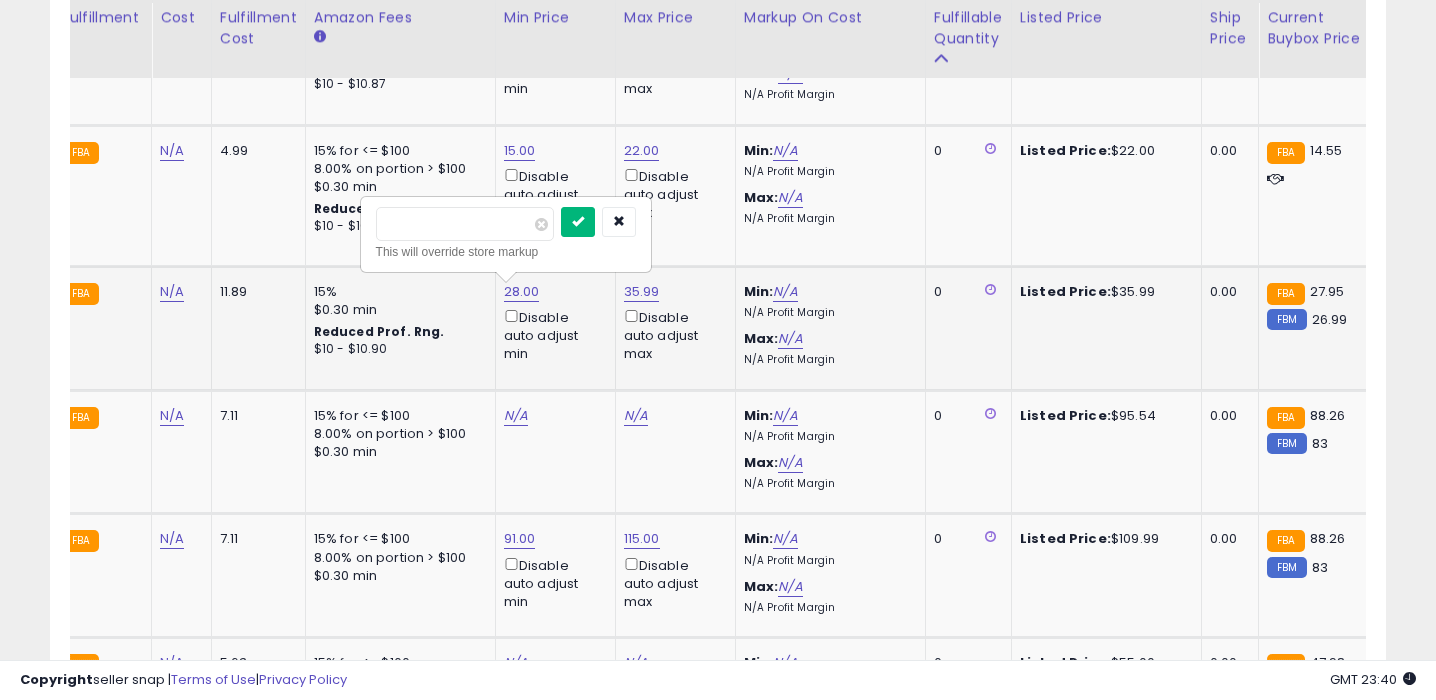 type on "**" 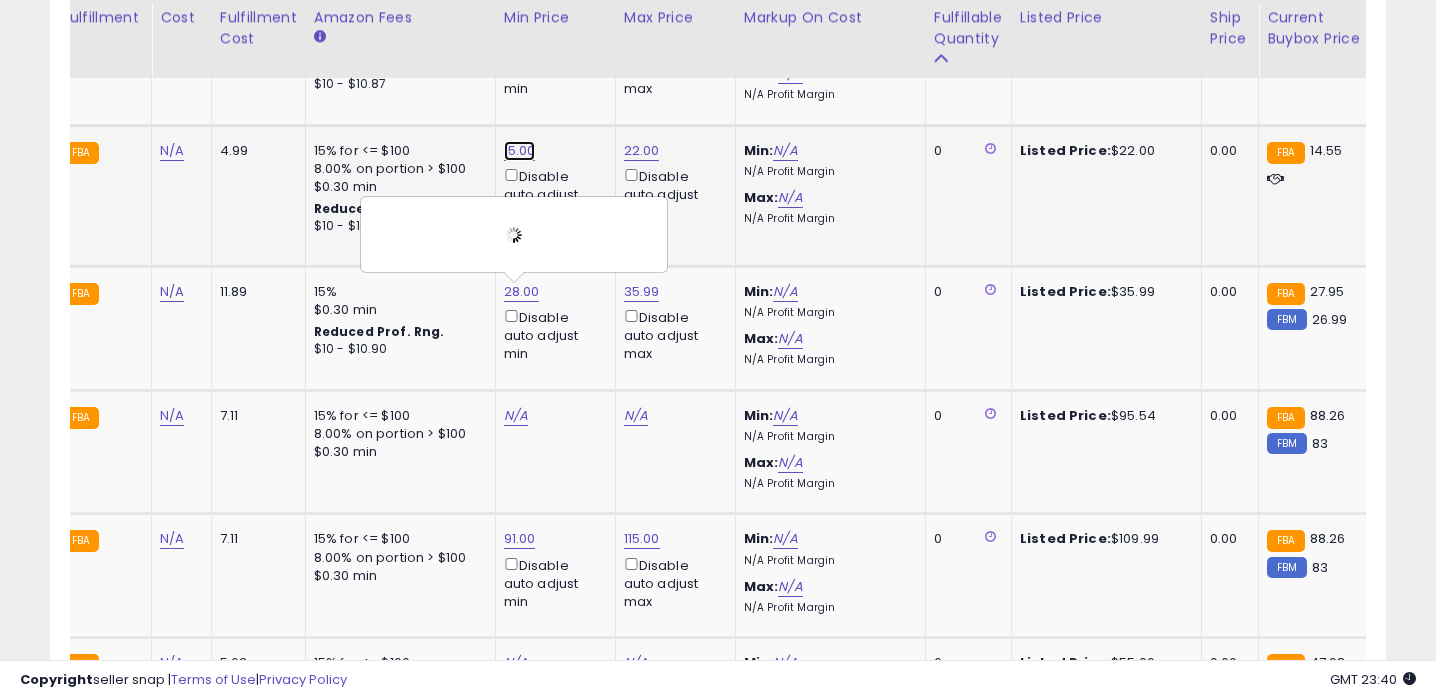 click on "15.00" at bounding box center (522, -2360) 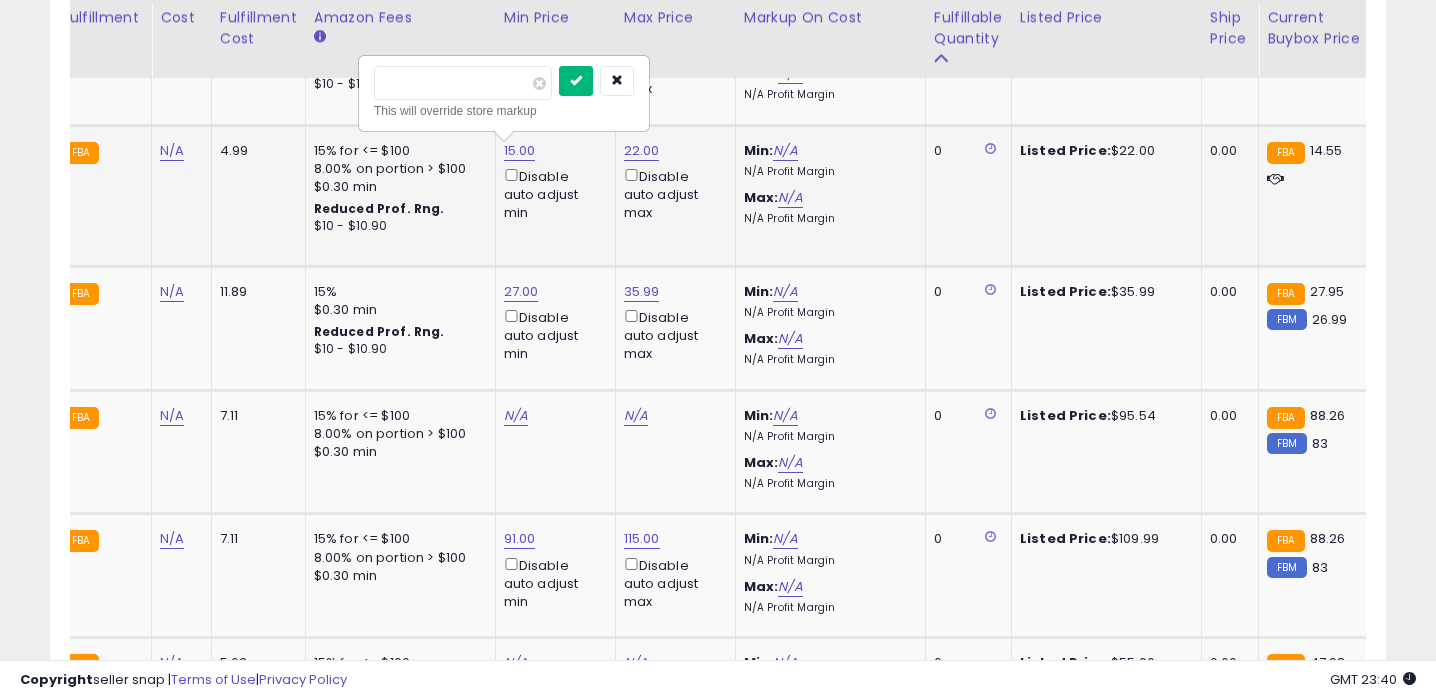 type on "**" 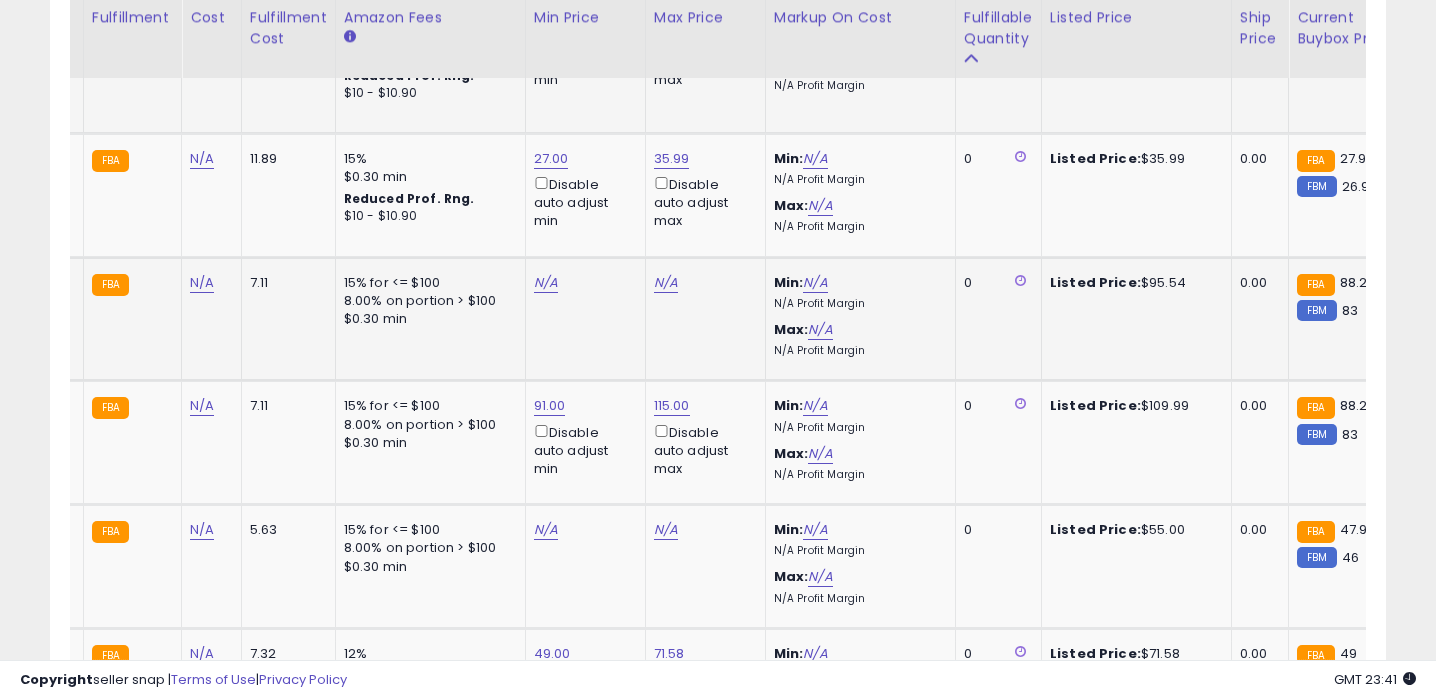 click on "N/A" 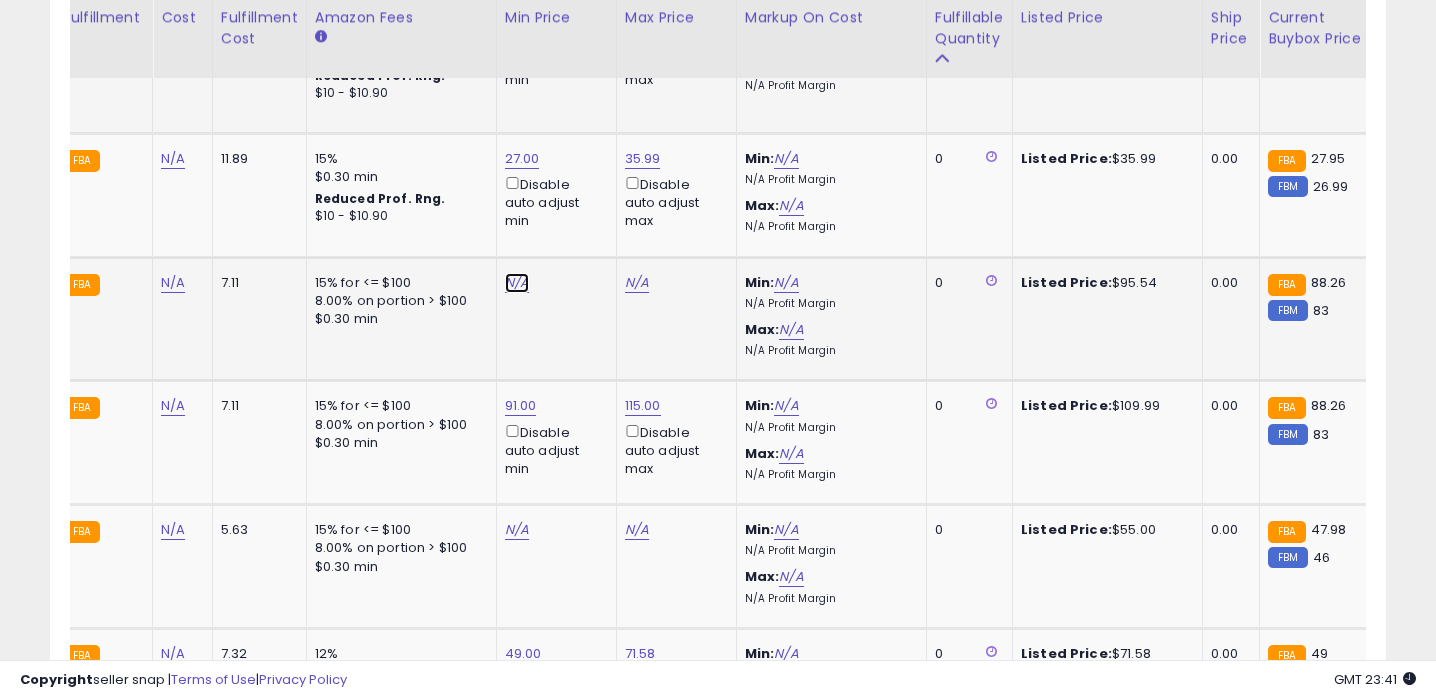 click on "N/A" at bounding box center [517, 283] 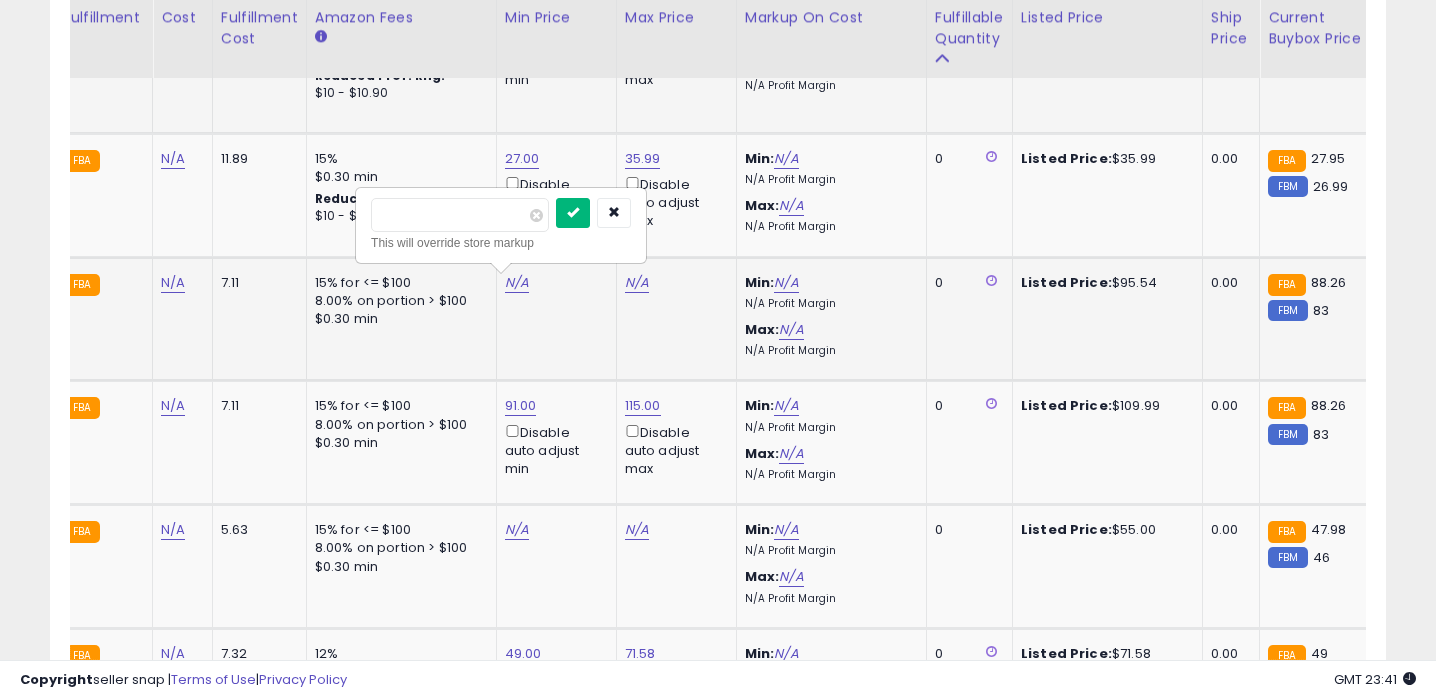 type on "**" 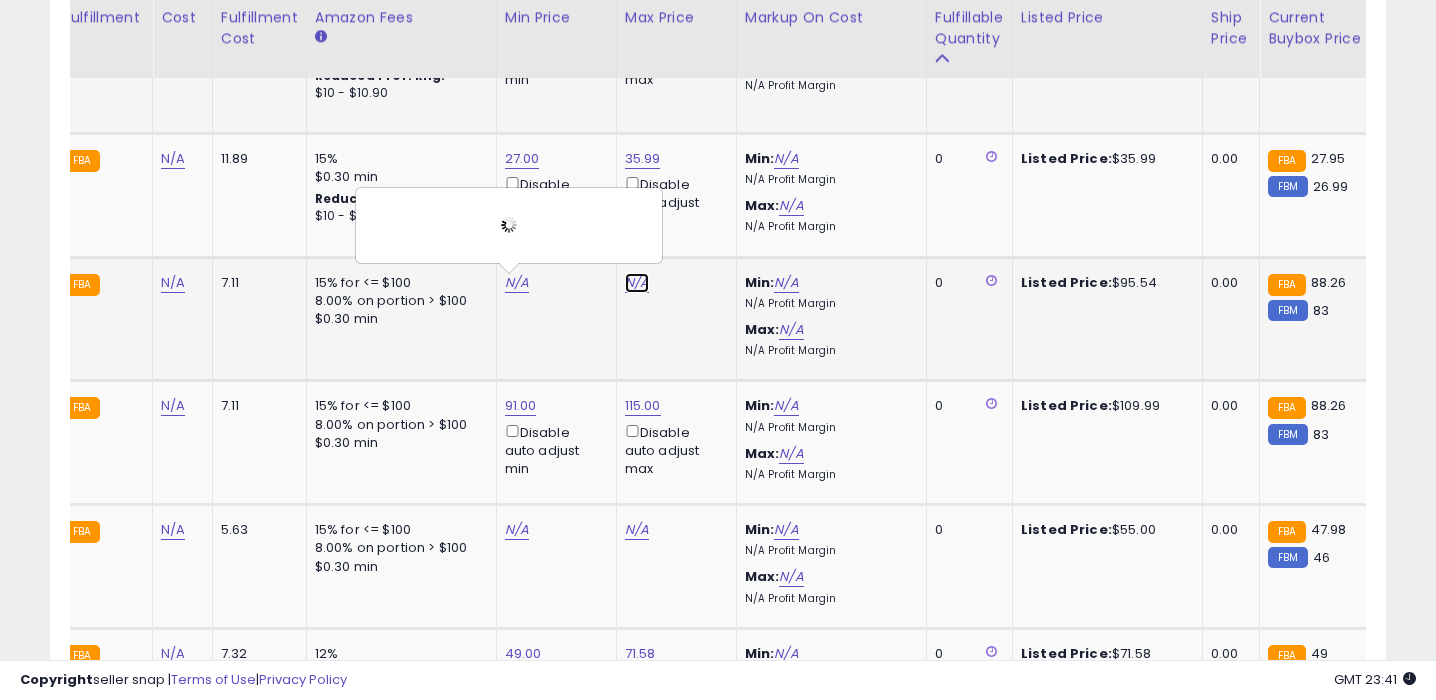 click on "N/A" at bounding box center (637, 283) 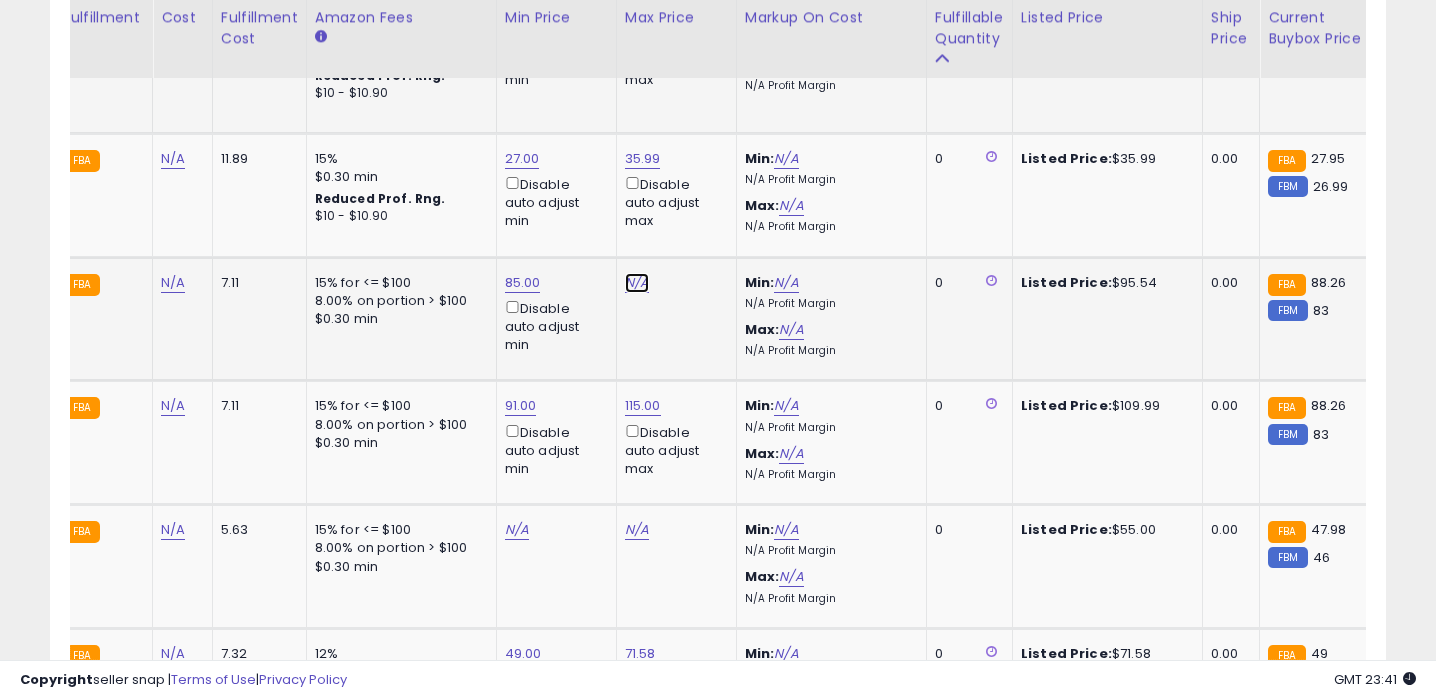 click on "N/A" at bounding box center [637, 283] 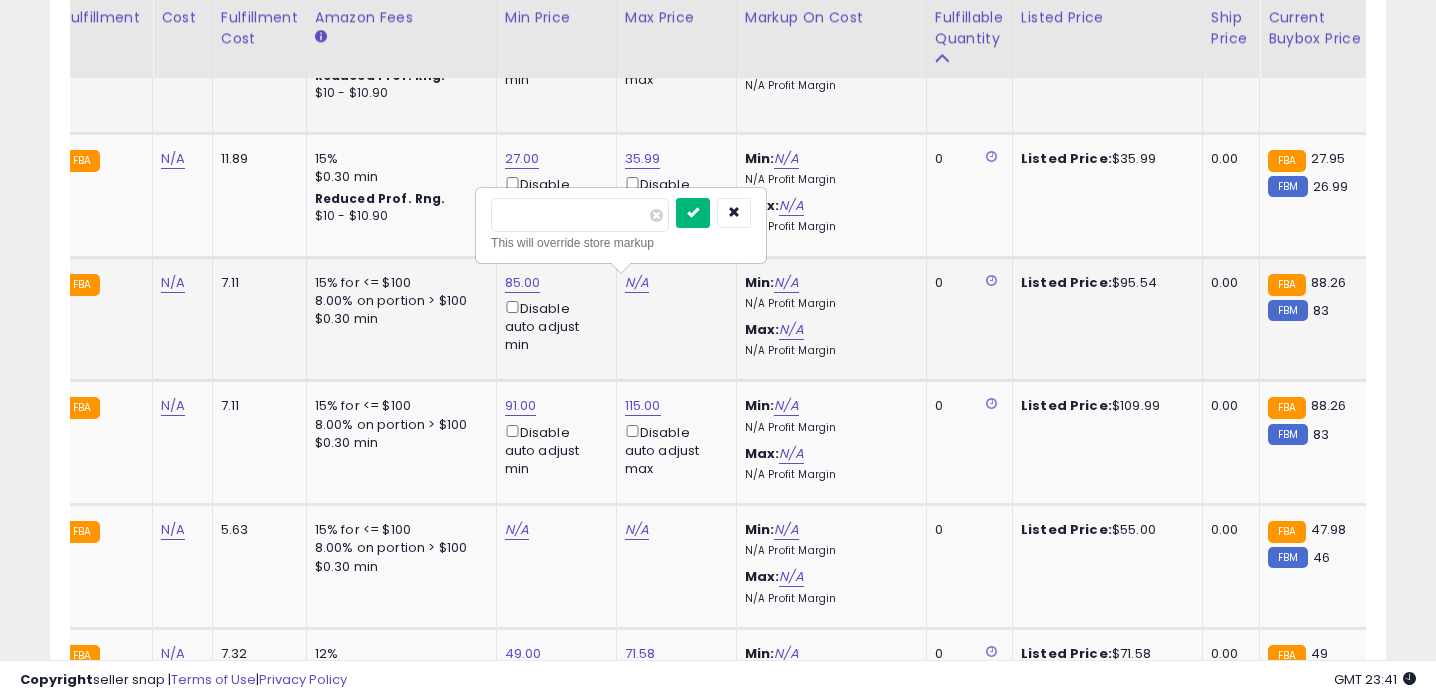 type on "**" 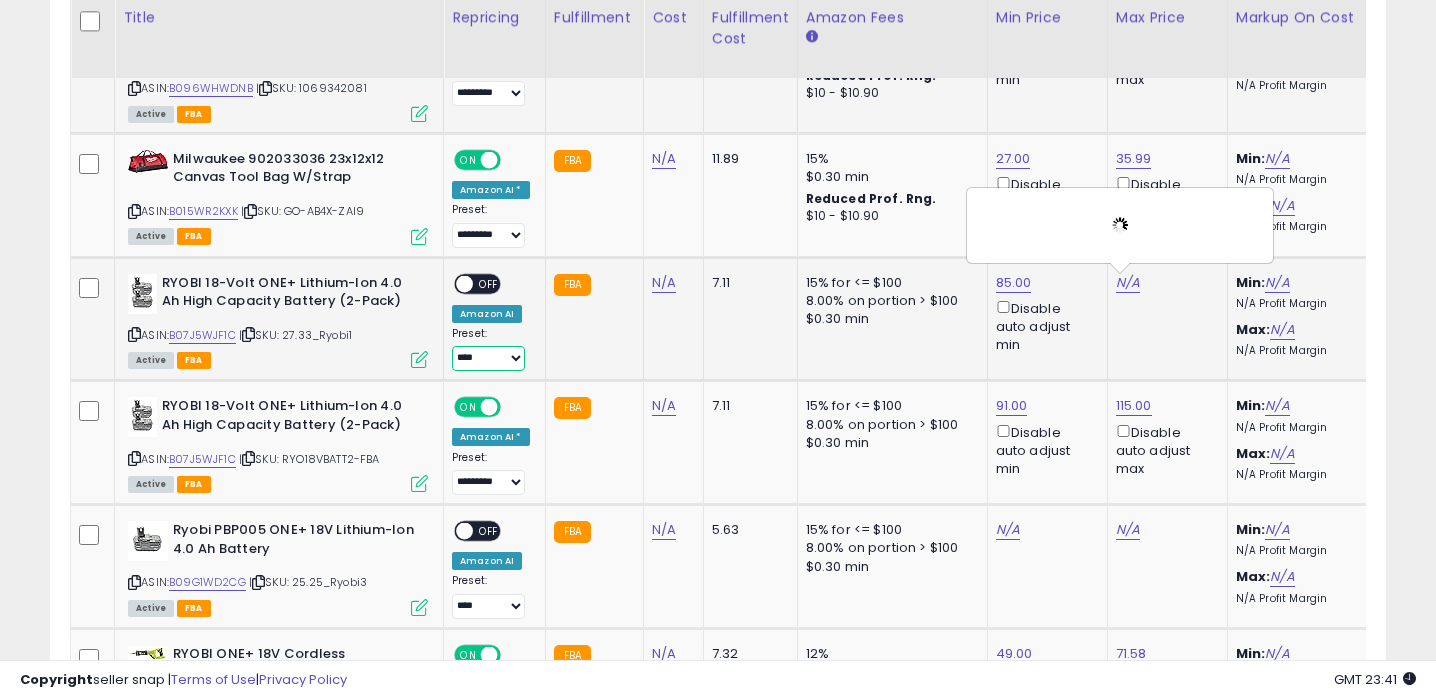 click on "**** ********* ****" at bounding box center [488, 358] 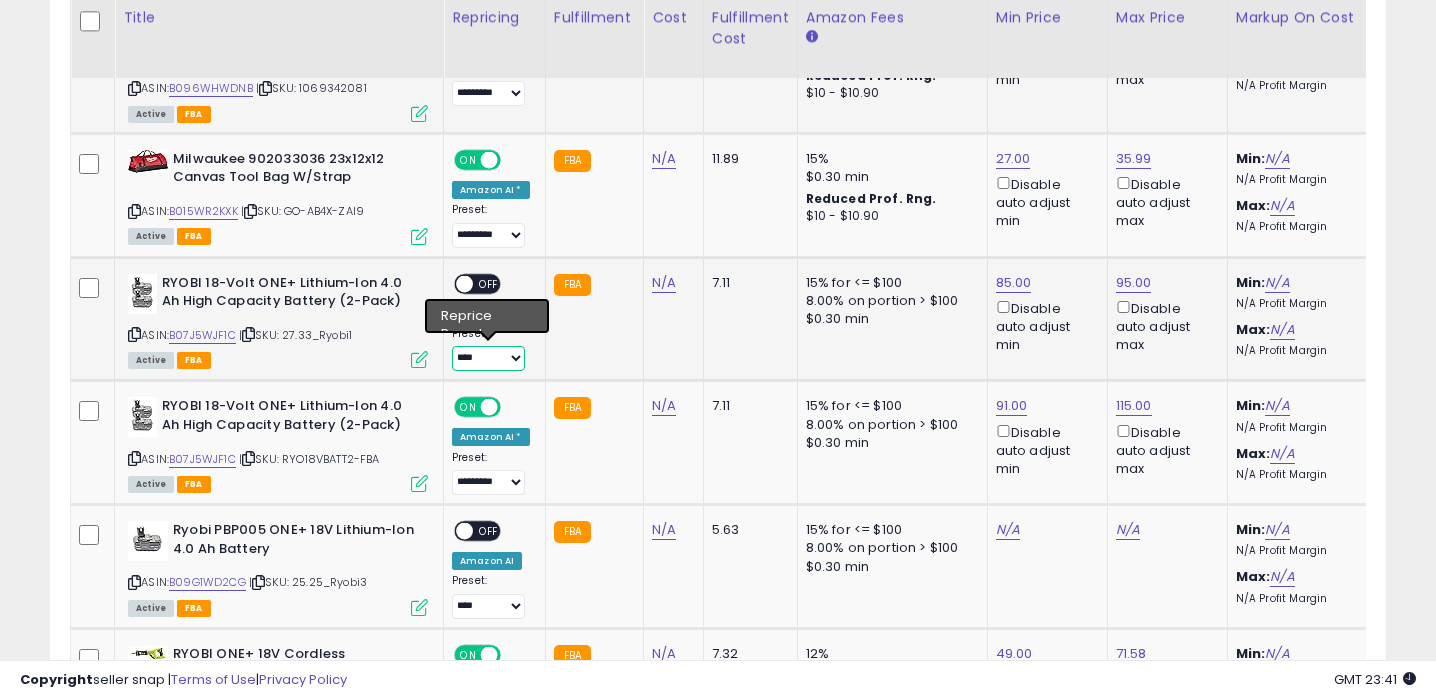 select on "*********" 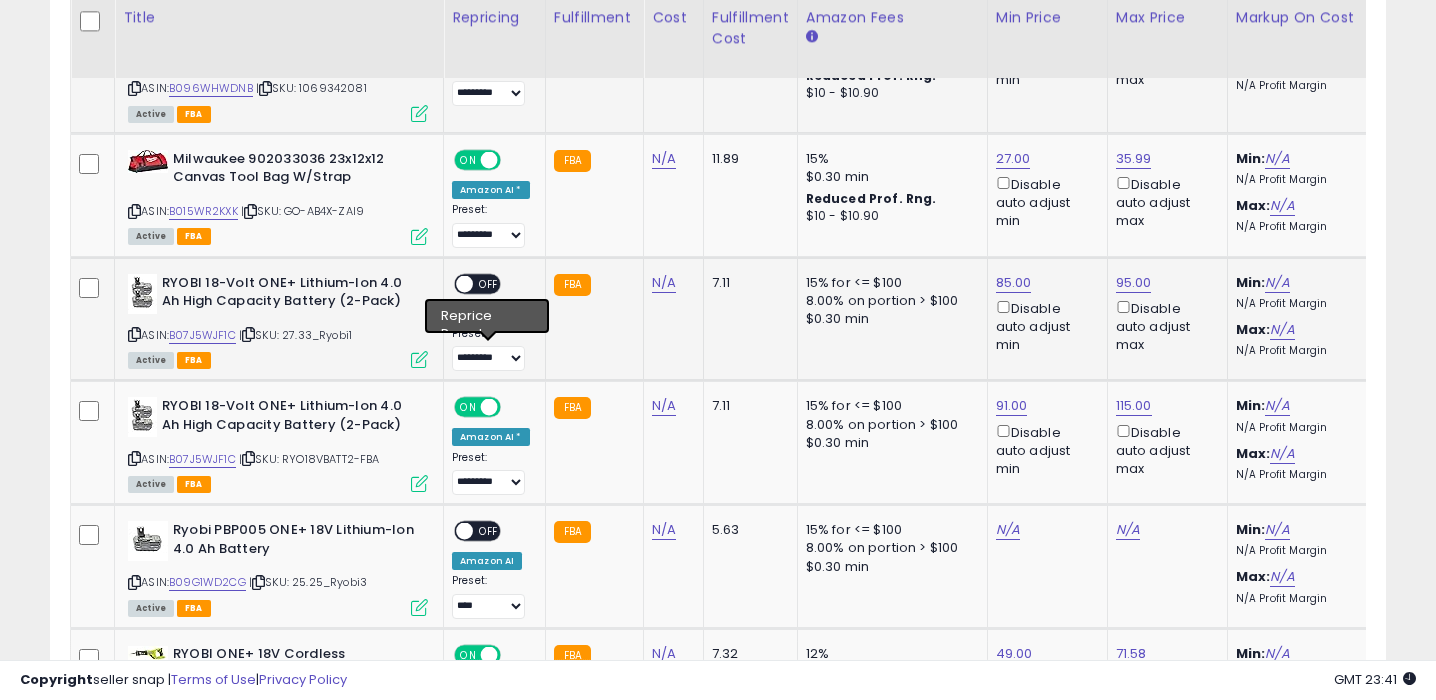 click on "ON   OFF Amazon AI Preset:
**** ********* **** Success
Error" 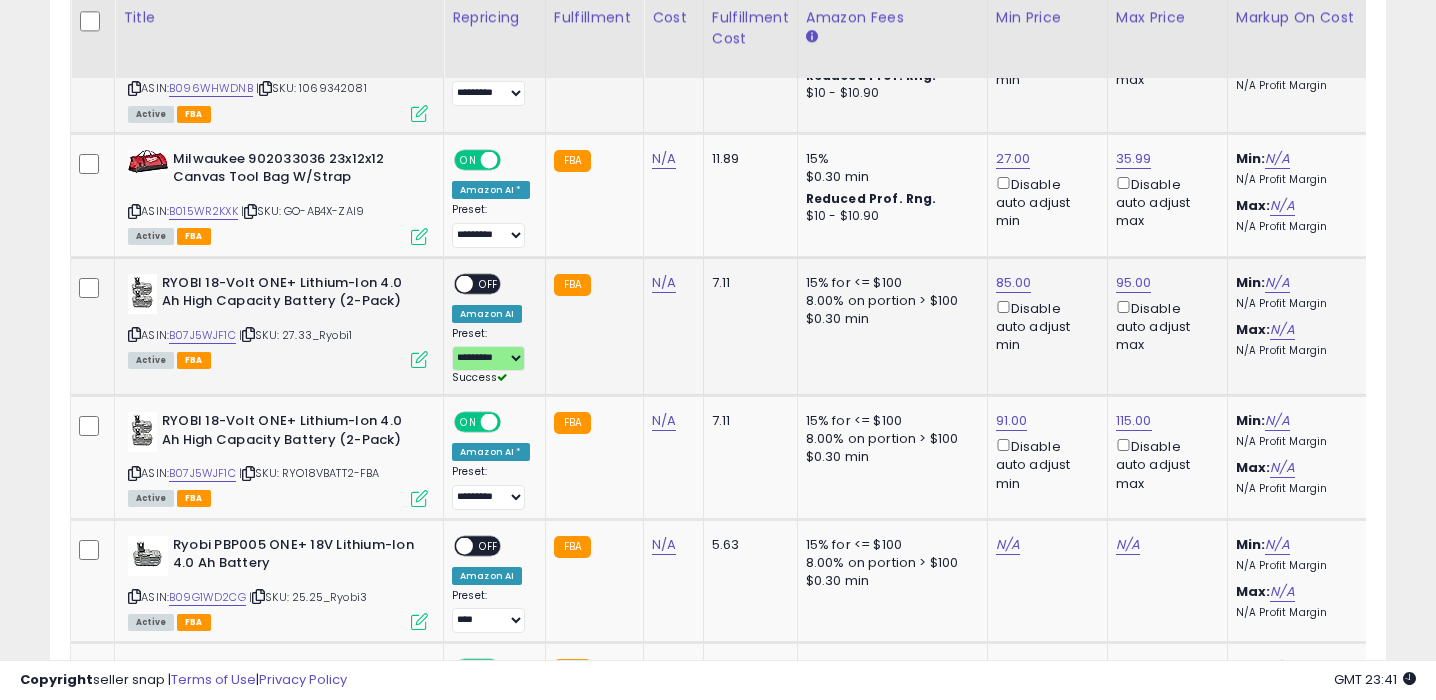 click on "OFF" at bounding box center [489, 283] 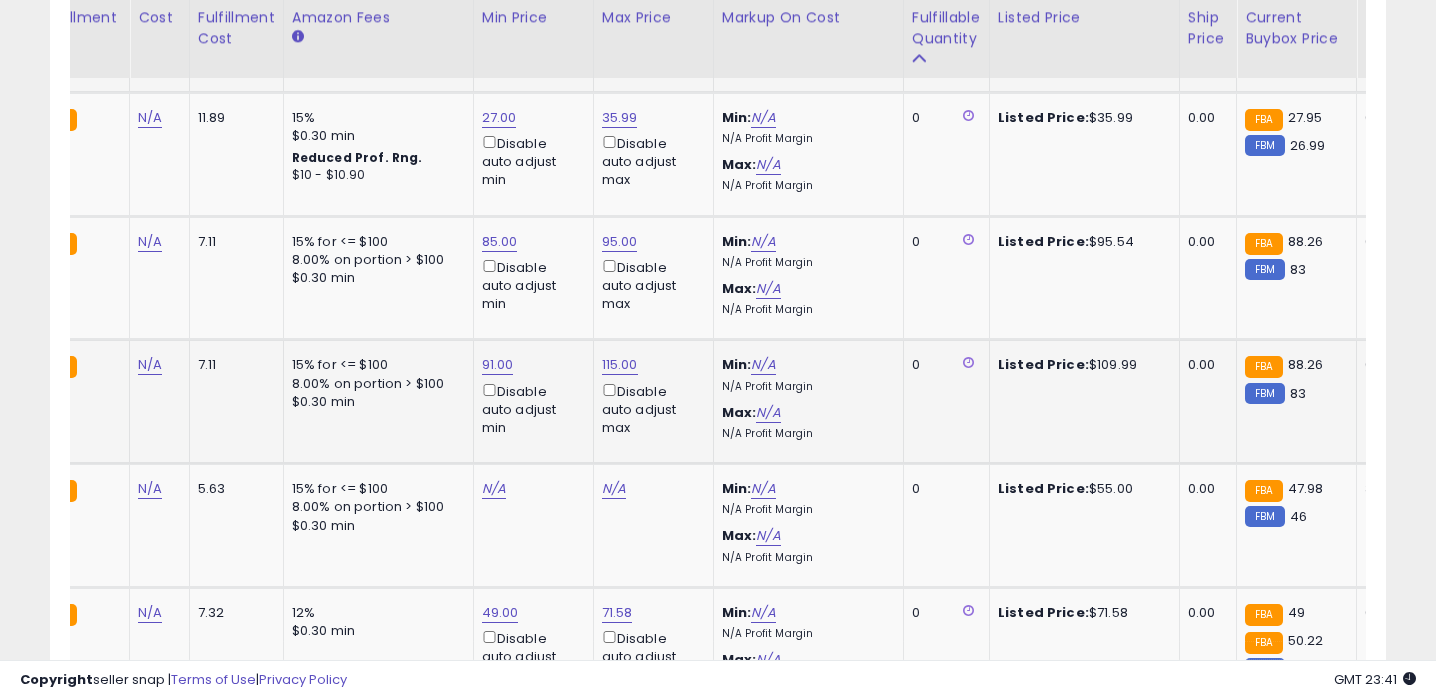 click on "91.00  Disable auto adjust min" at bounding box center [530, 396] 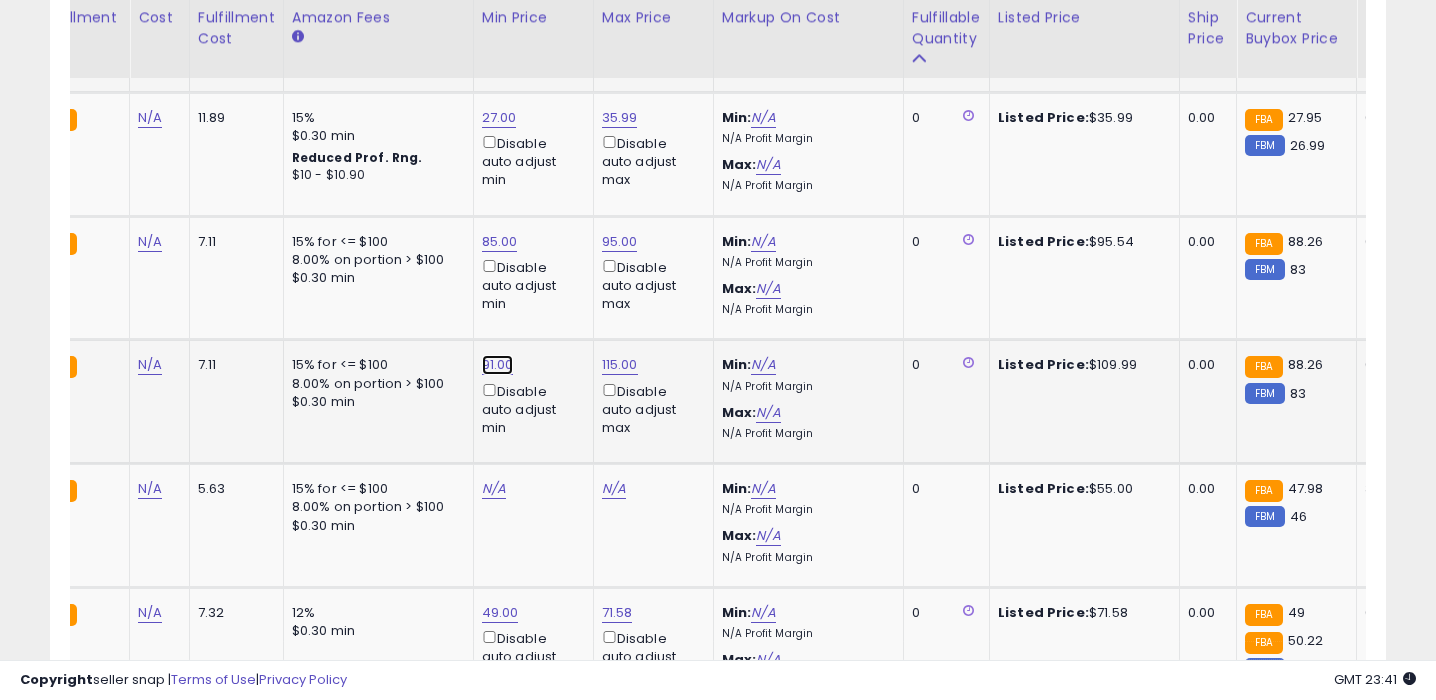 click on "91.00" at bounding box center (500, -2534) 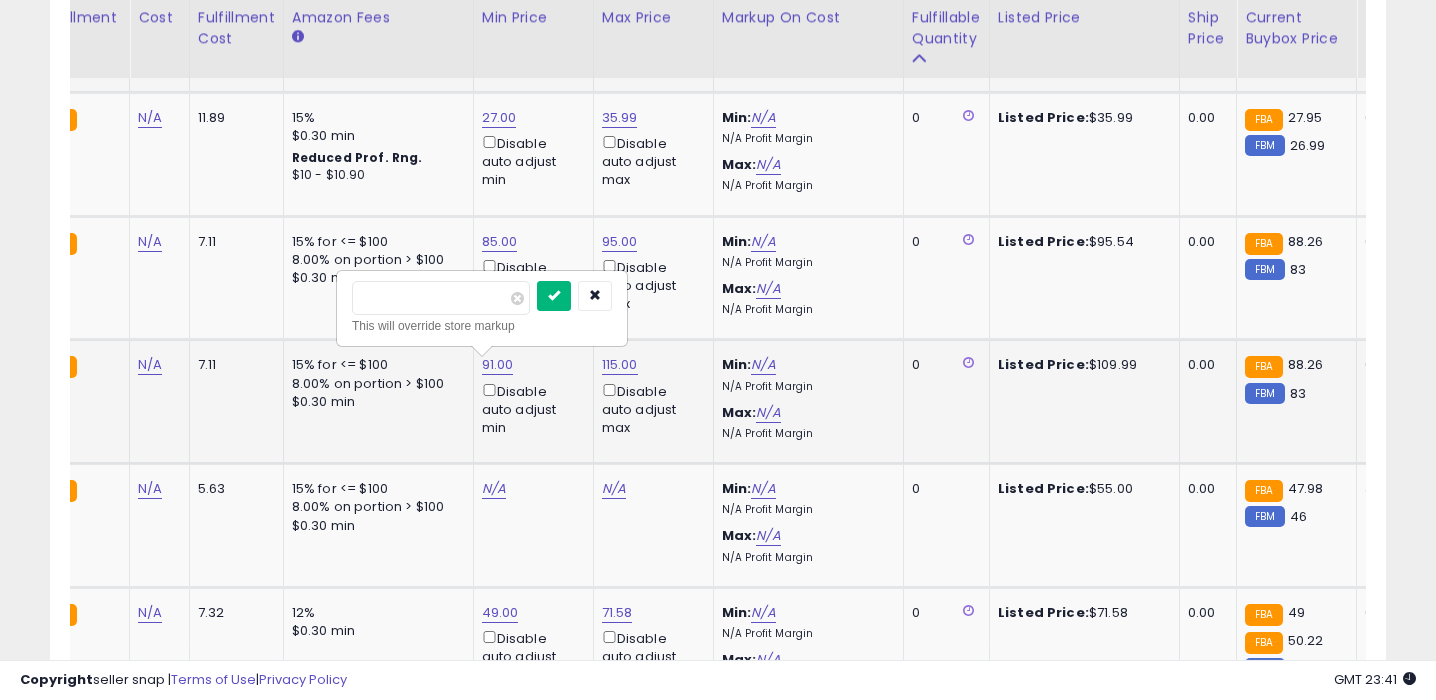 type on "**" 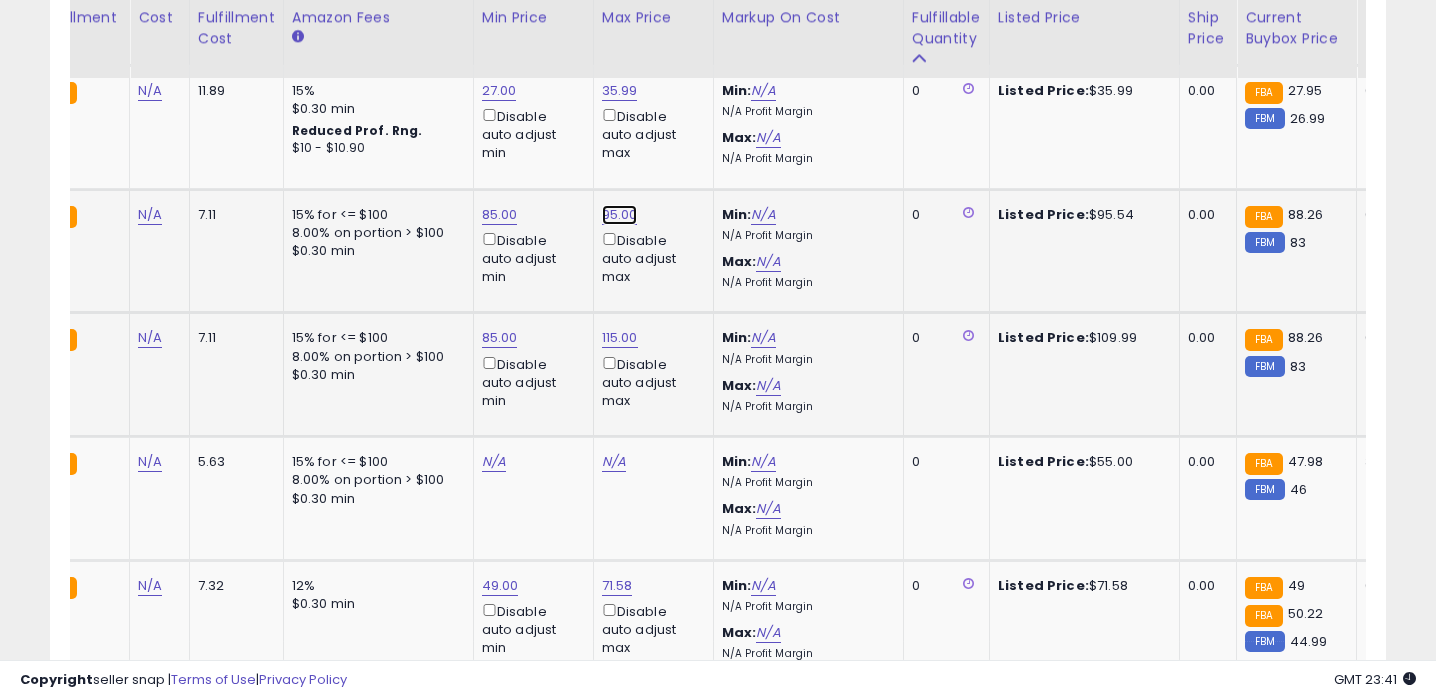 click on "95.00" at bounding box center (620, -2561) 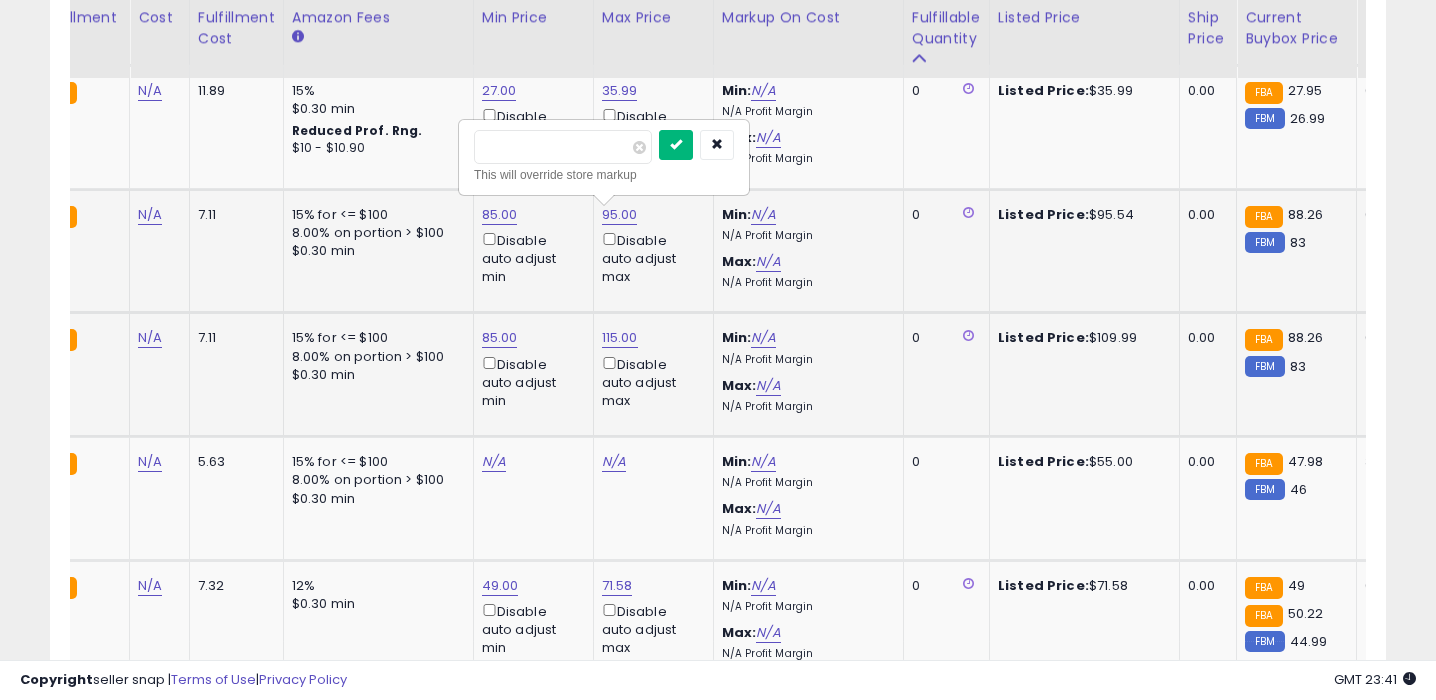 type on "***" 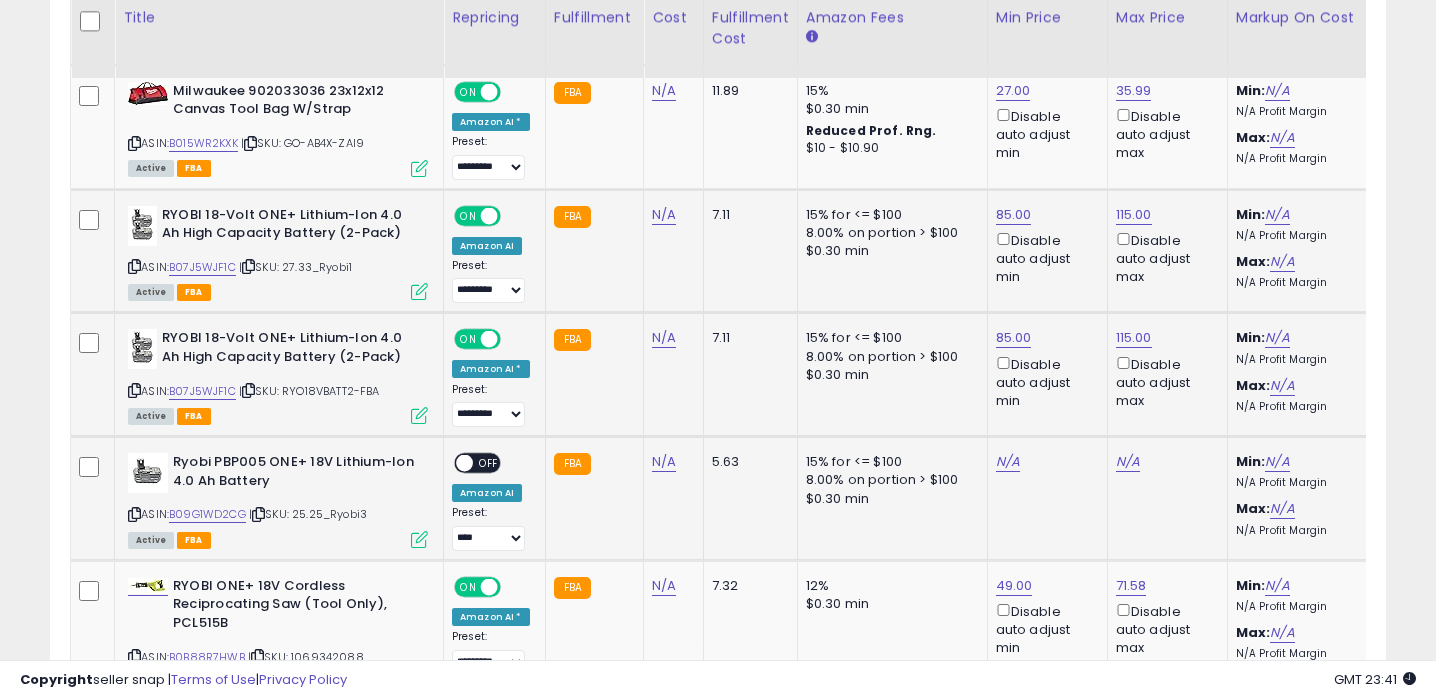 click on "Preset:
**** ********* **** Success
Error" at bounding box center (491, 528) 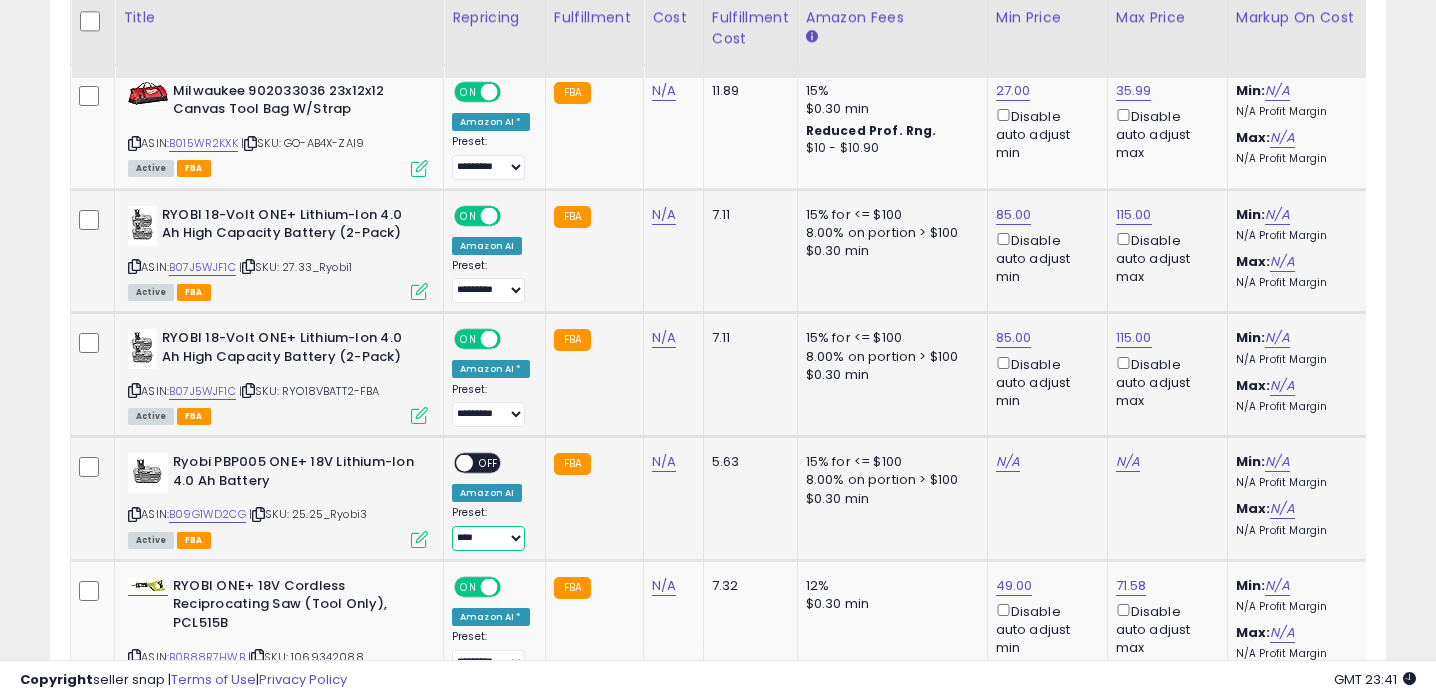 click on "**** ********* ****" at bounding box center [488, 538] 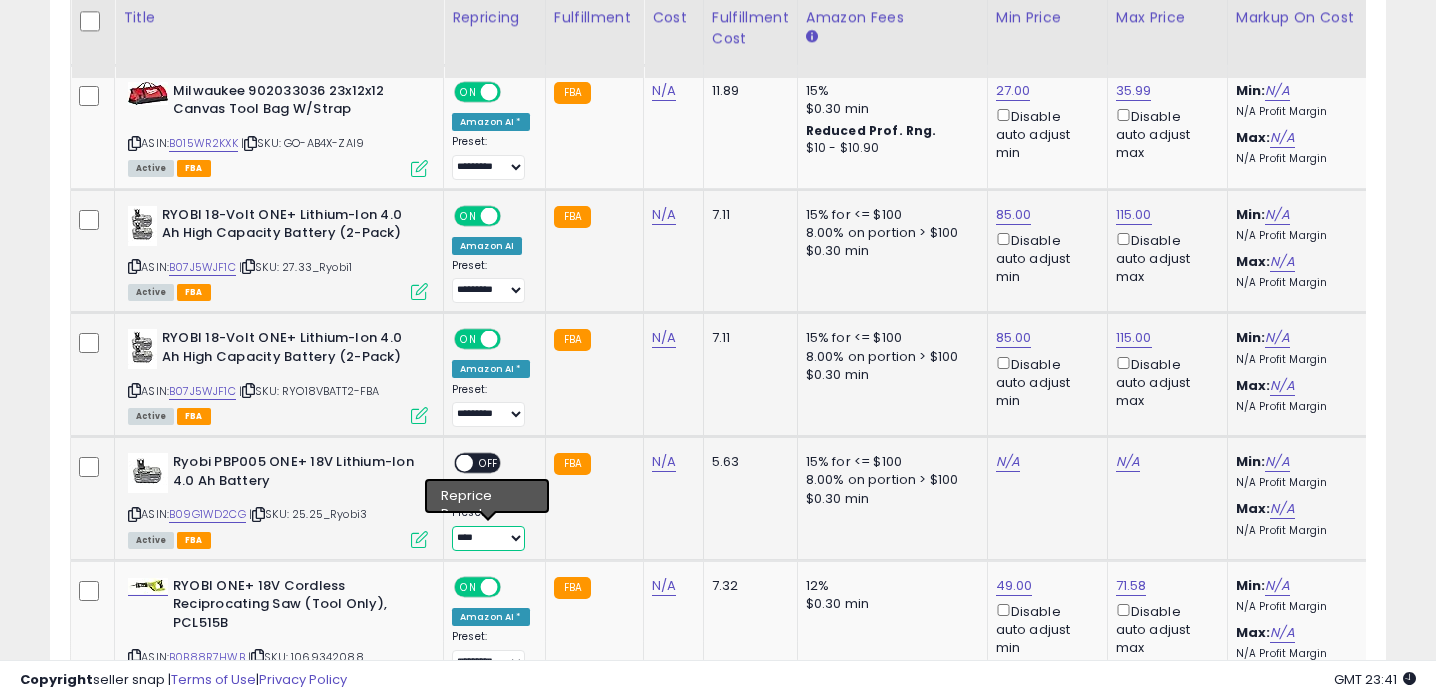 select on "*********" 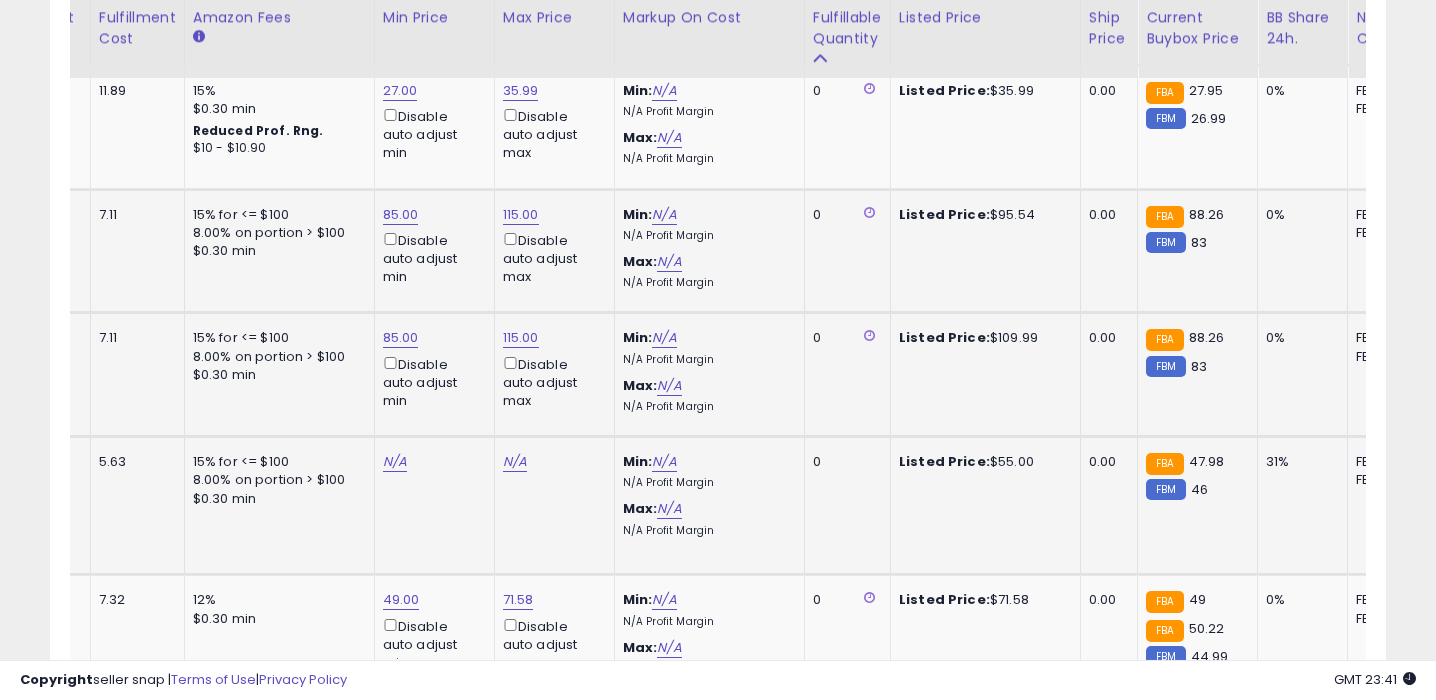 click on "N/A" at bounding box center [431, 462] 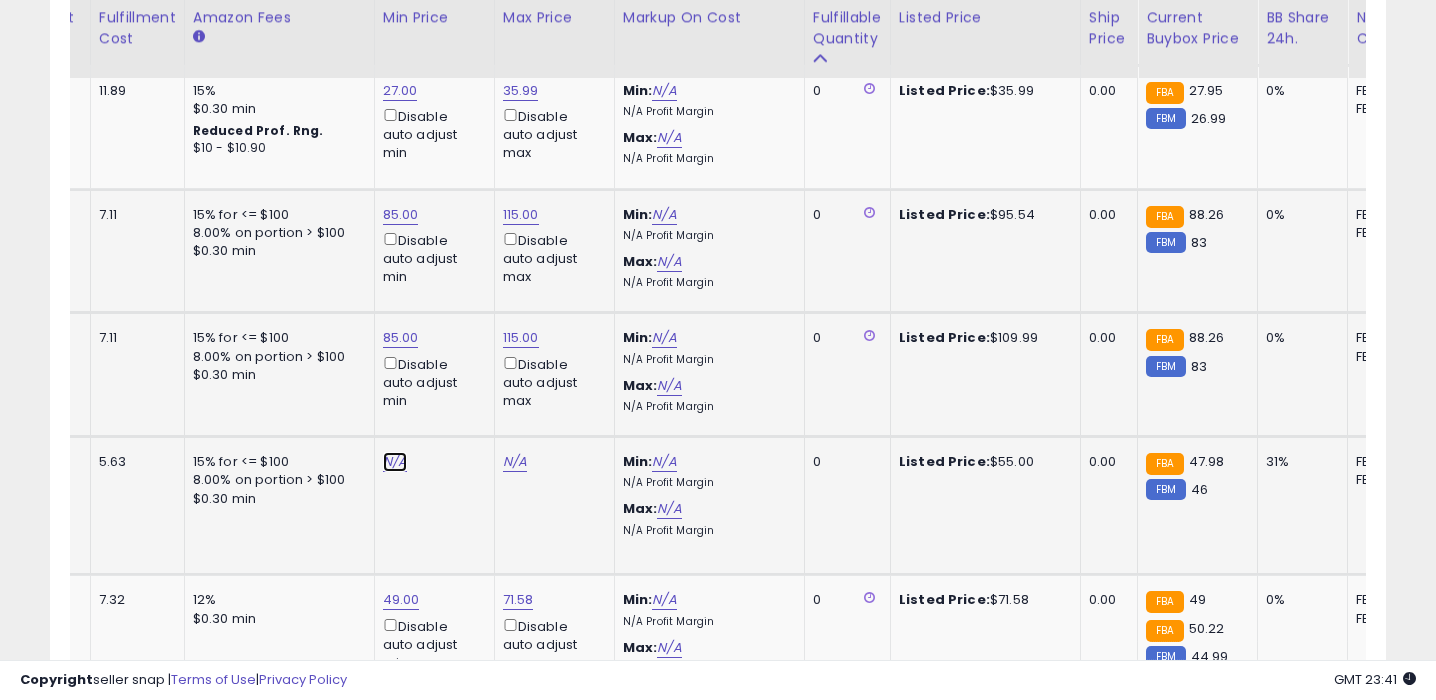 click on "N/A" at bounding box center (395, 462) 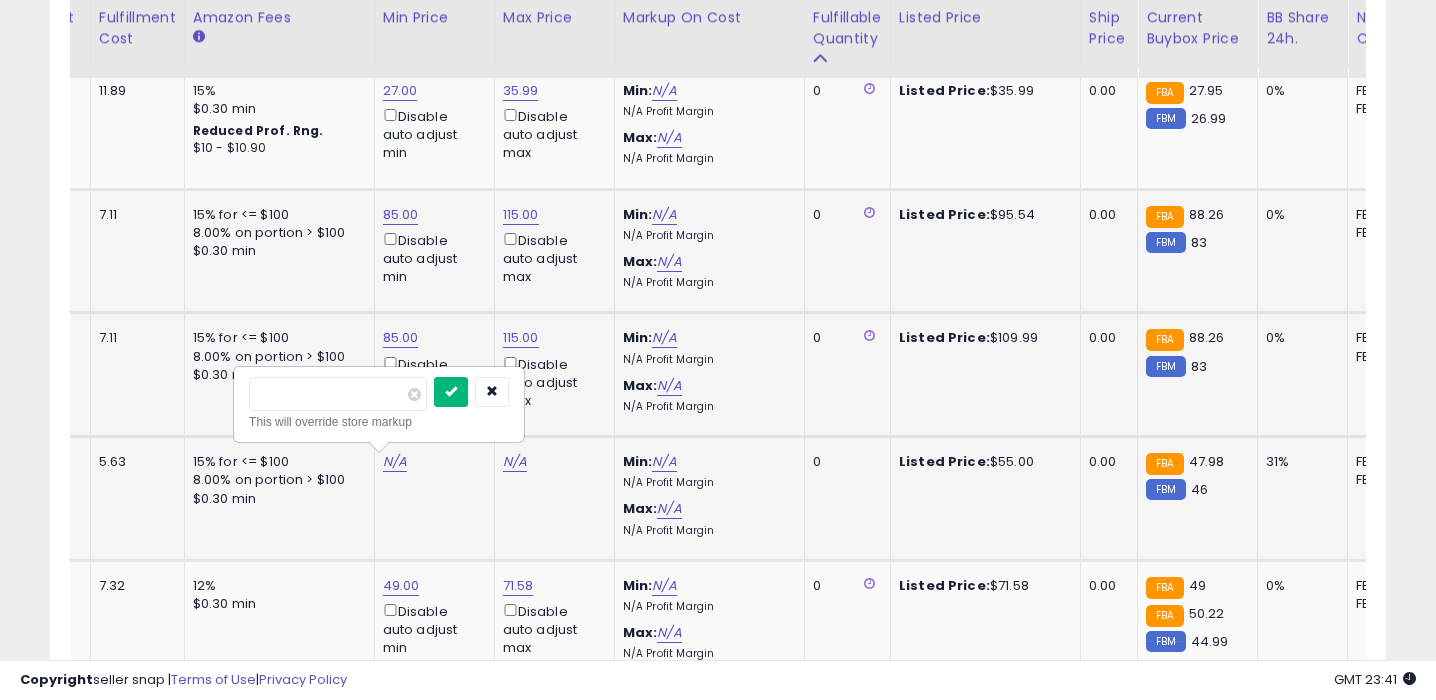 type on "**" 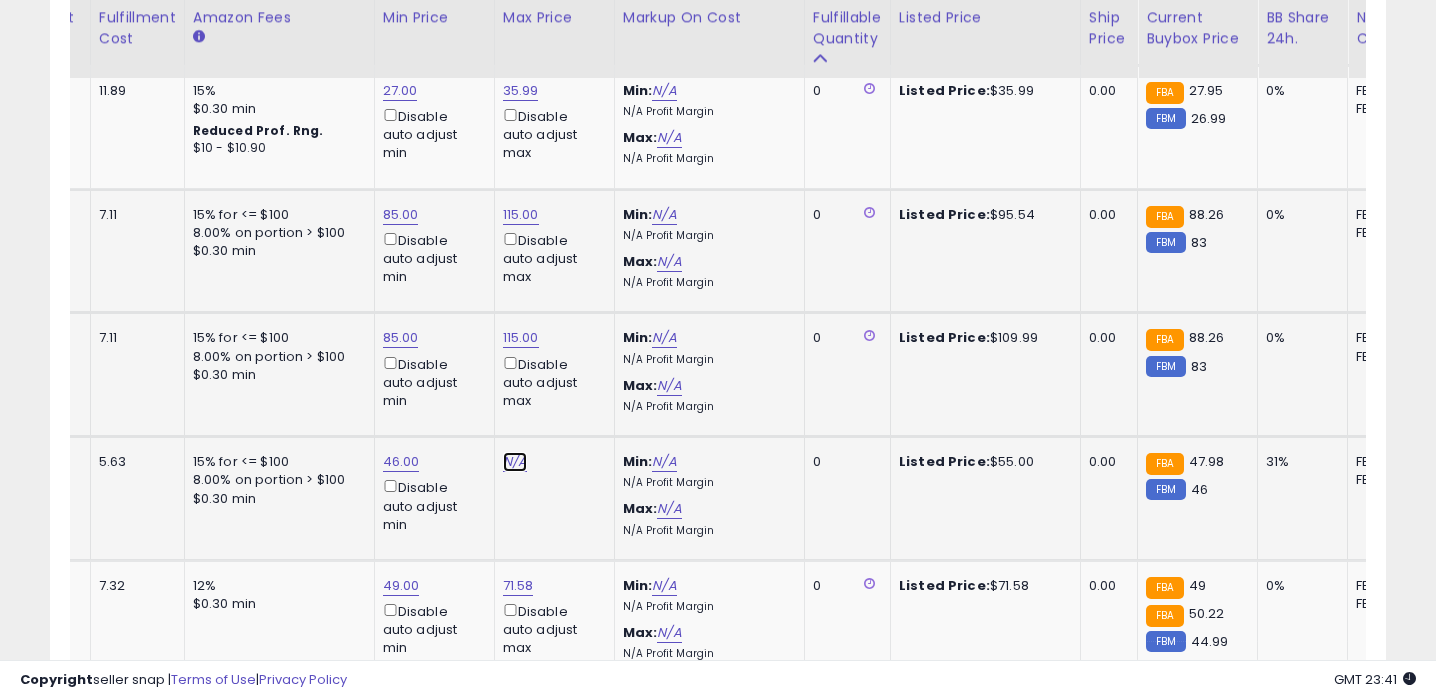 click on "N/A" at bounding box center (515, 462) 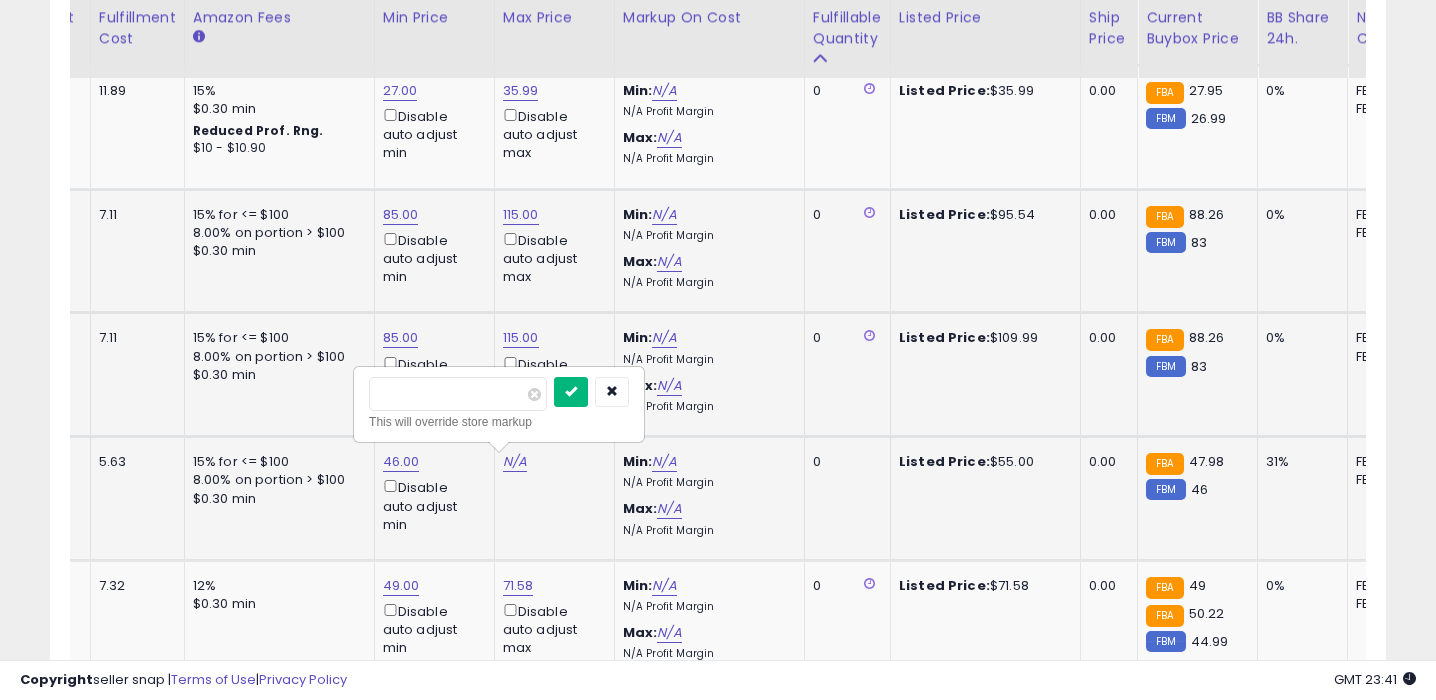 type on "**" 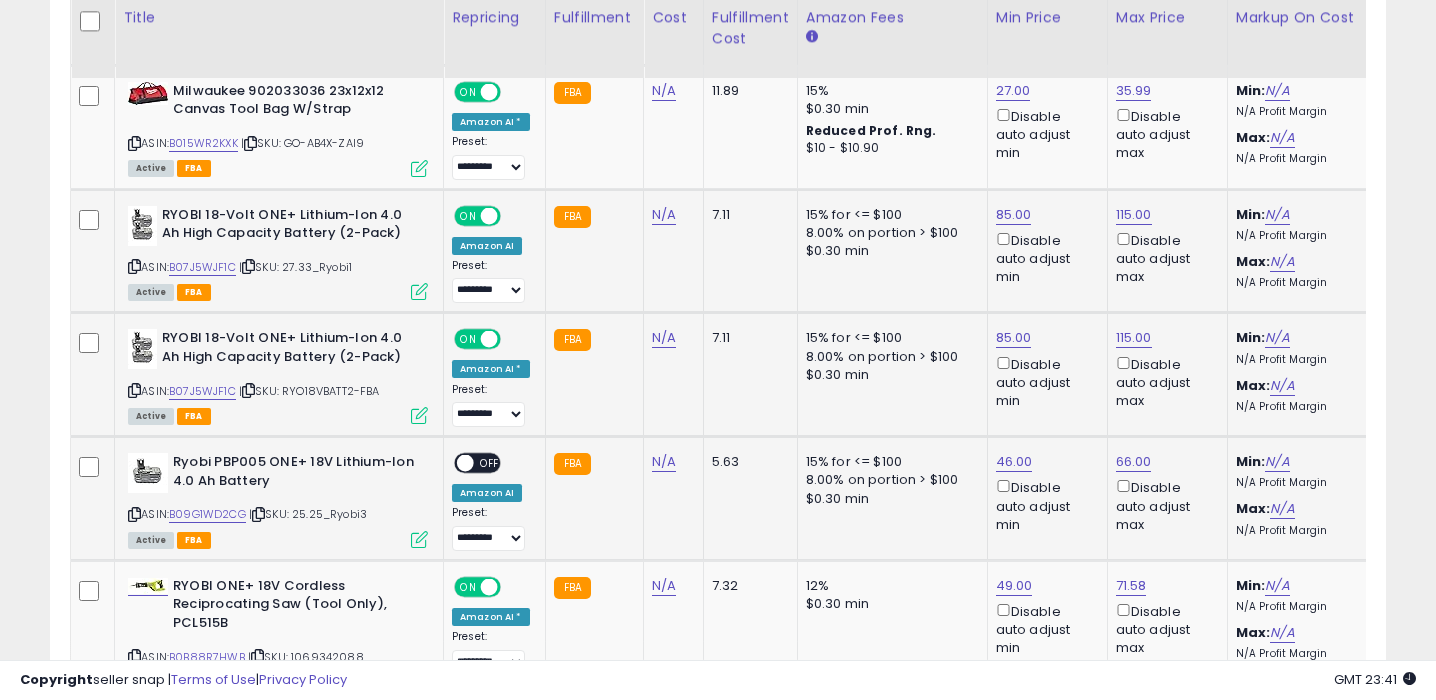 click at bounding box center [465, 463] 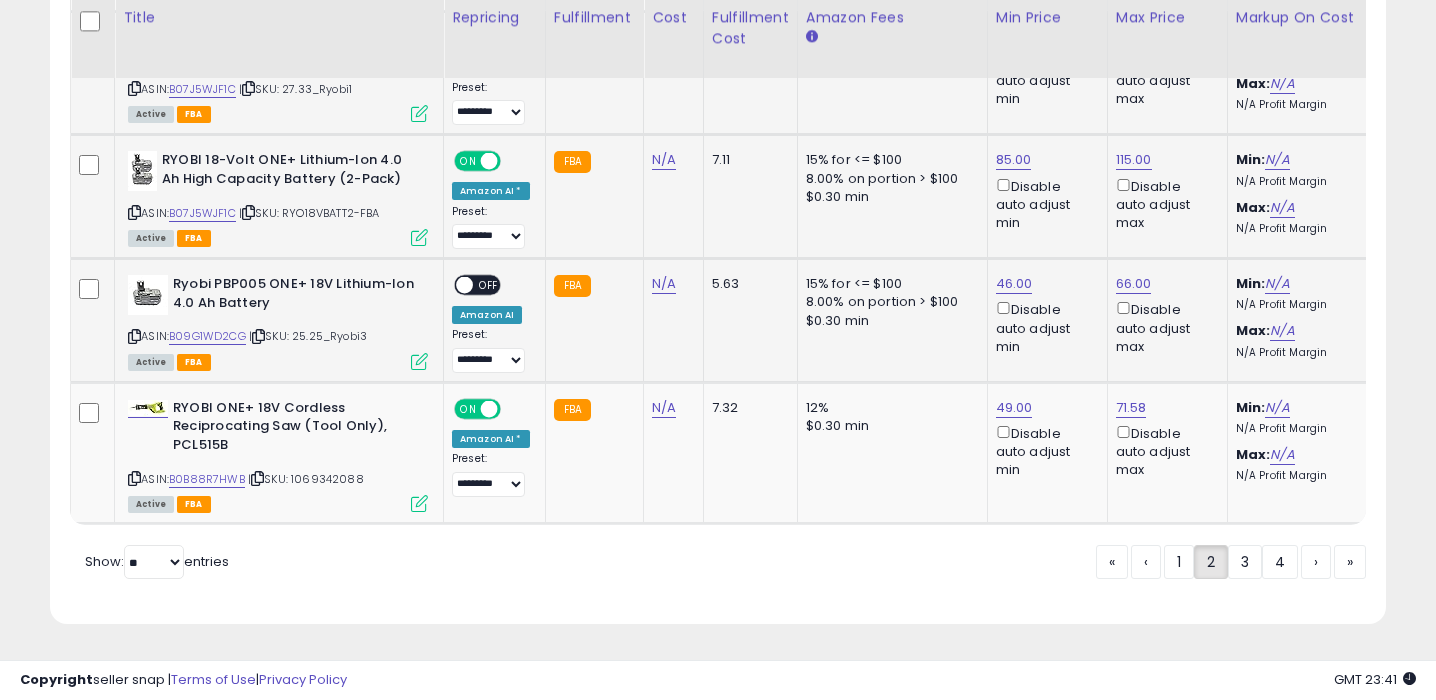 click on "ON   OFF" at bounding box center (455, 285) 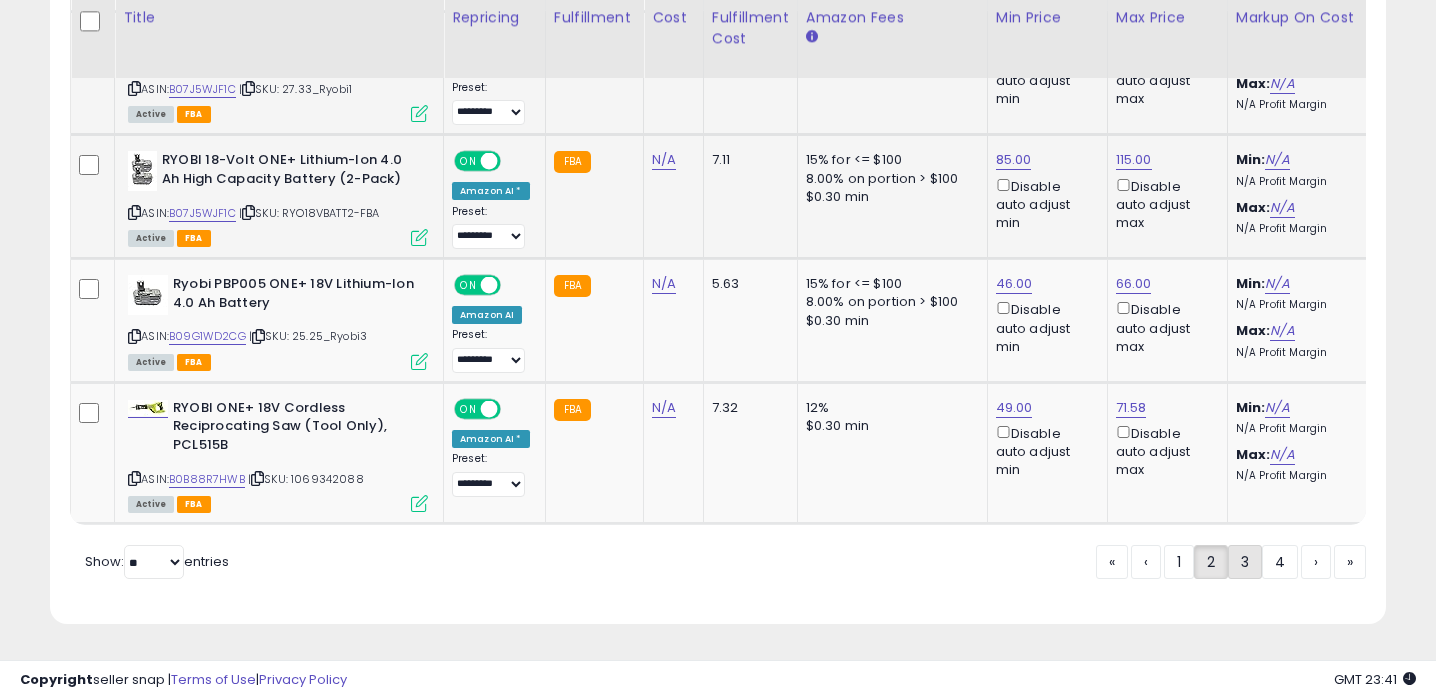 click on "3" 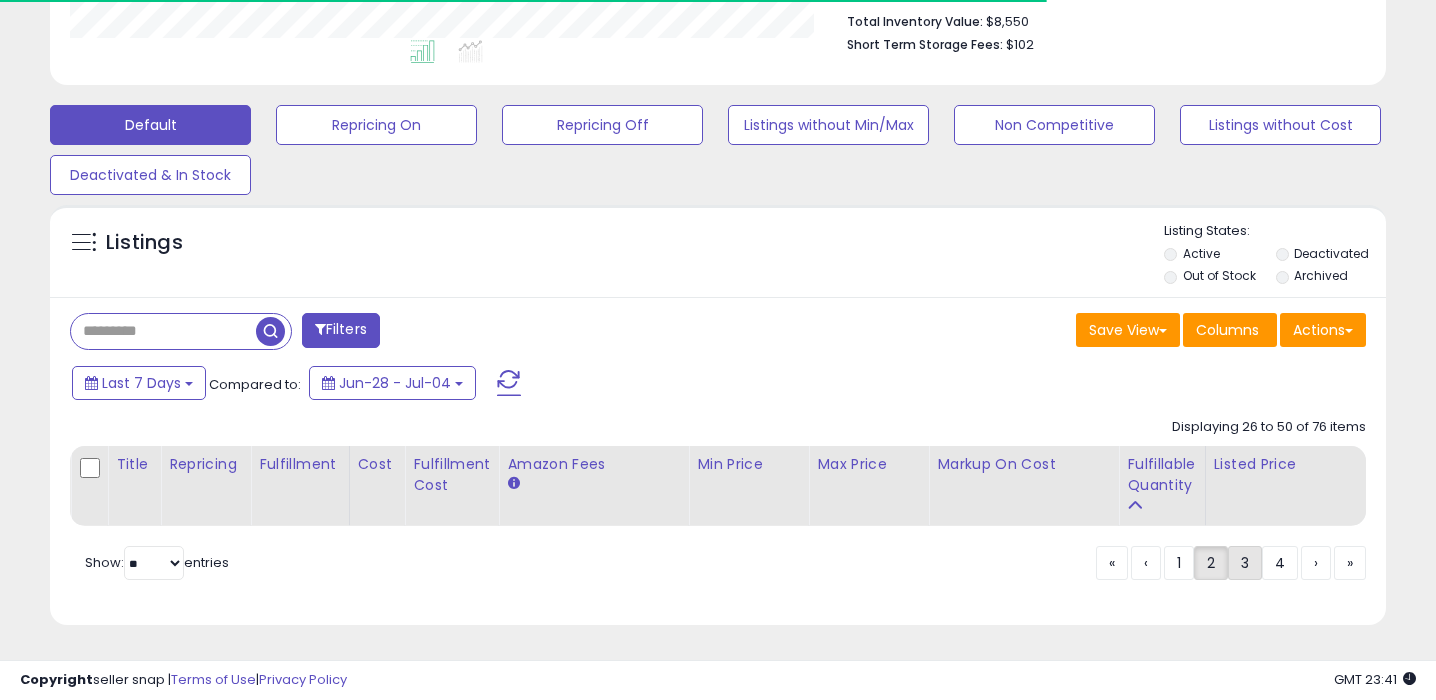 click on "3" 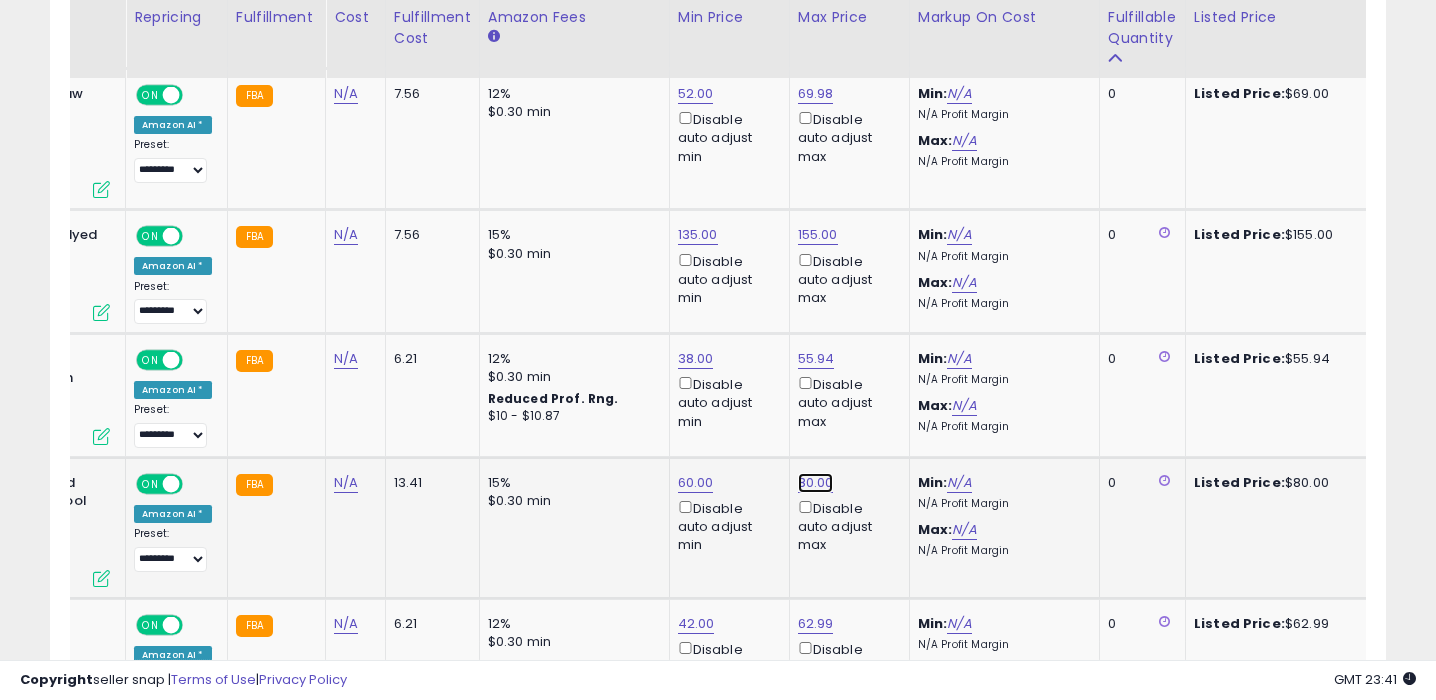 click on "80.00" at bounding box center [817, -2098] 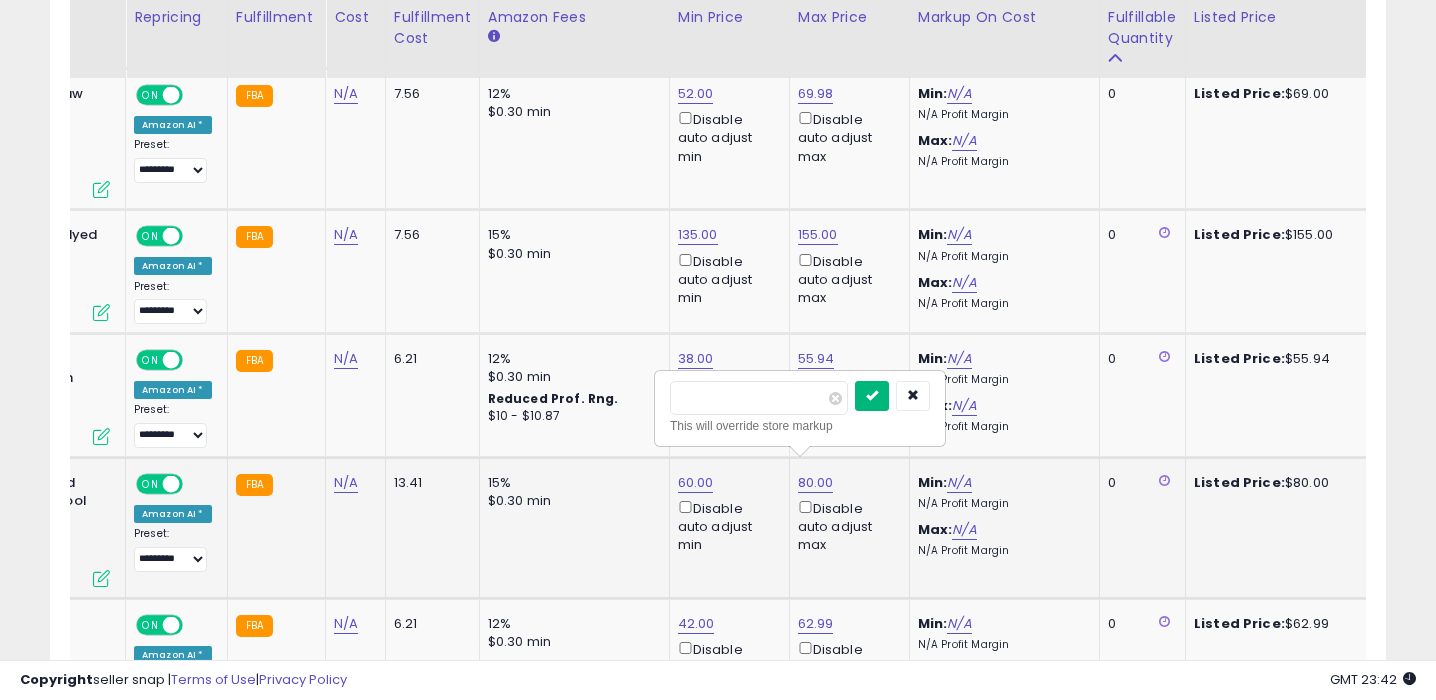 type on "***" 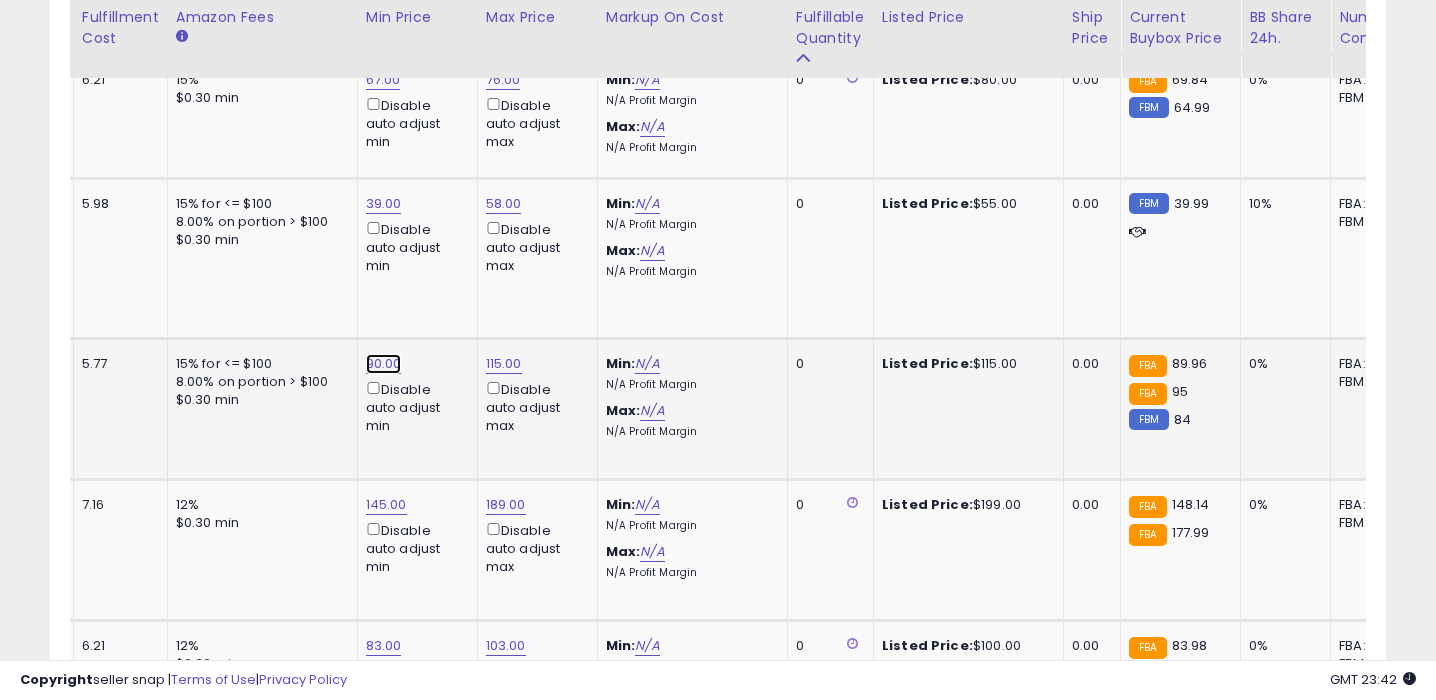 click on "90.00" at bounding box center (384, -309) 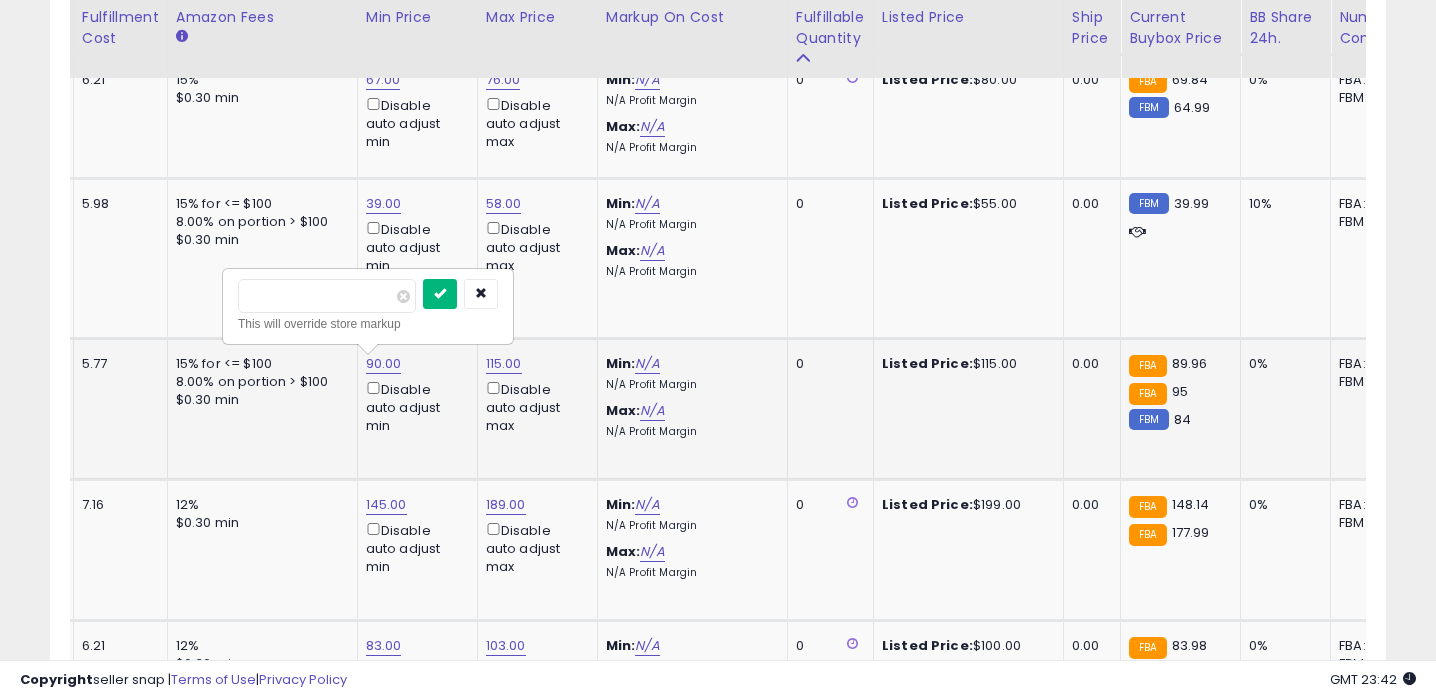 type on "**" 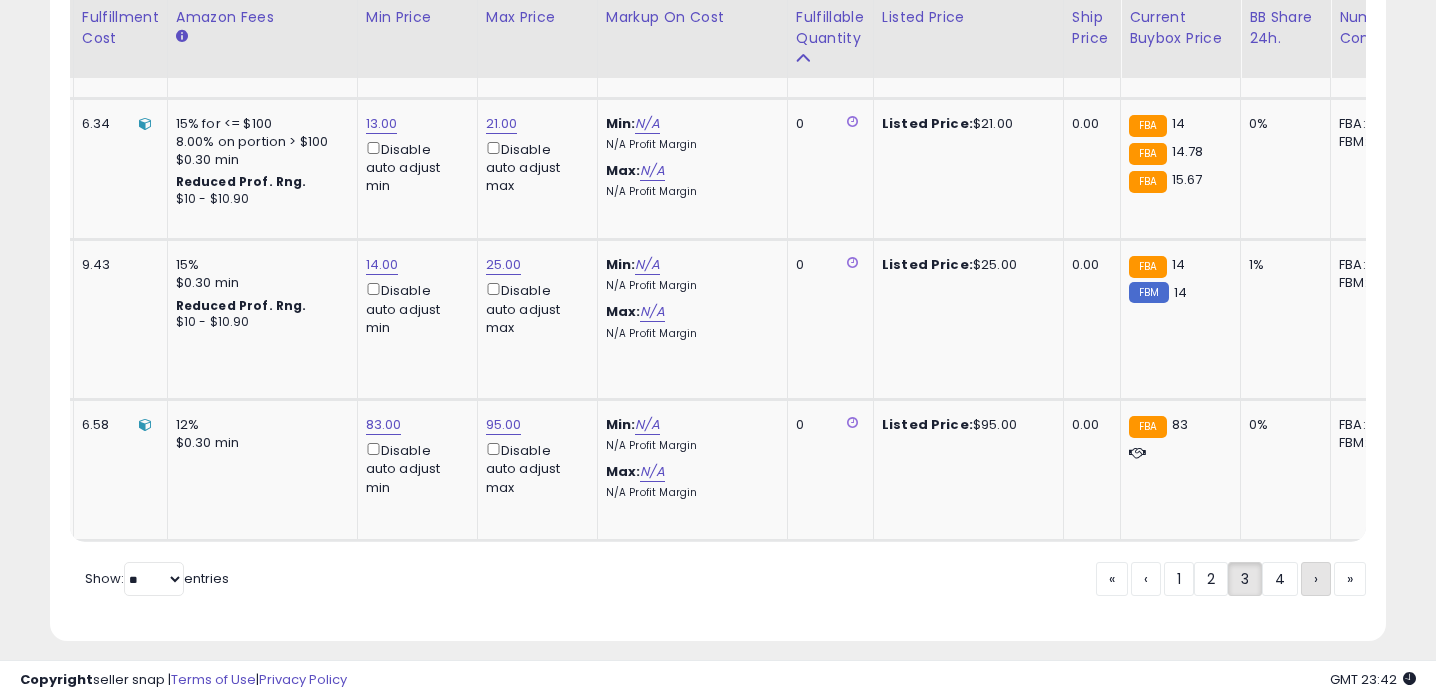 click on "›" 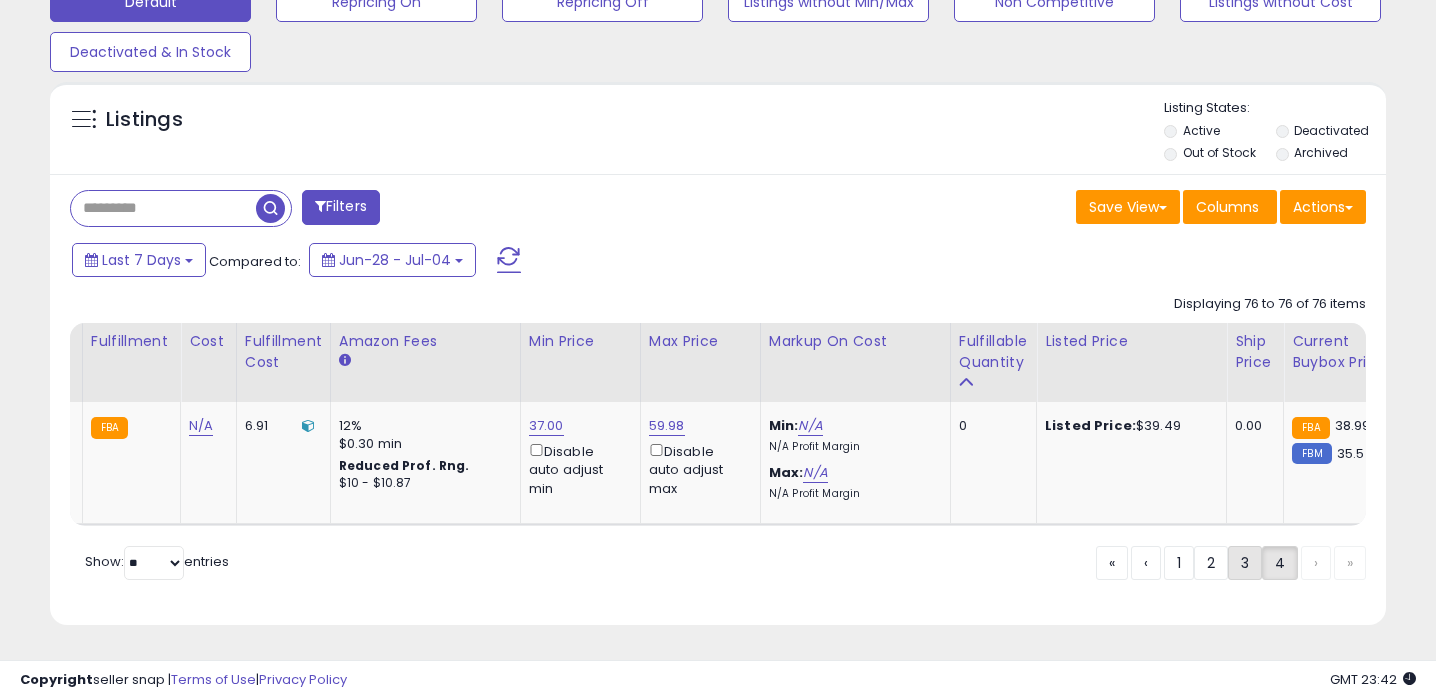 click on "3" 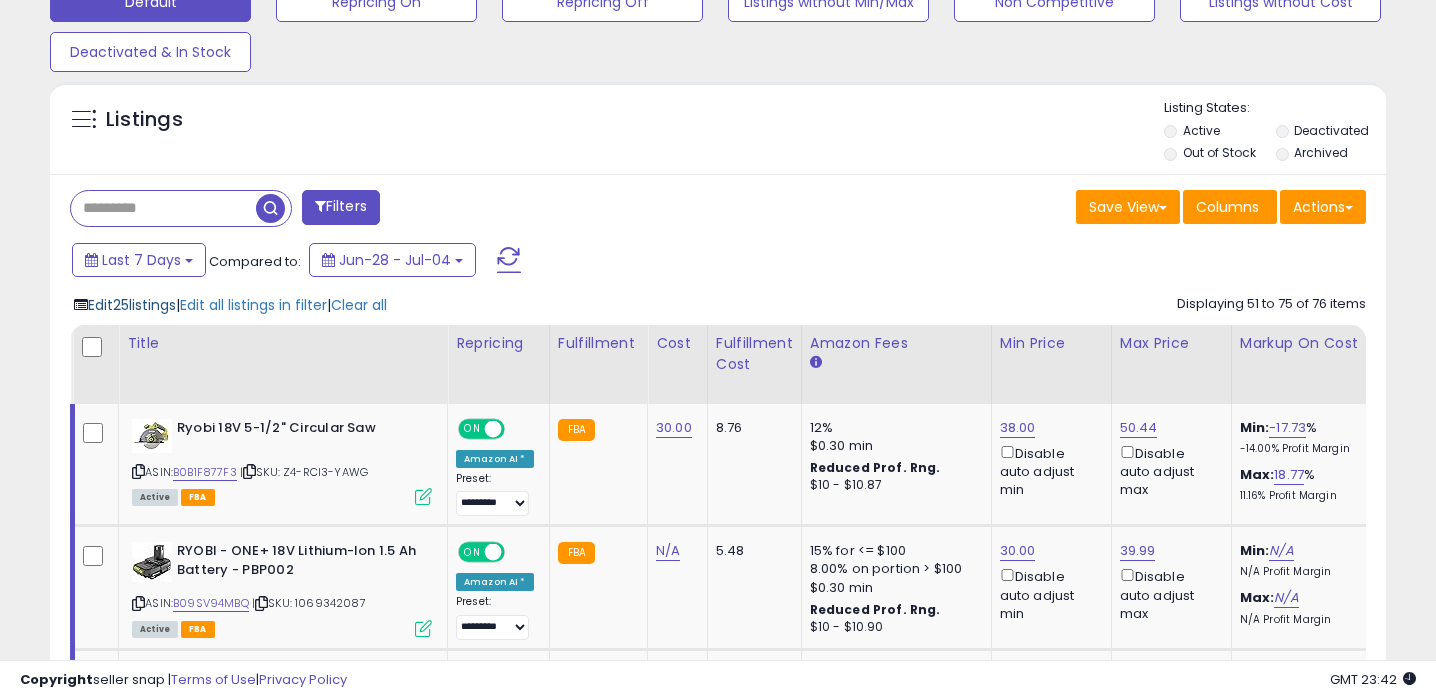 click on "Edit  25  listings" at bounding box center [132, 305] 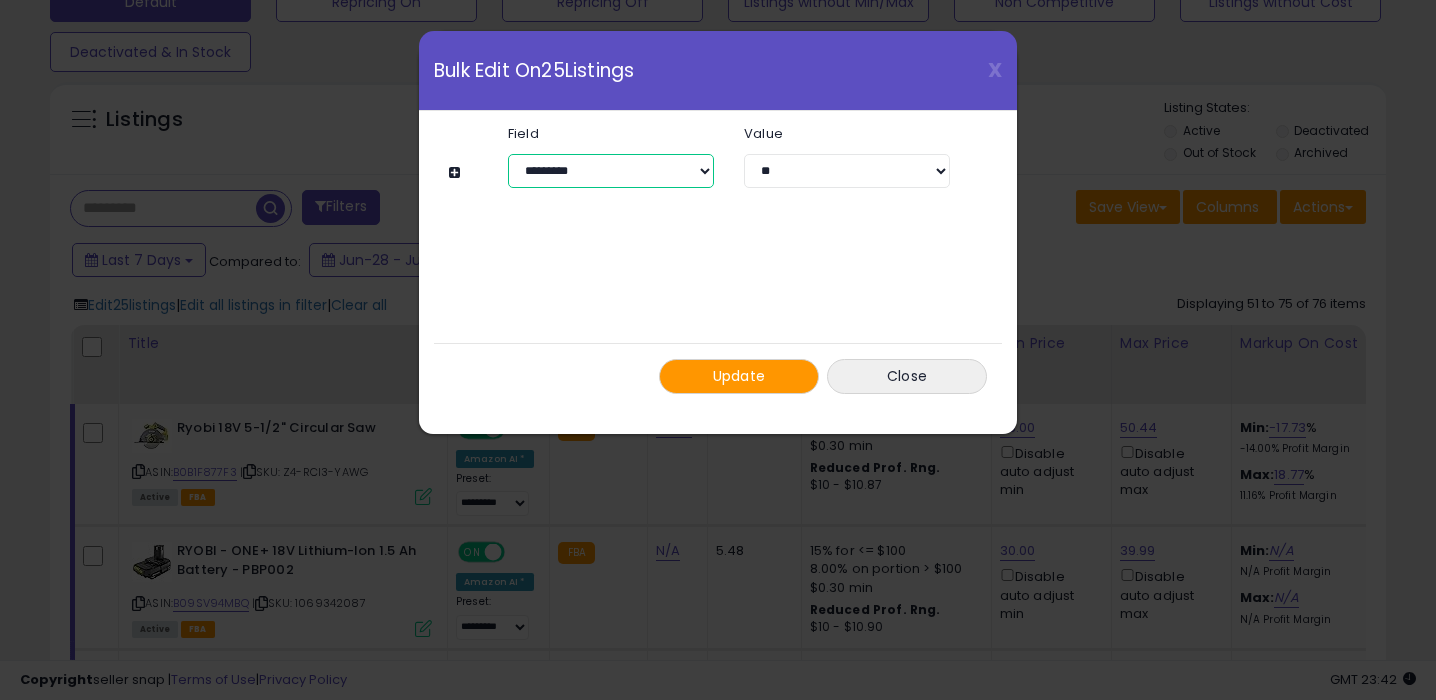 click on "**********" at bounding box center [611, 171] 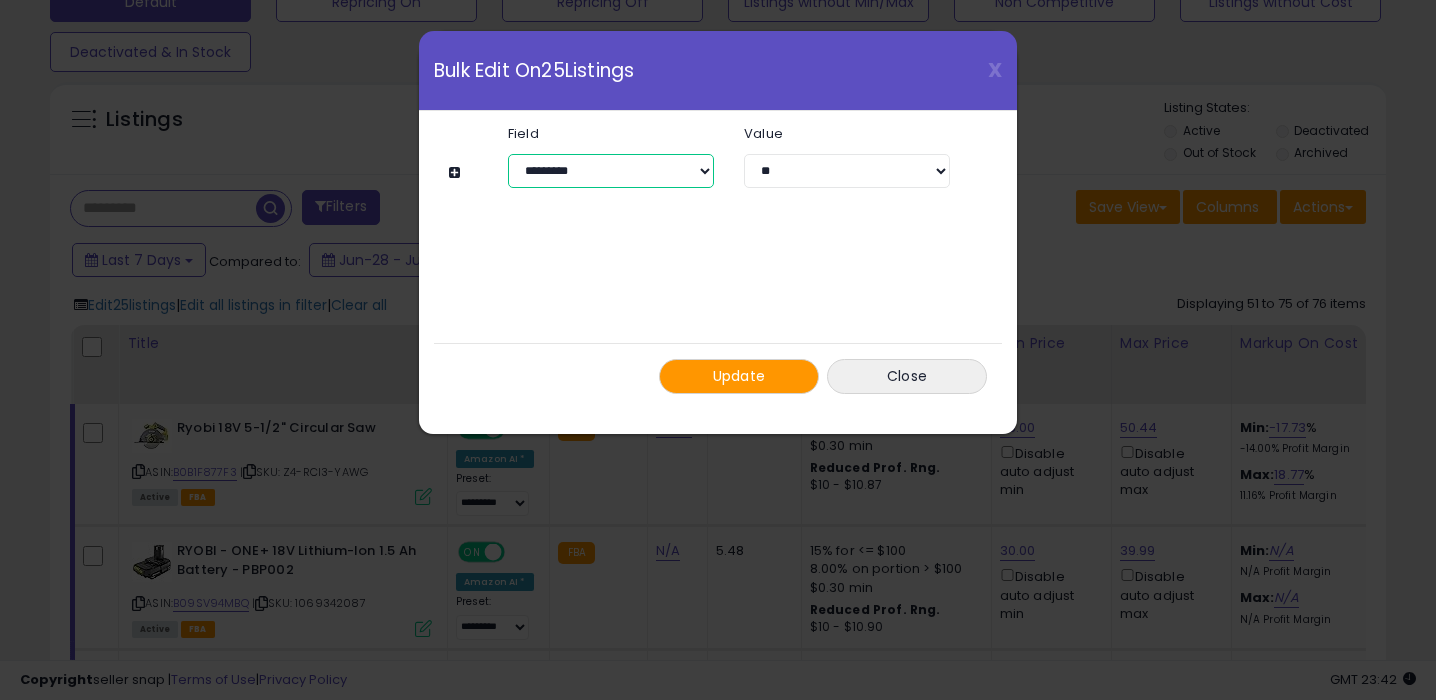 select on "**********" 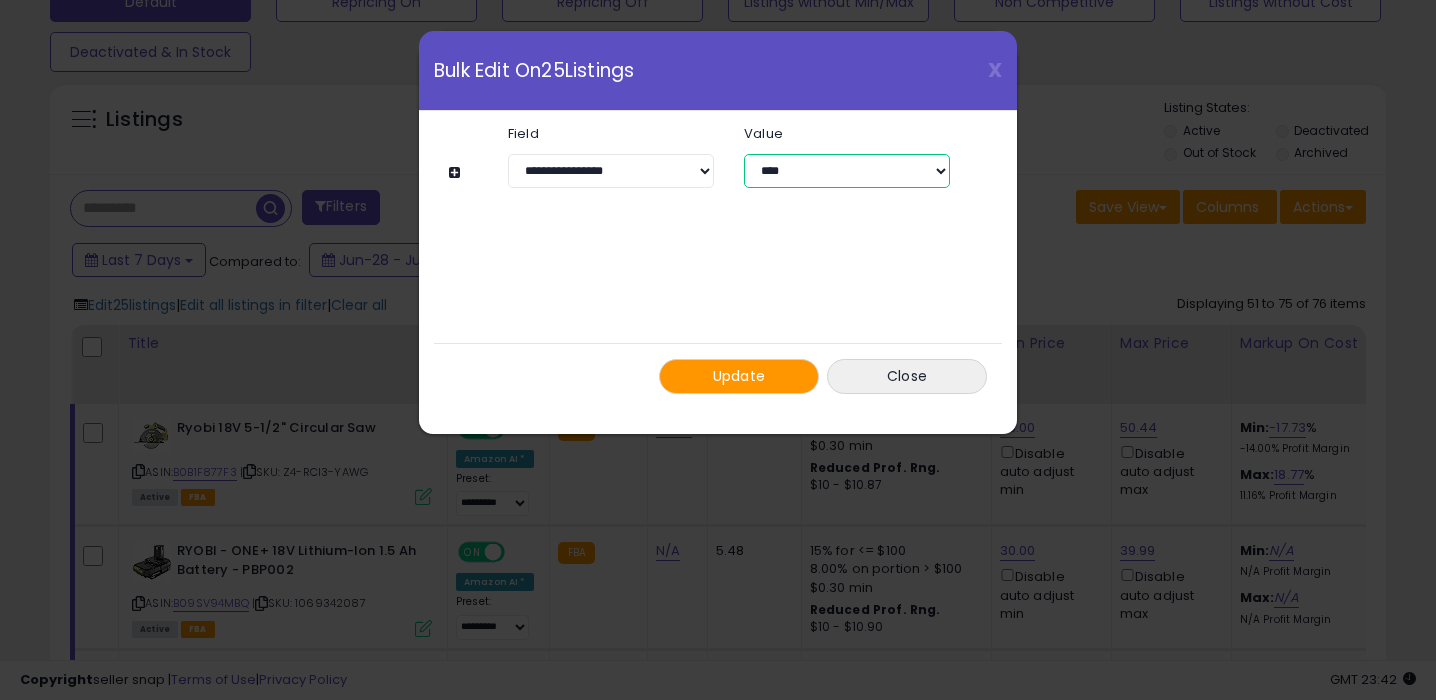 click on "****
********* ****" at bounding box center [847, 171] 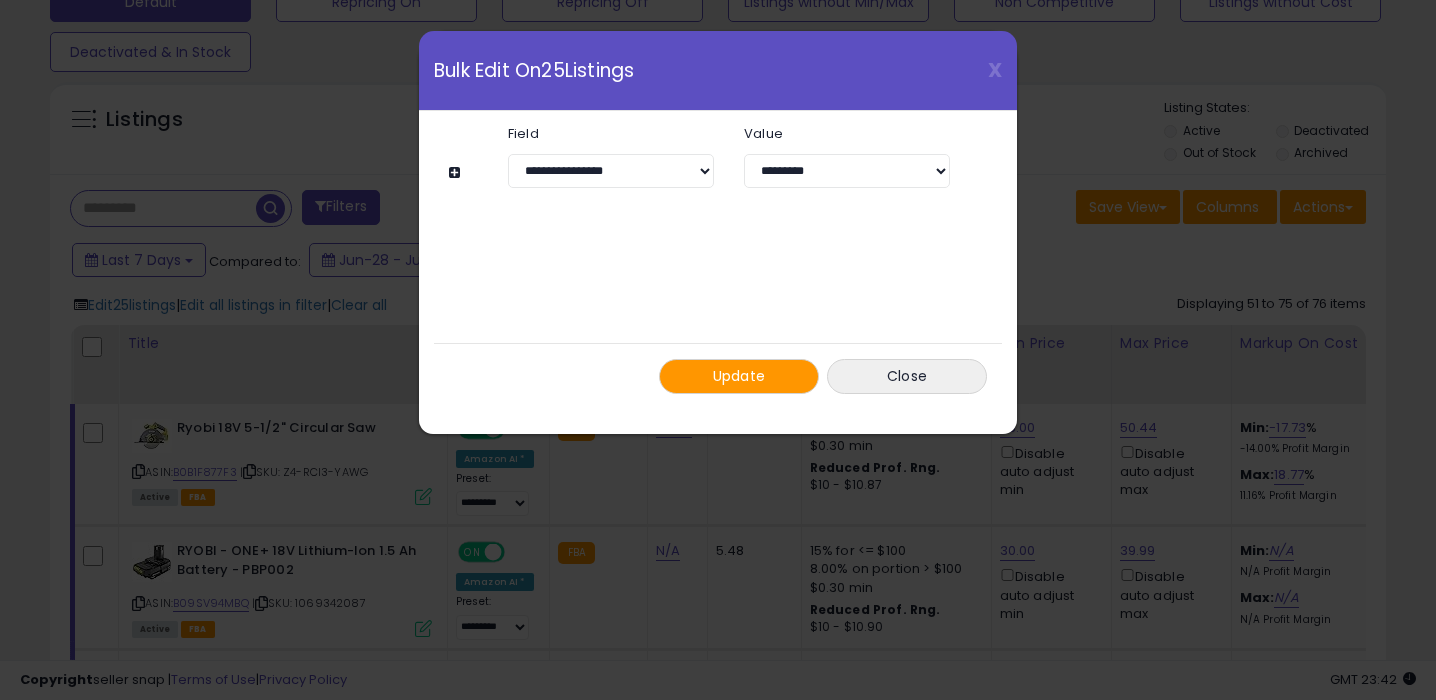 click on "Update" at bounding box center [739, 376] 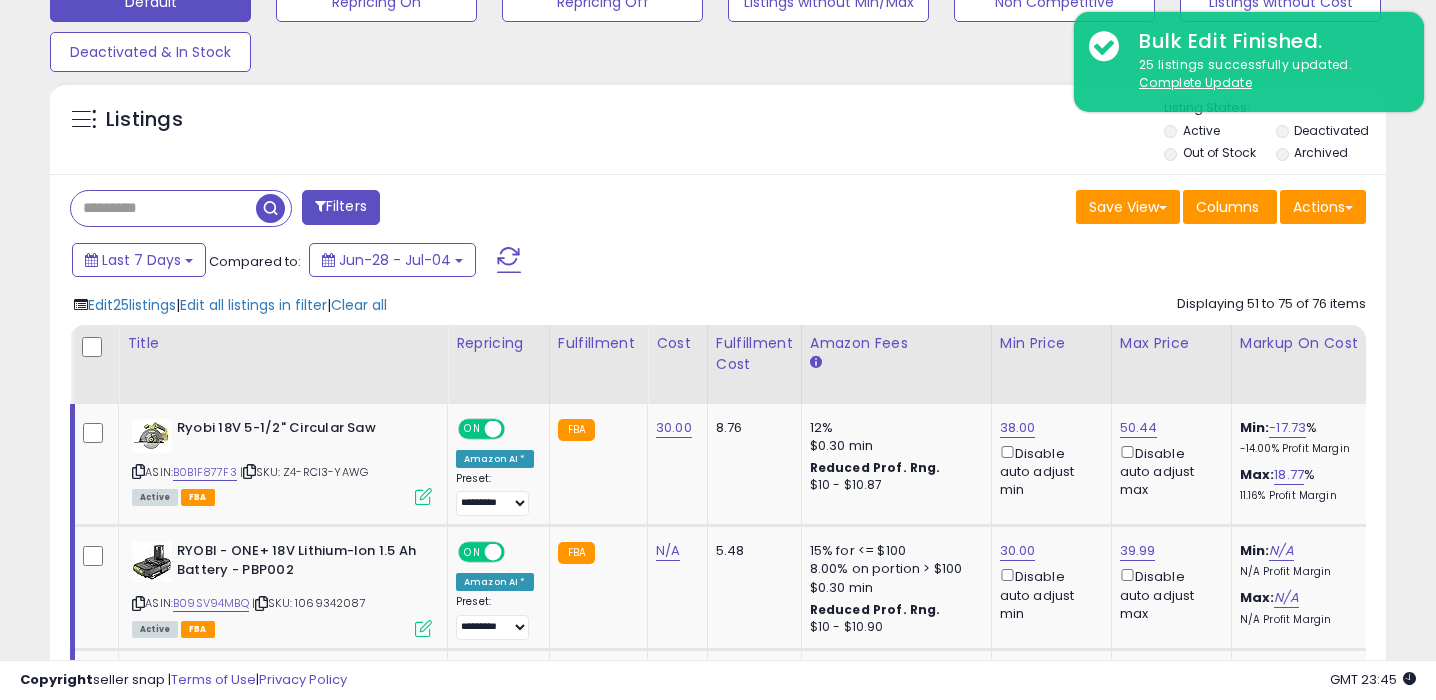 click at bounding box center (163, 208) 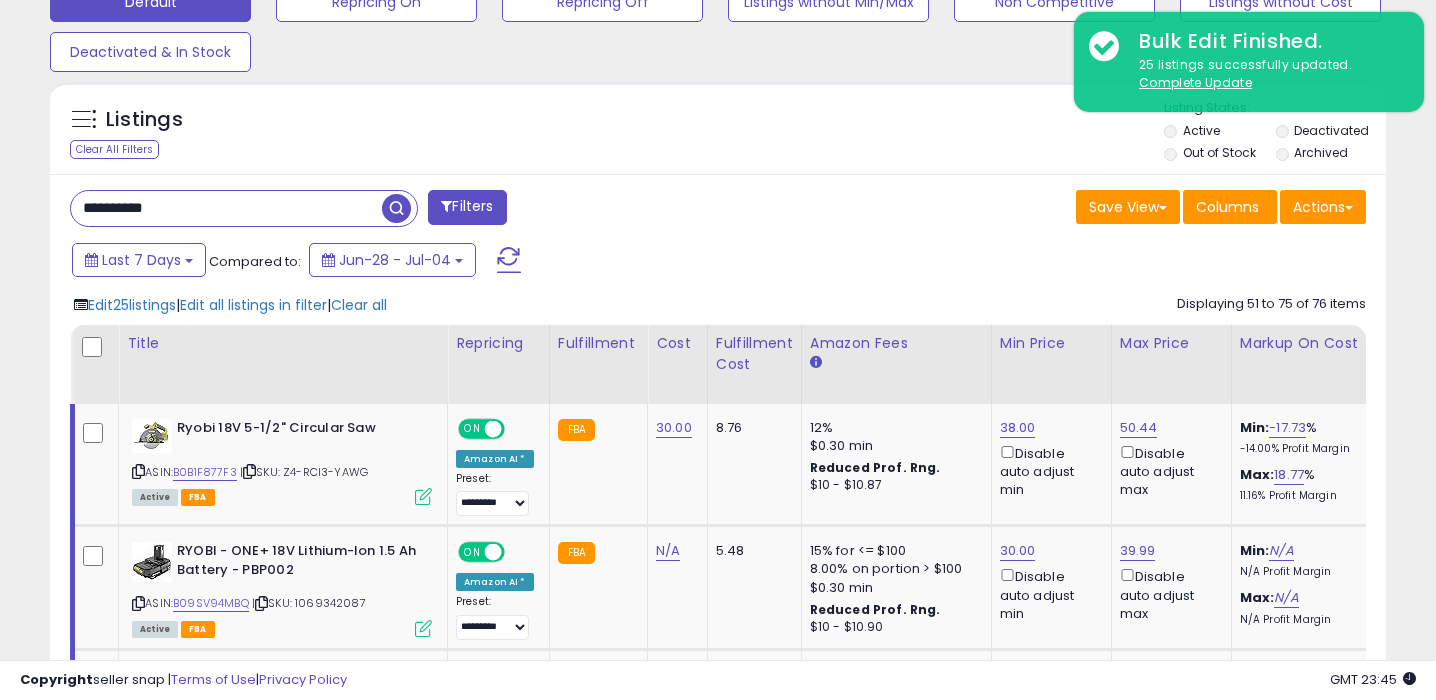 type on "**********" 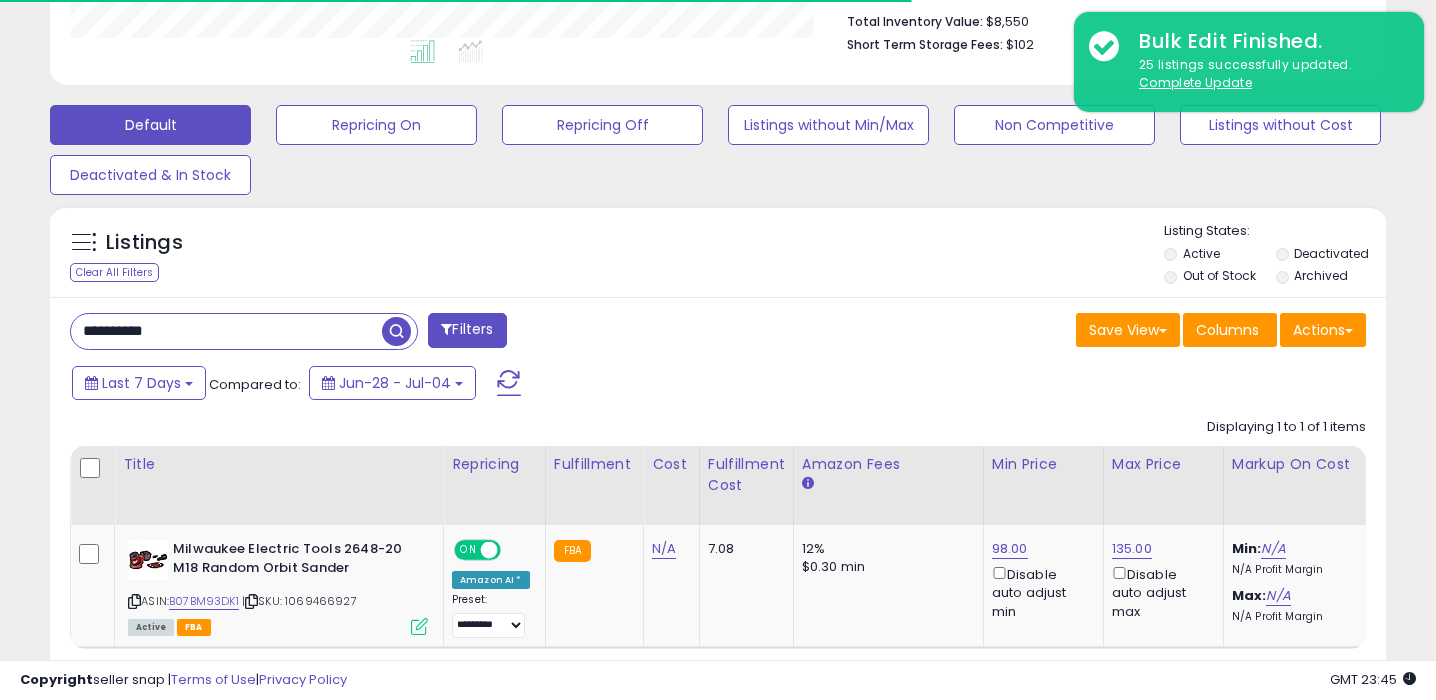 scroll, scrollTop: 628, scrollLeft: 0, axis: vertical 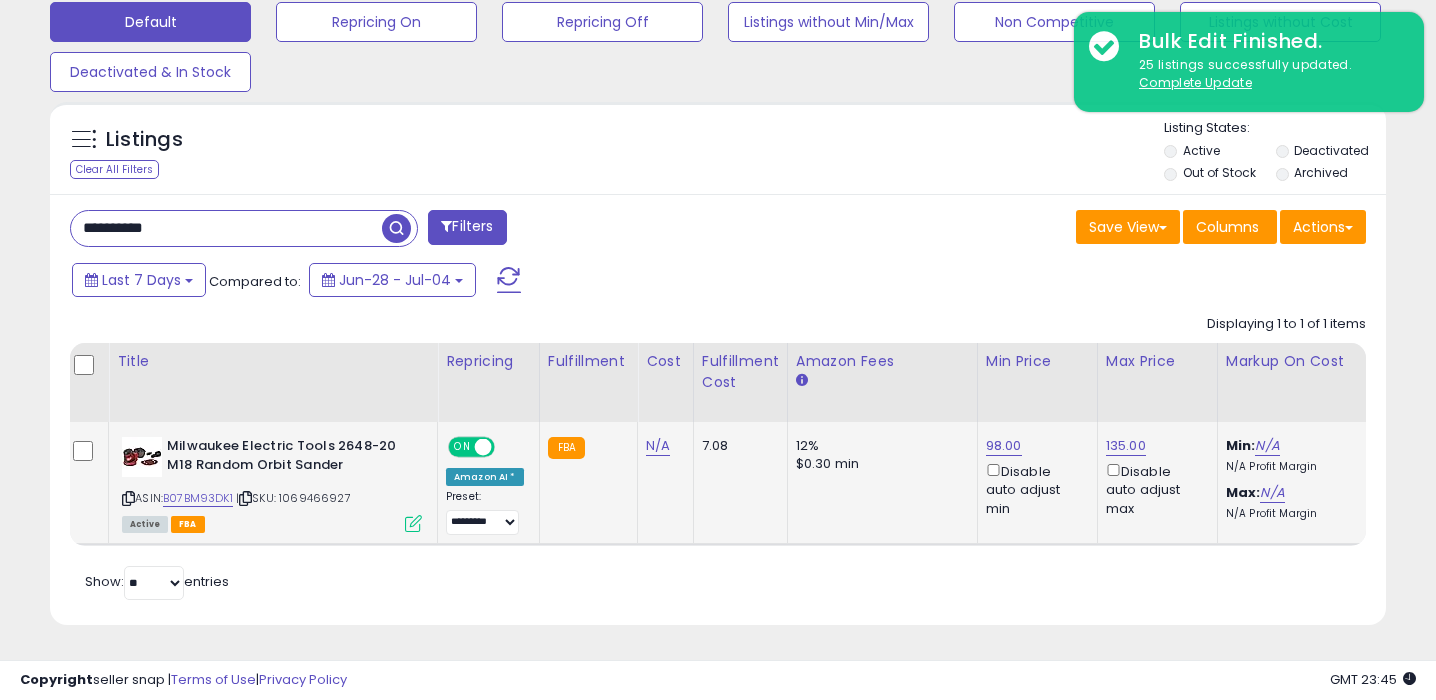 click on "98.00  Disable auto adjust min" 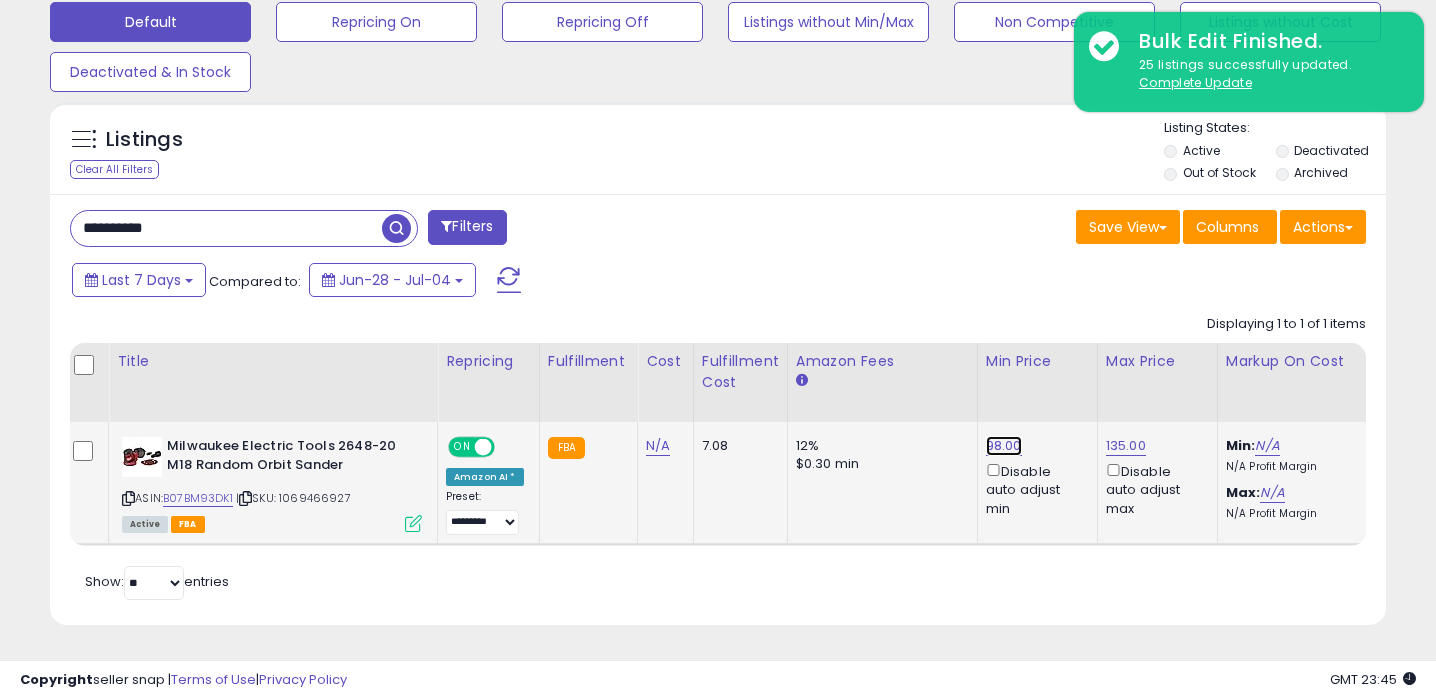 click on "98.00" at bounding box center [1004, 446] 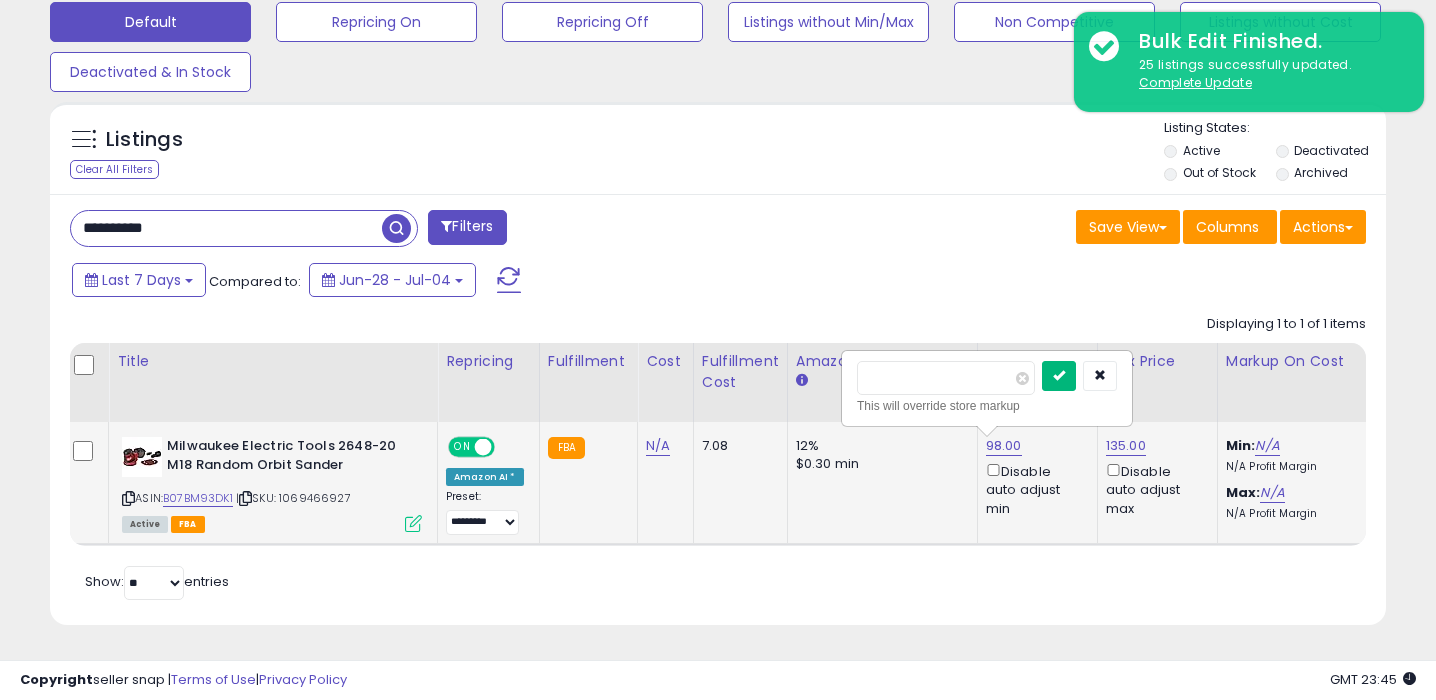 type on "**" 